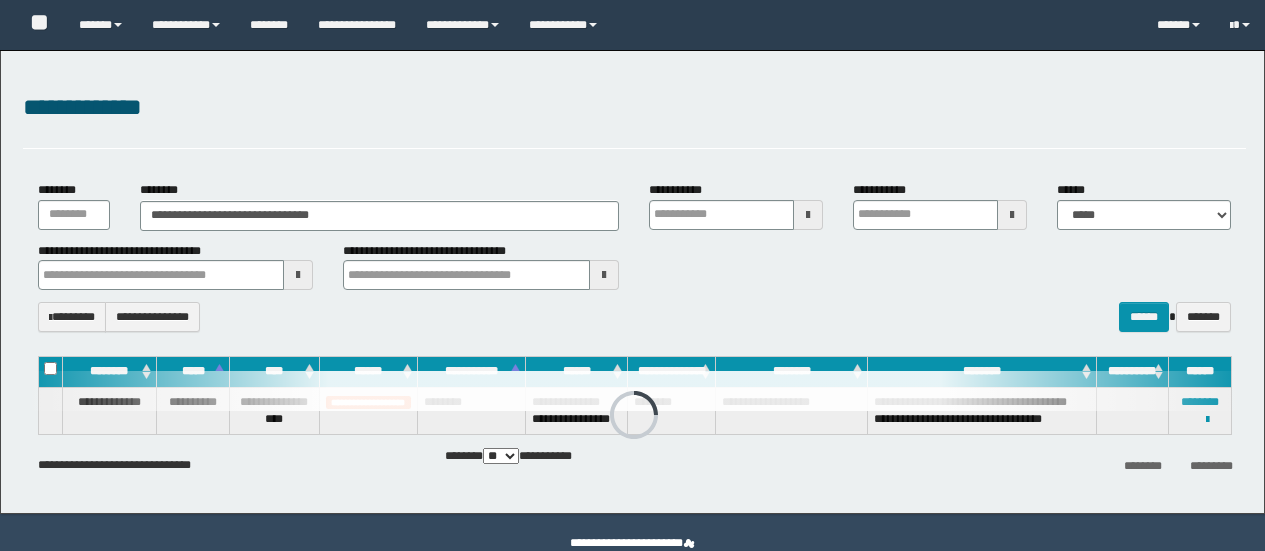 click on "**********" at bounding box center (380, 216) 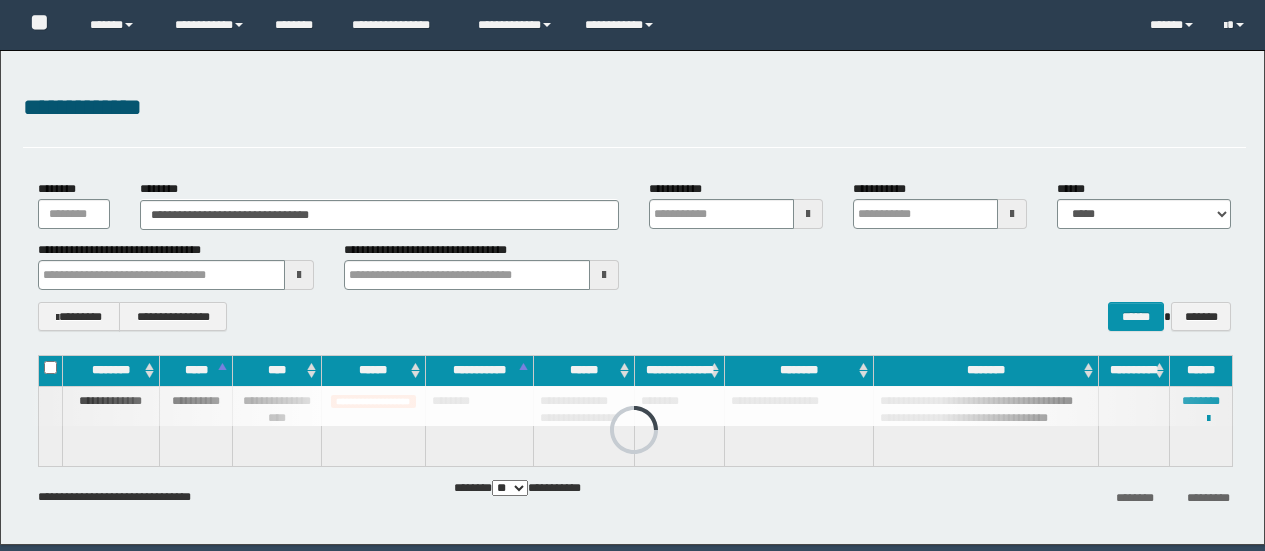 scroll, scrollTop: 0, scrollLeft: 0, axis: both 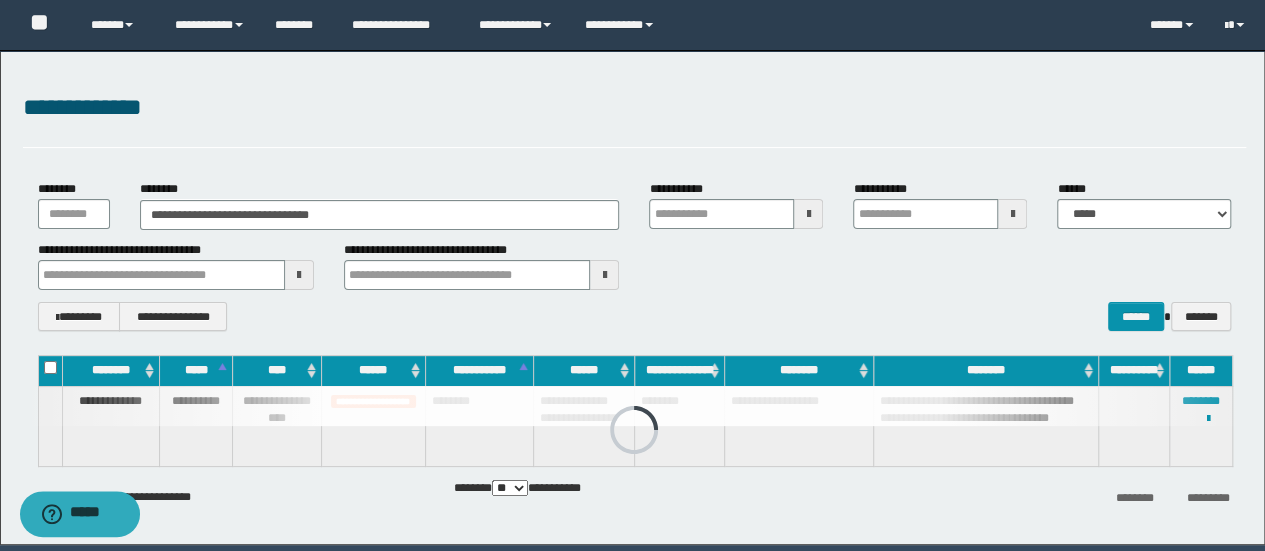 click on "**********" at bounding box center (380, 215) 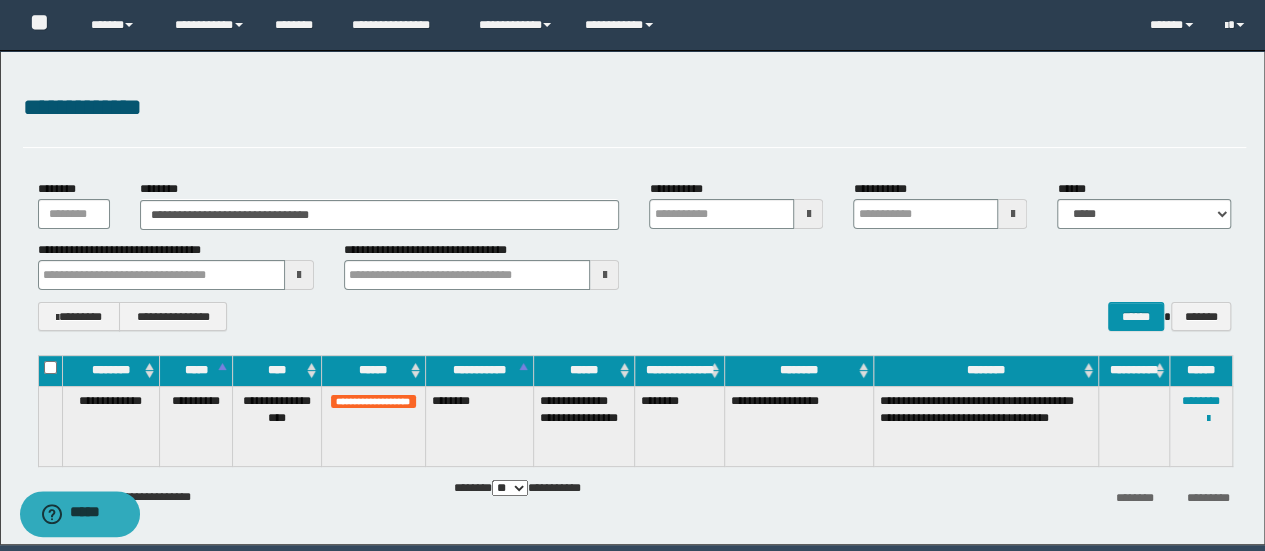 click on "**********" at bounding box center [380, 215] 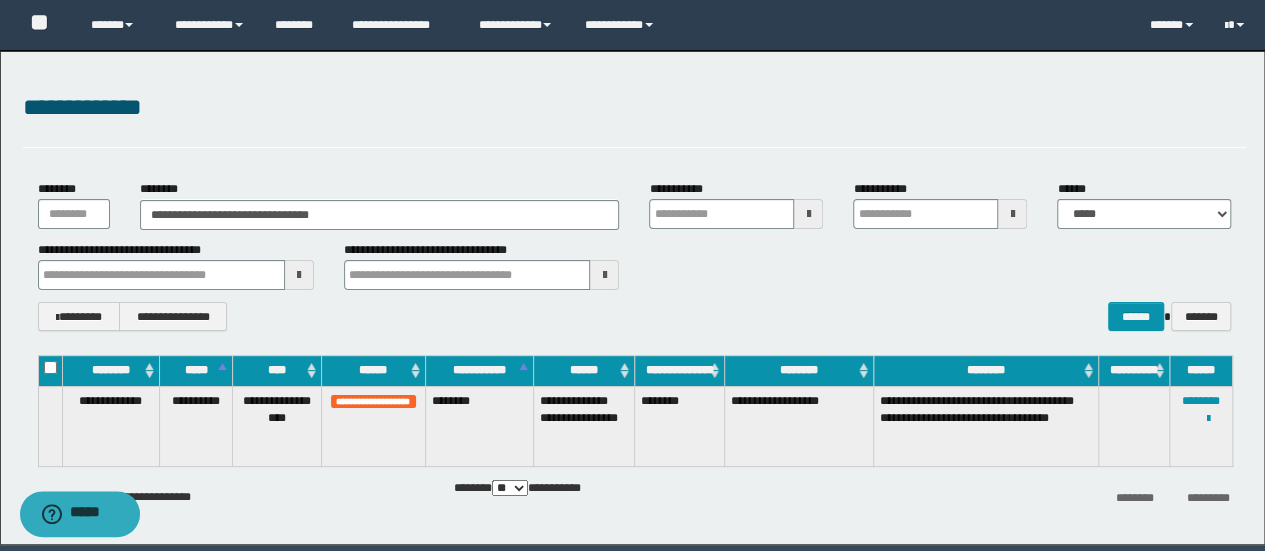 click on "**********" at bounding box center [380, 215] 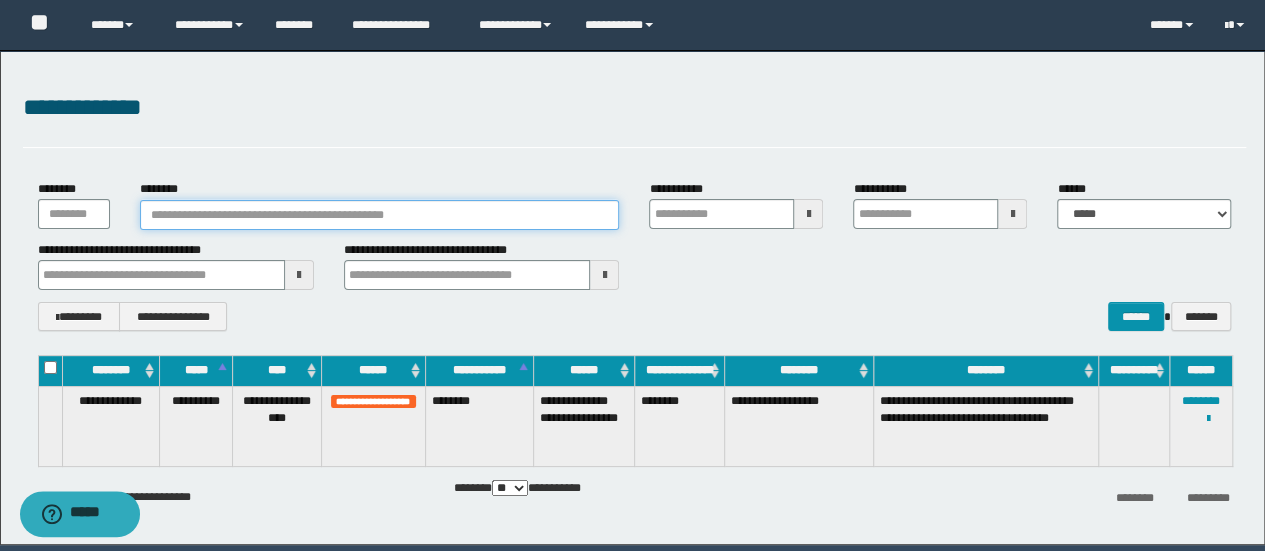 paste on "********" 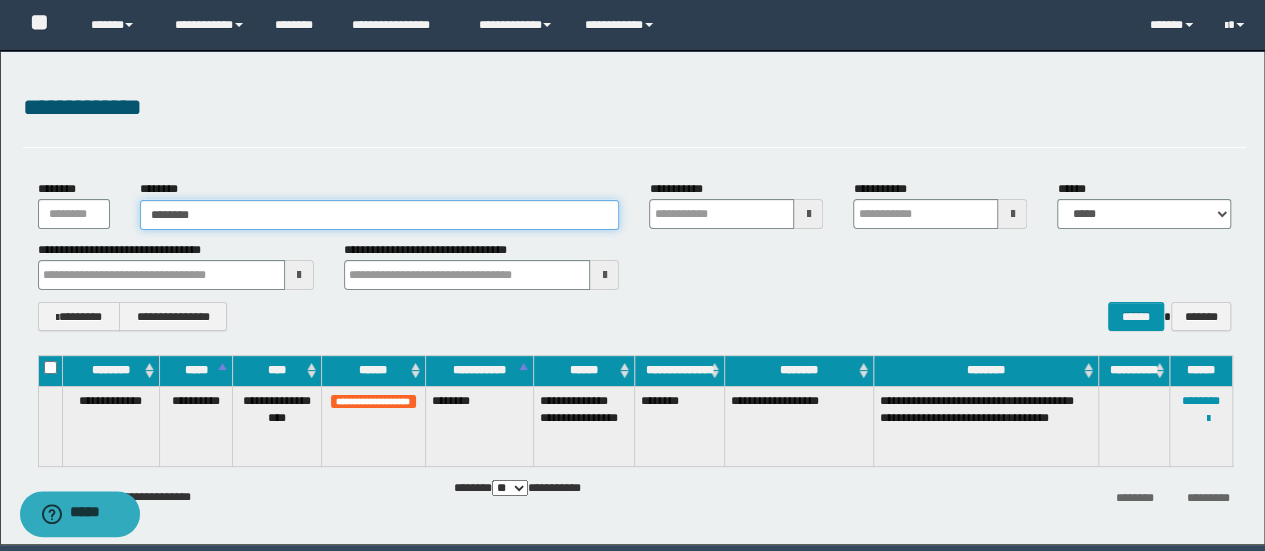 type on "********" 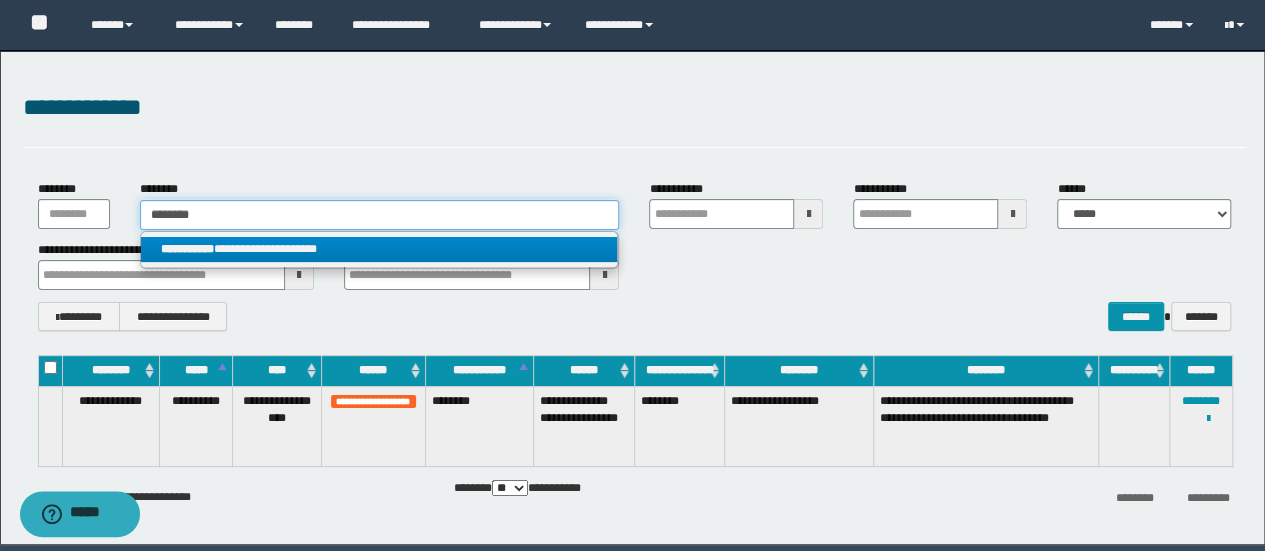 type on "********" 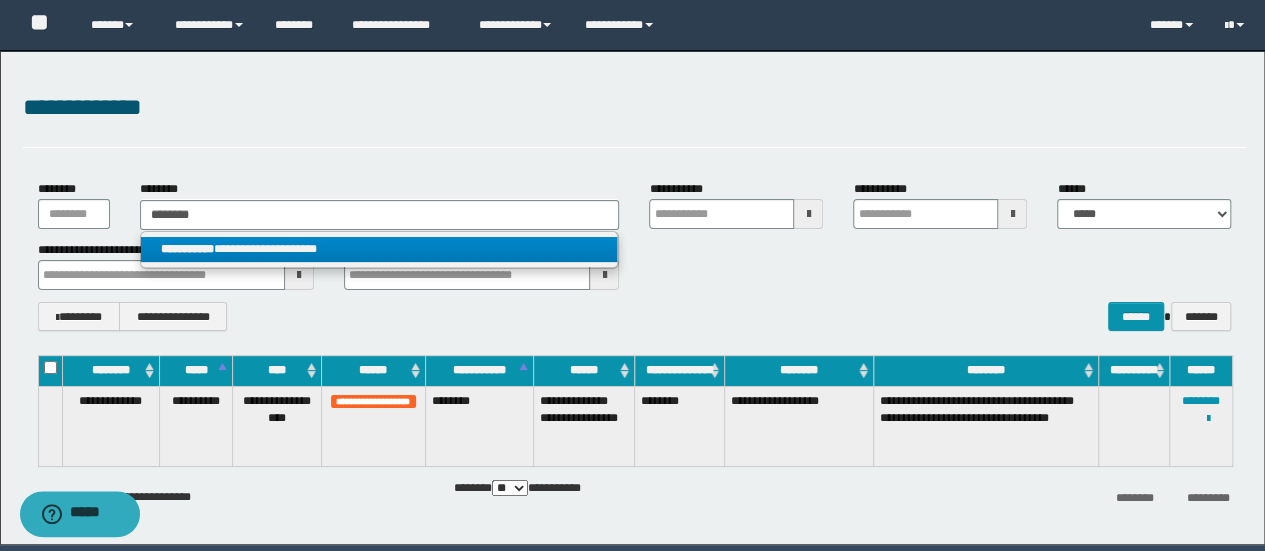 click on "**********" at bounding box center [379, 249] 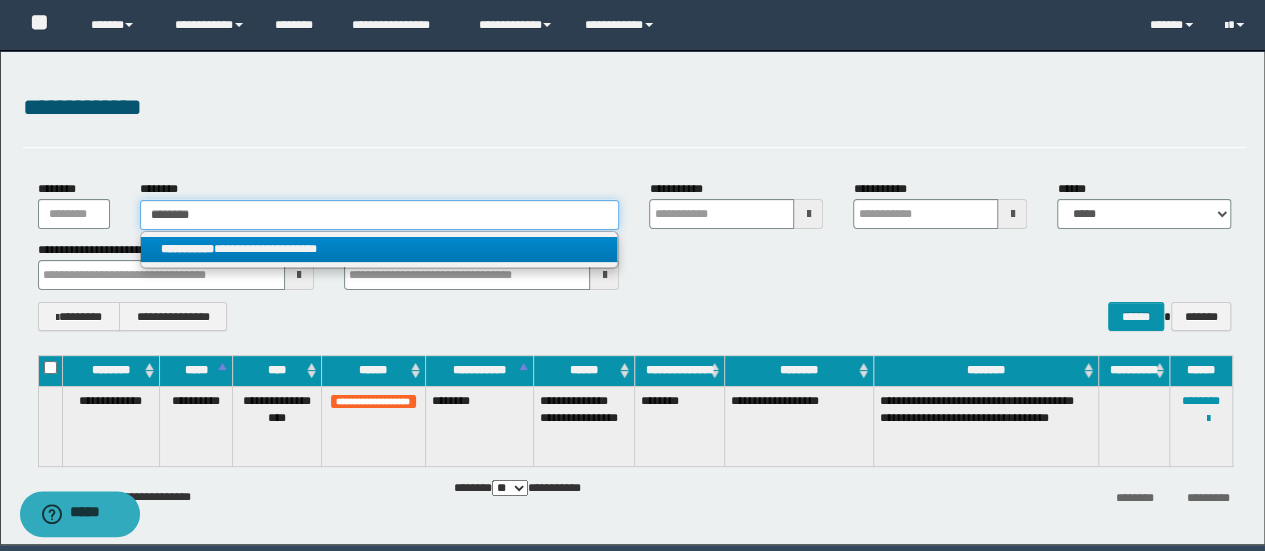 type 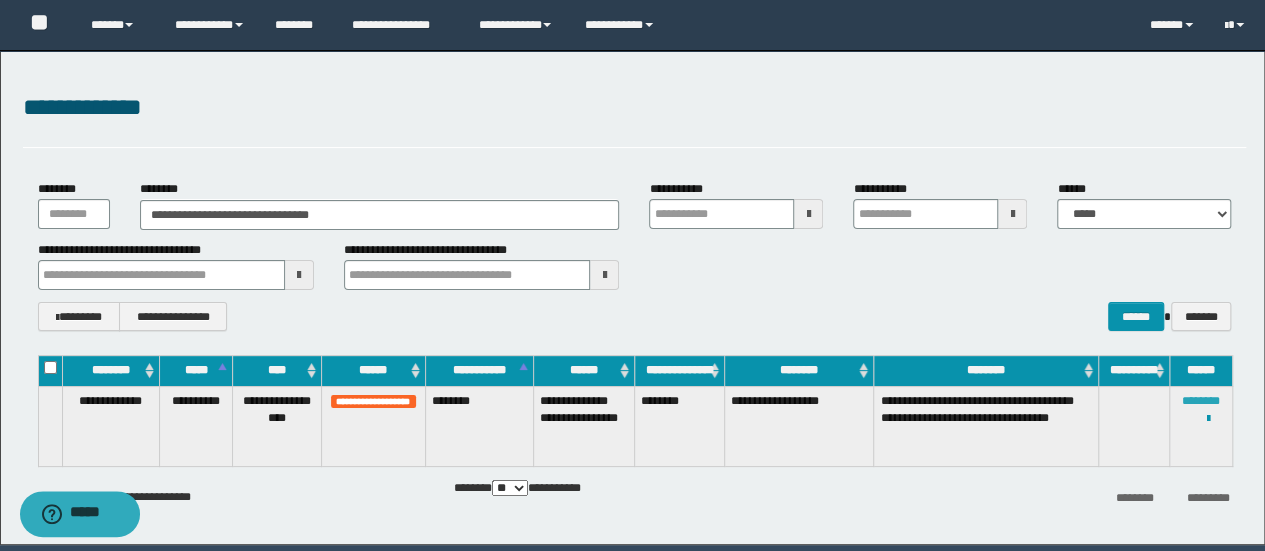 click on "********" at bounding box center (1201, 401) 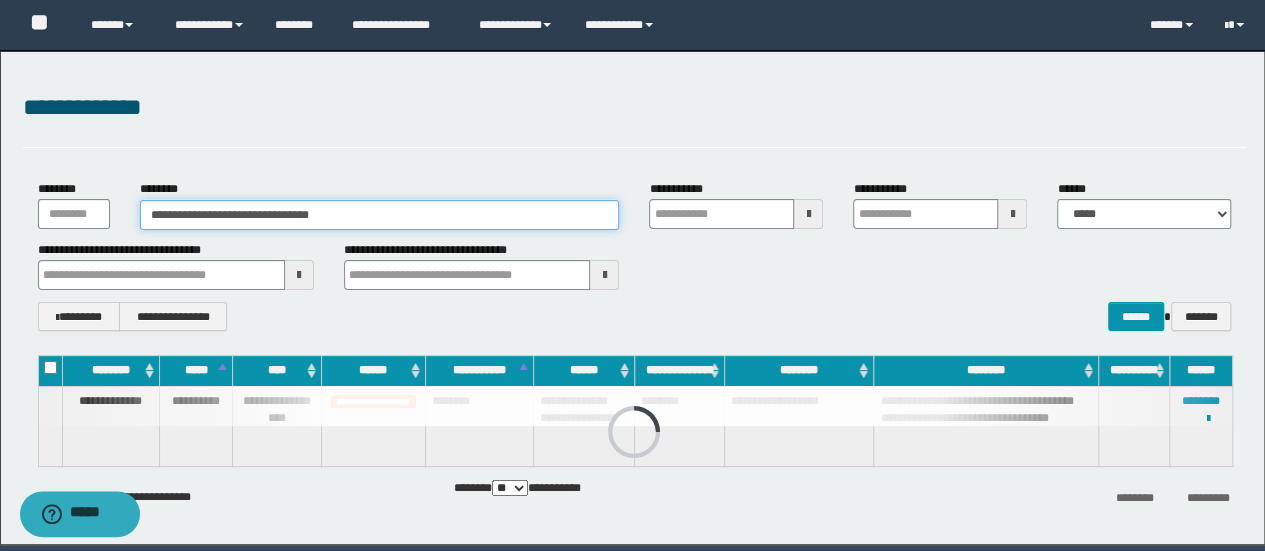 click on "**********" at bounding box center [635, 255] 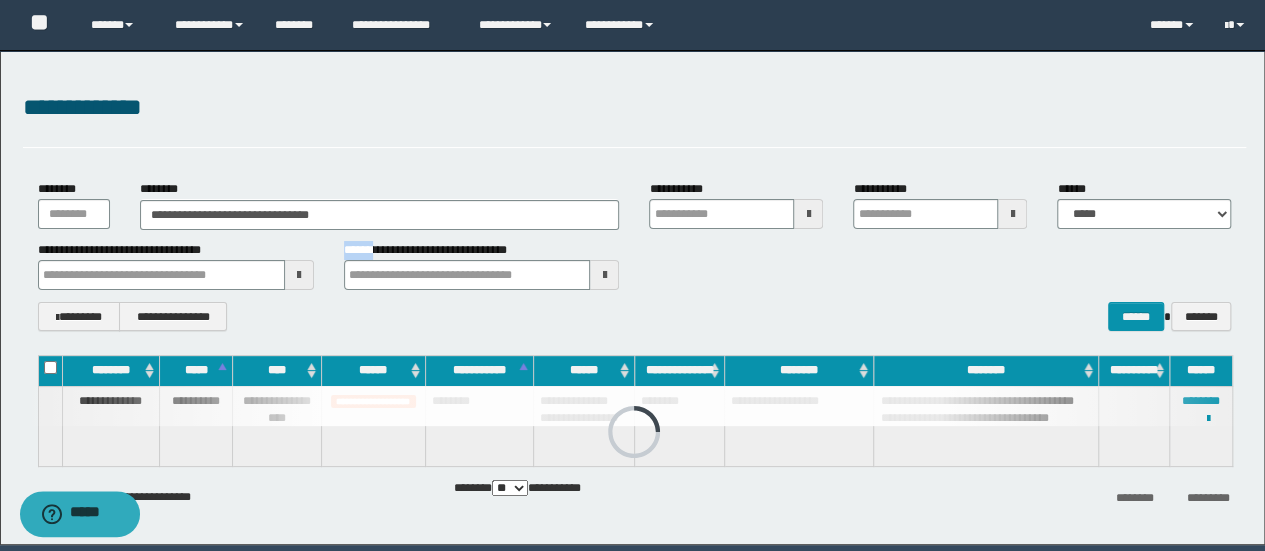 click on "**********" at bounding box center [635, 255] 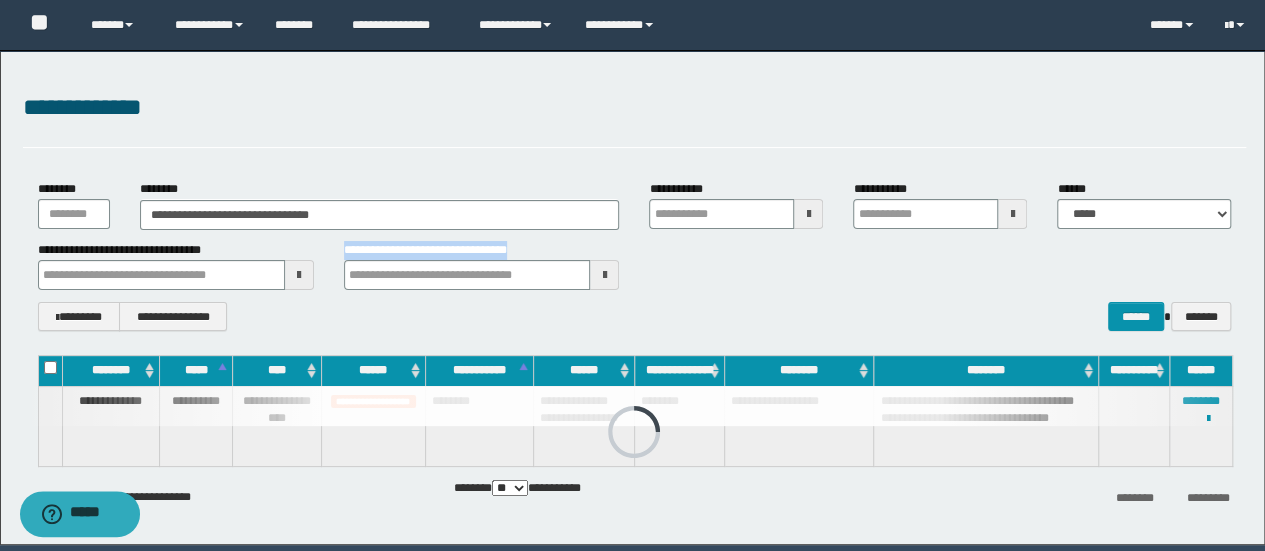 click on "**********" at bounding box center (635, 255) 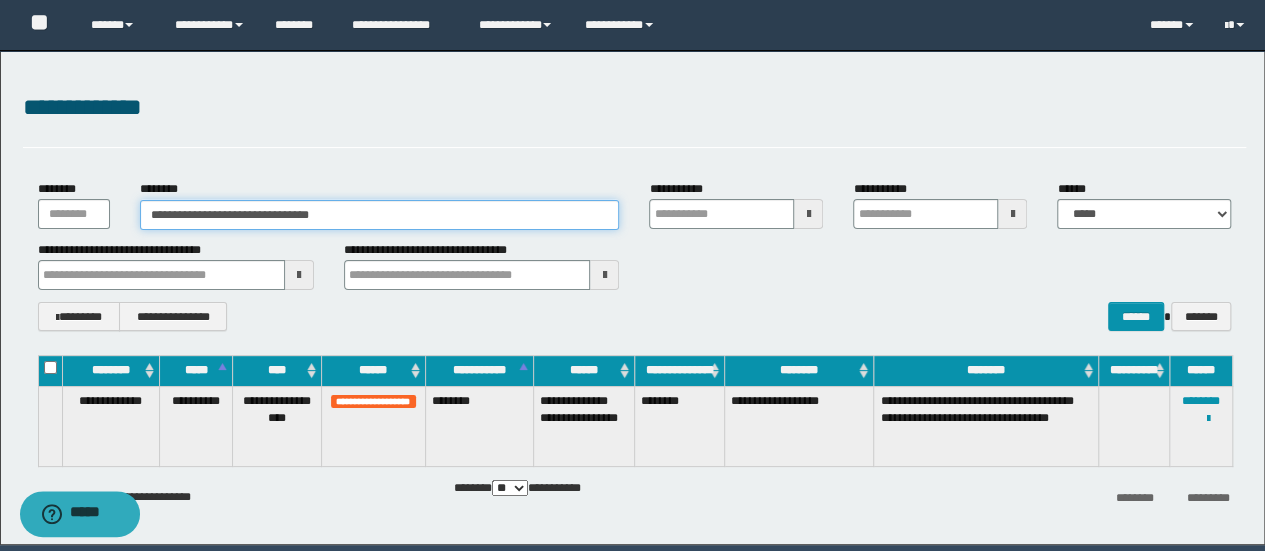 click on "**********" at bounding box center [380, 215] 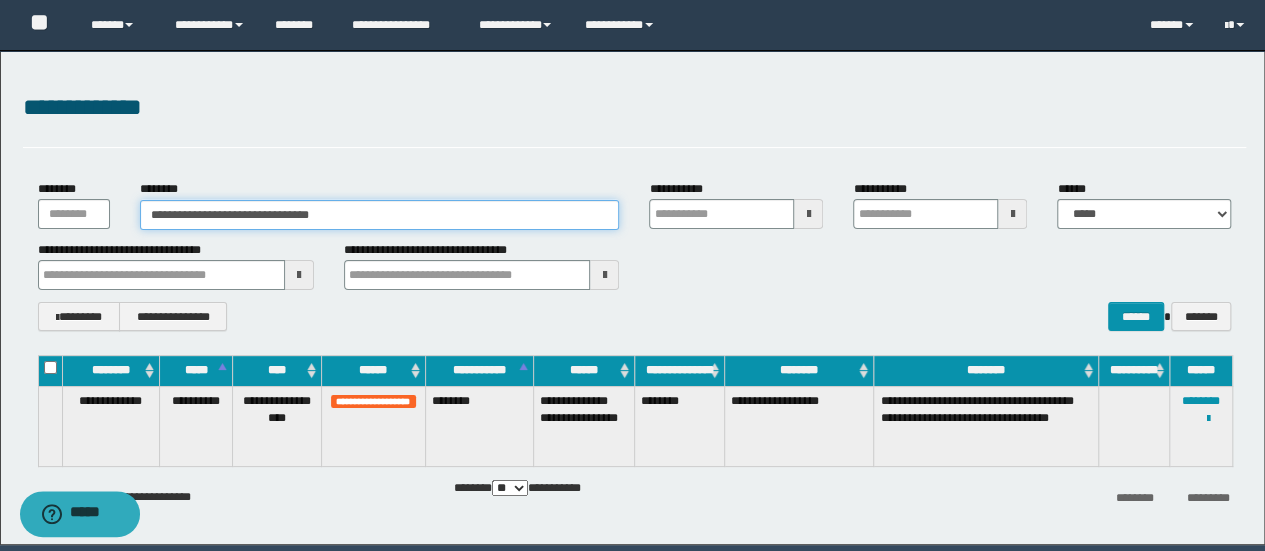 click on "**********" at bounding box center (380, 215) 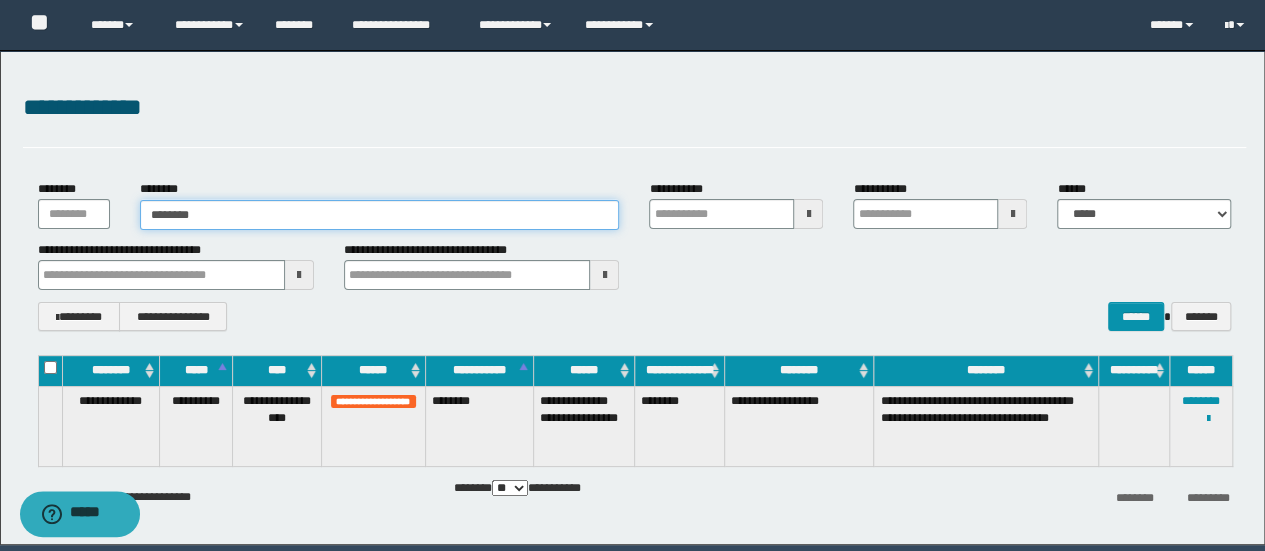 type on "********" 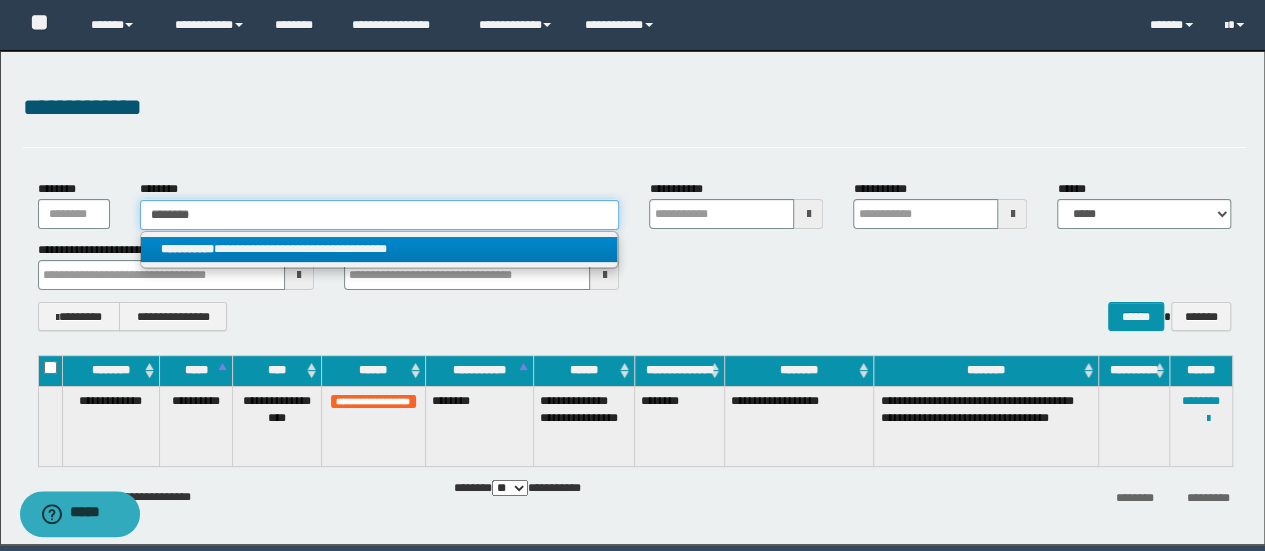 type on "********" 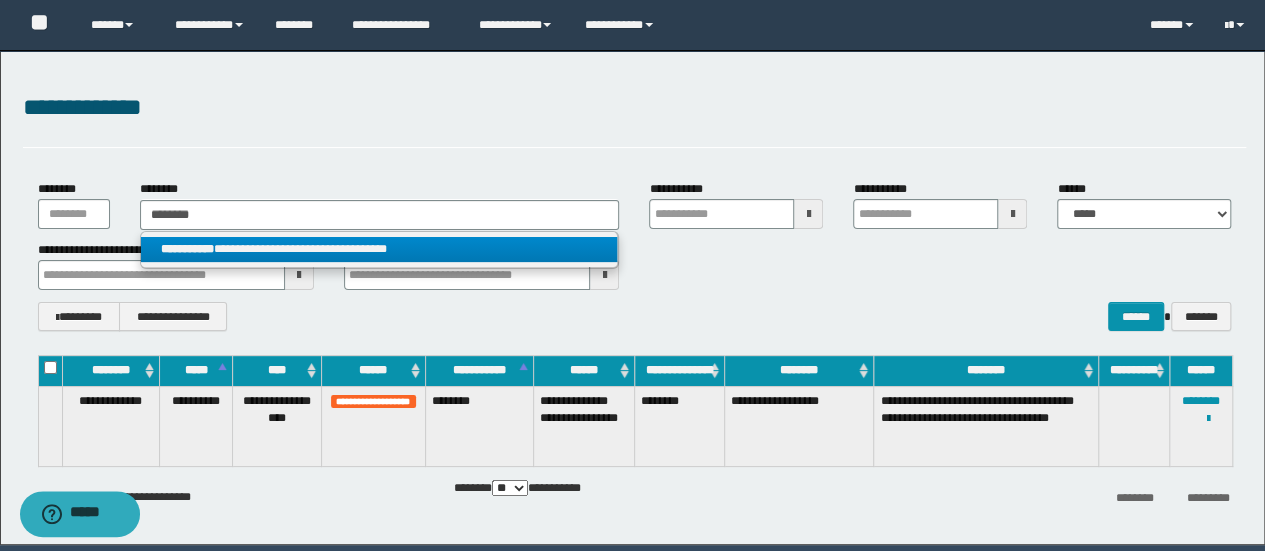 click on "**********" at bounding box center [379, 249] 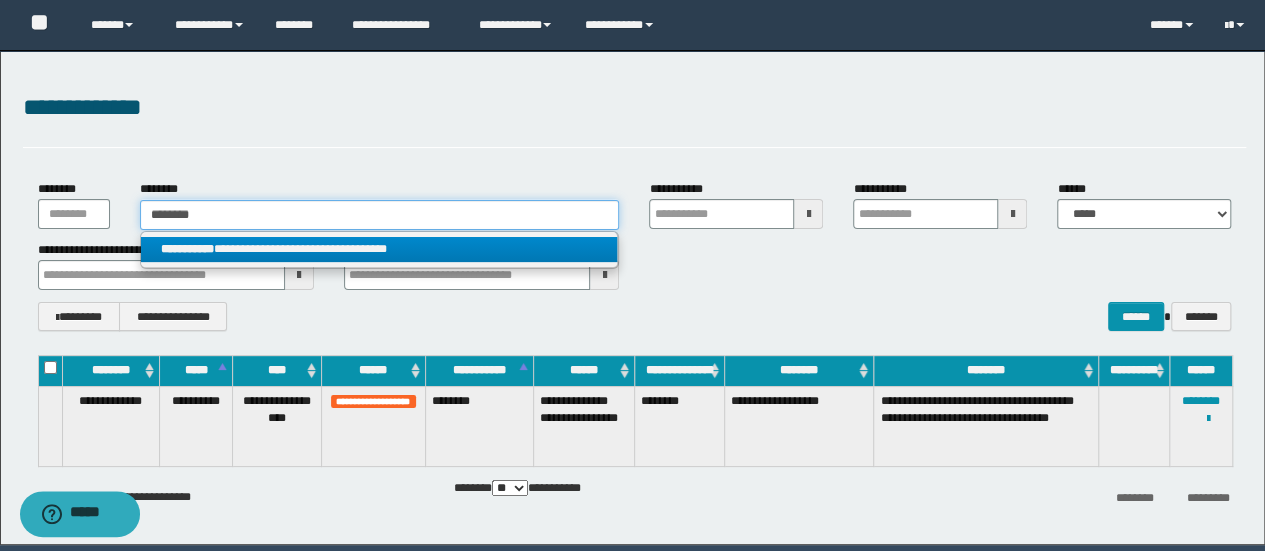 type 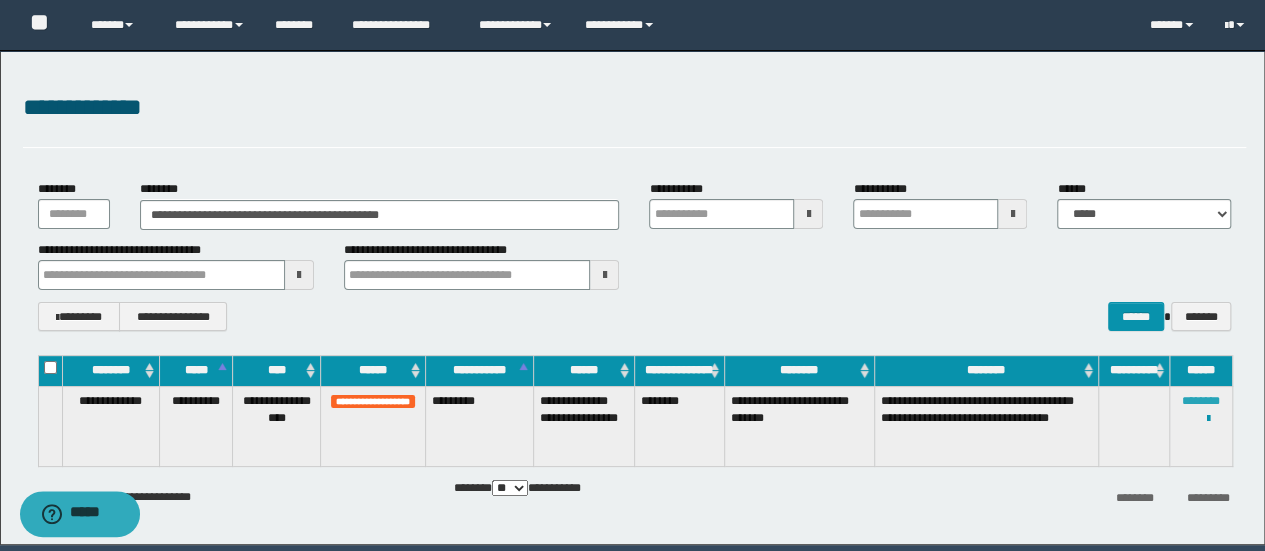 click on "********" at bounding box center (1201, 401) 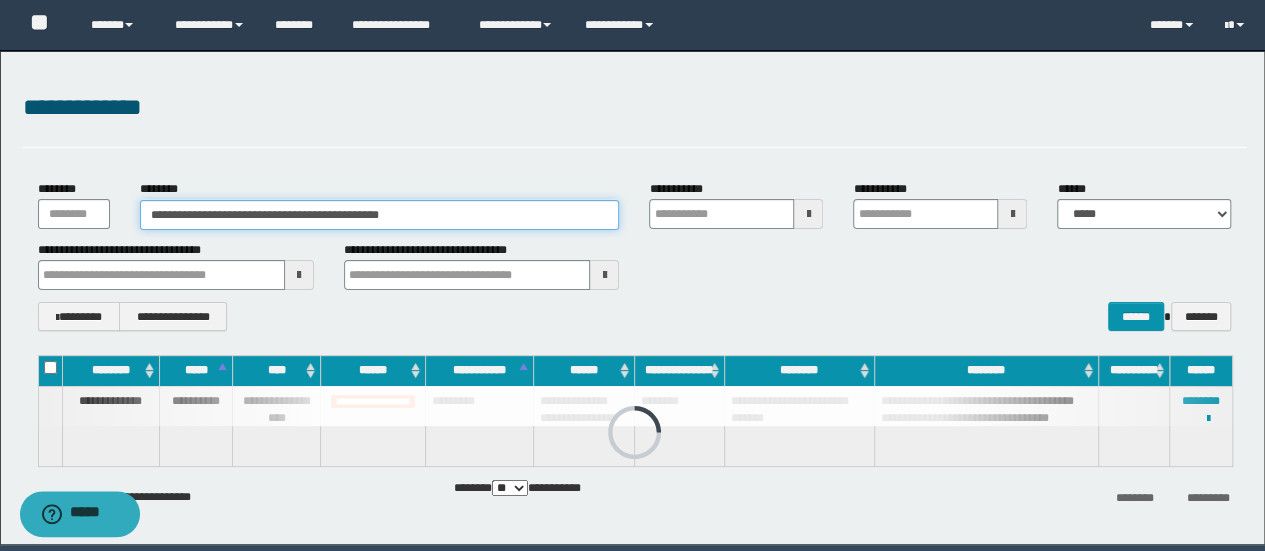 click on "**********" at bounding box center (380, 215) 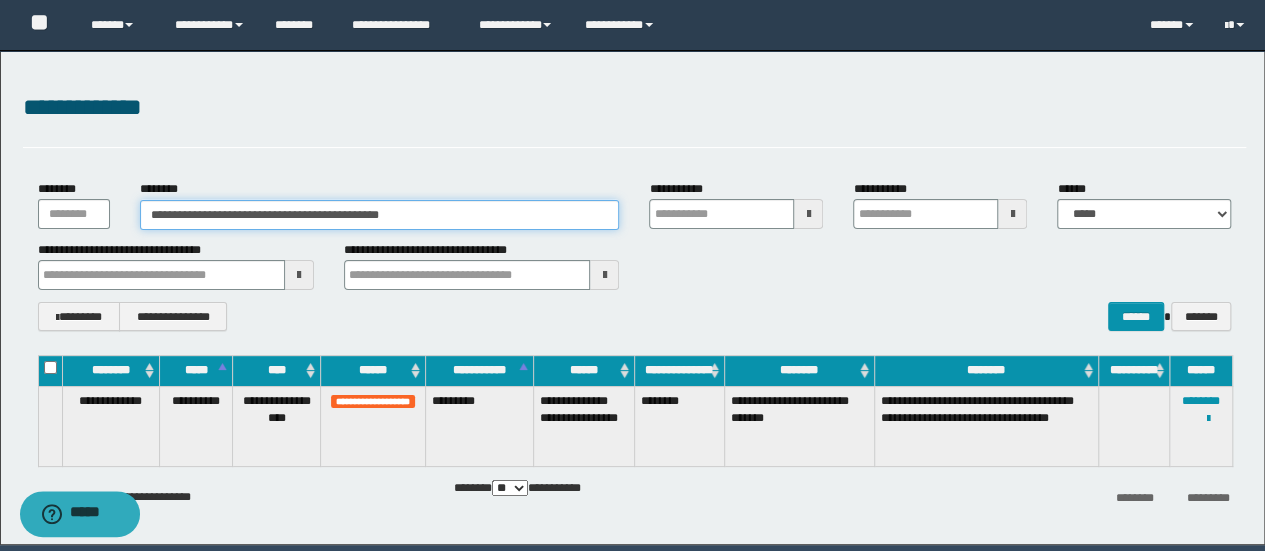 click on "**********" at bounding box center (380, 215) 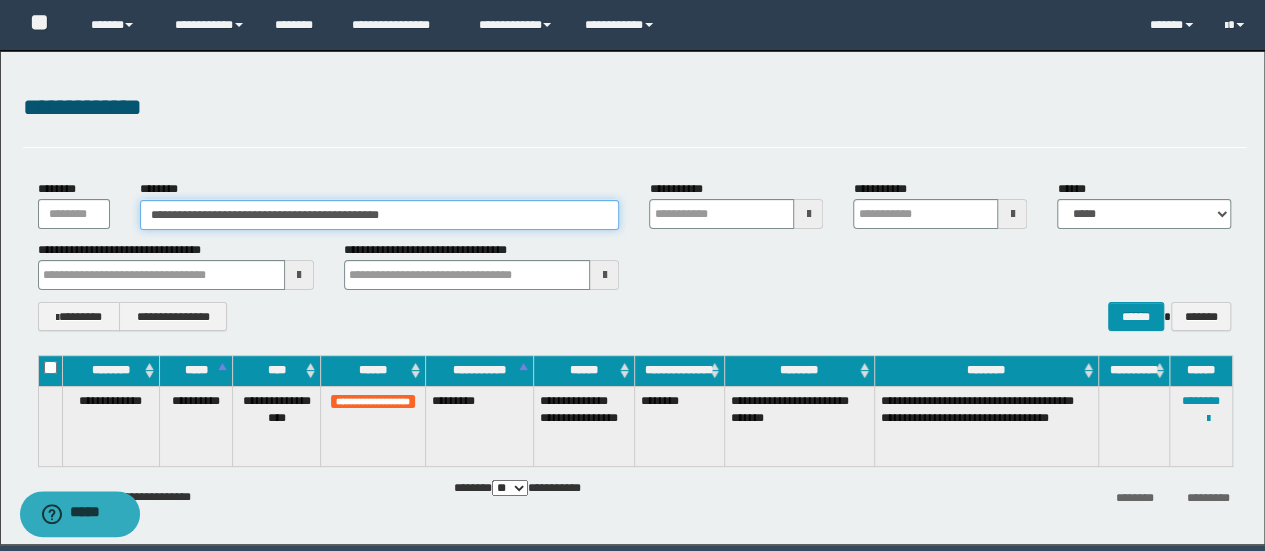 paste 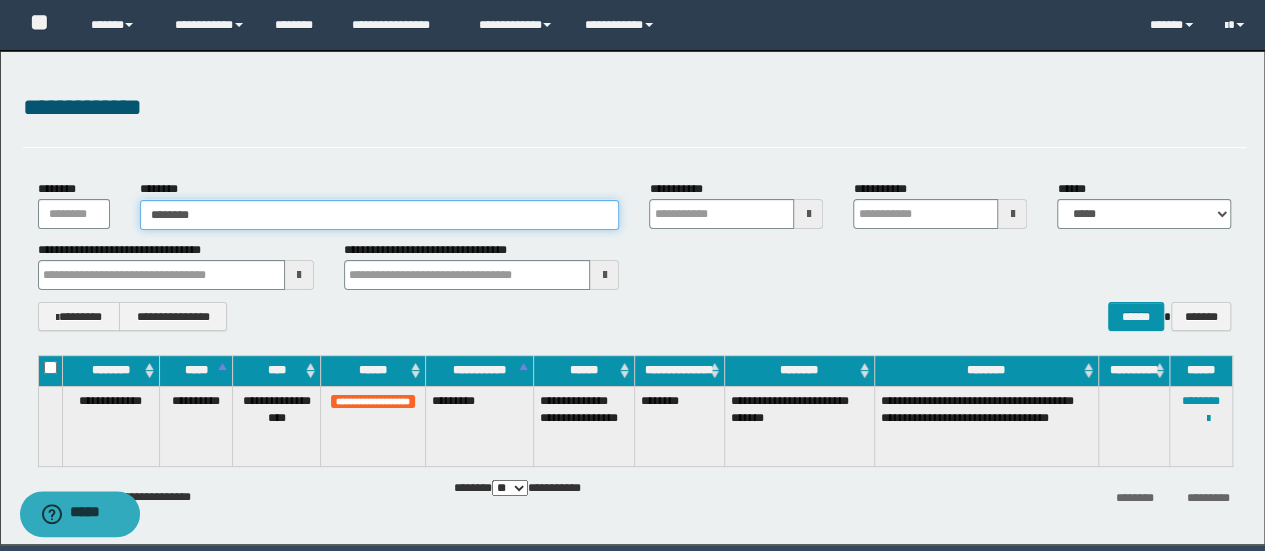 type on "********" 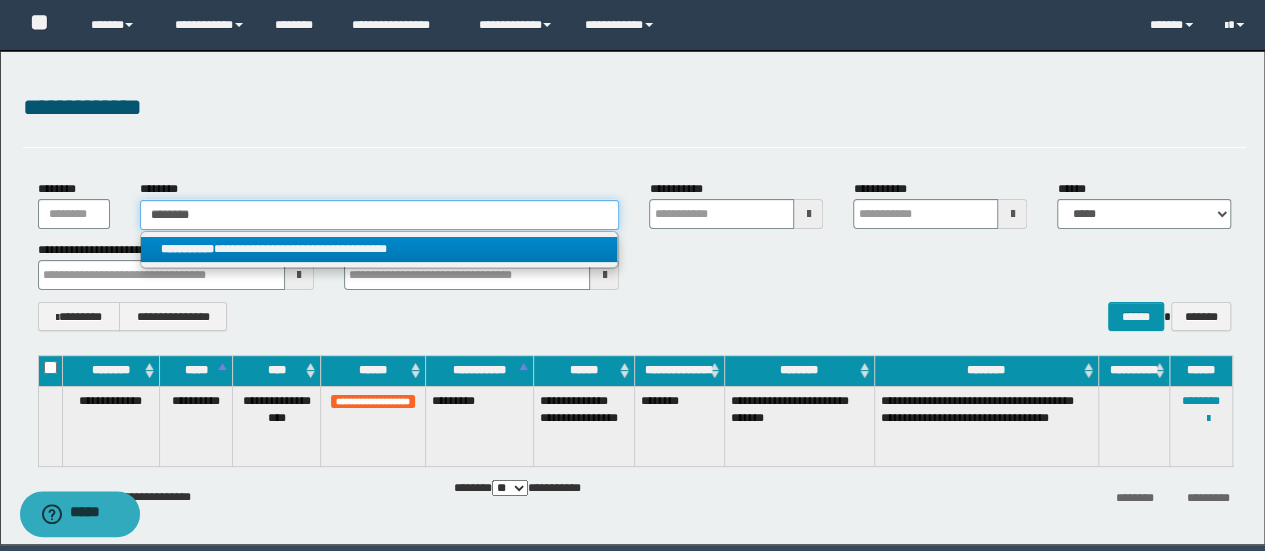 type on "********" 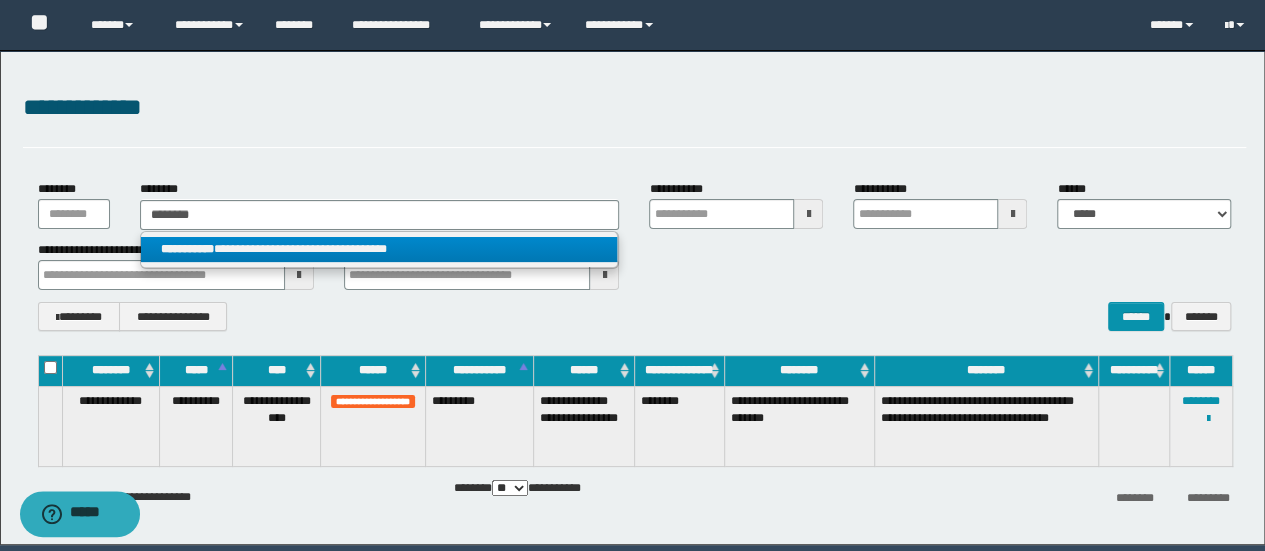 click on "**********" at bounding box center (379, 249) 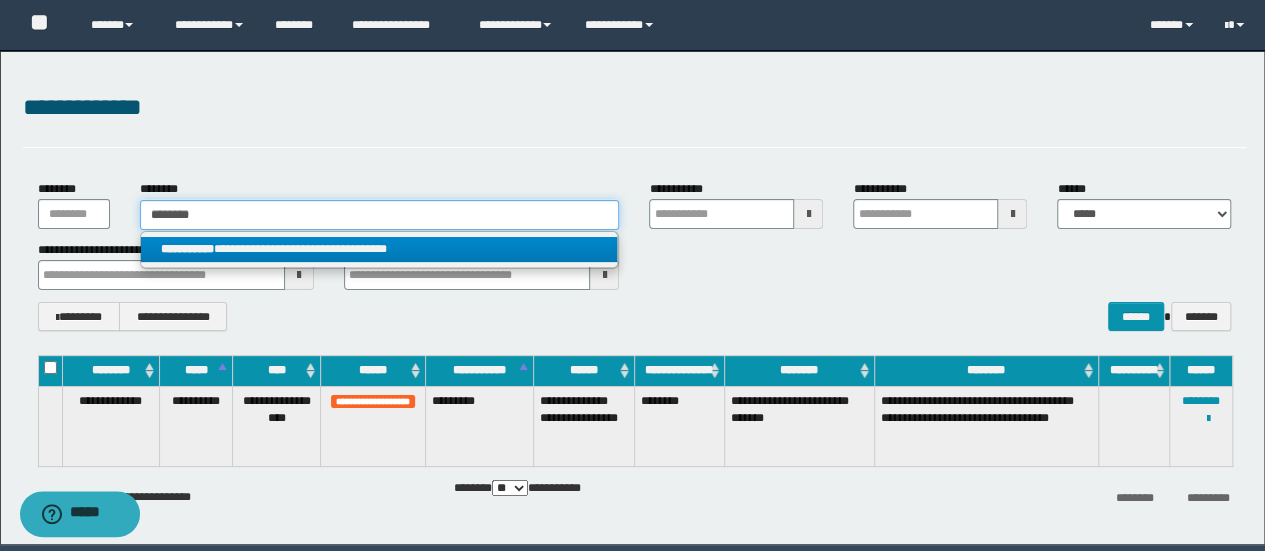 type 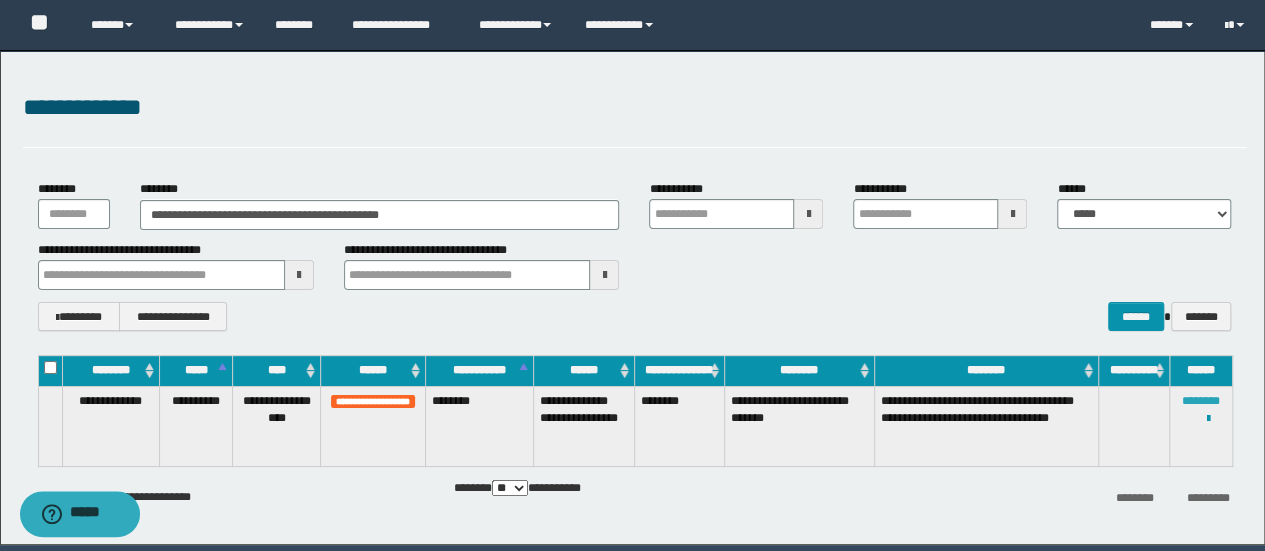 click on "********" at bounding box center [1201, 401] 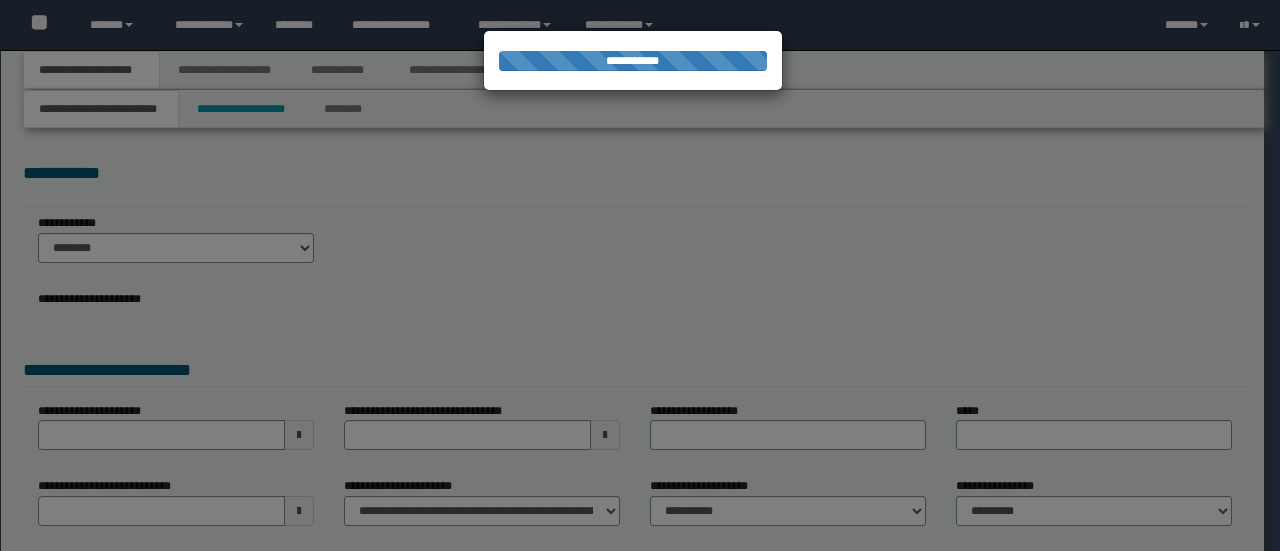 scroll, scrollTop: 0, scrollLeft: 0, axis: both 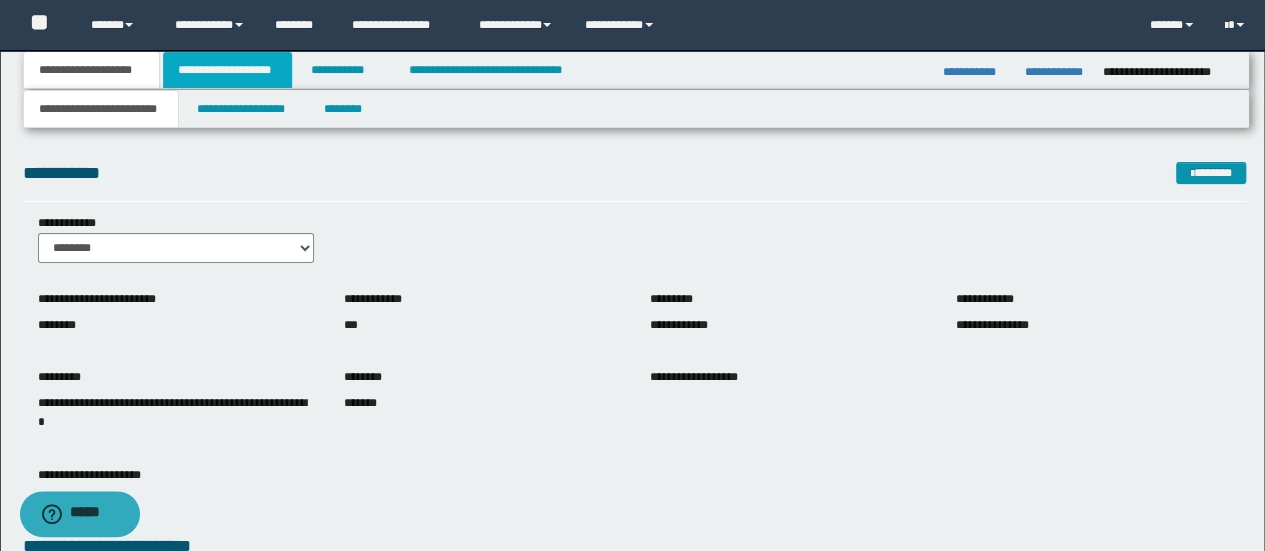 click on "**********" at bounding box center [227, 70] 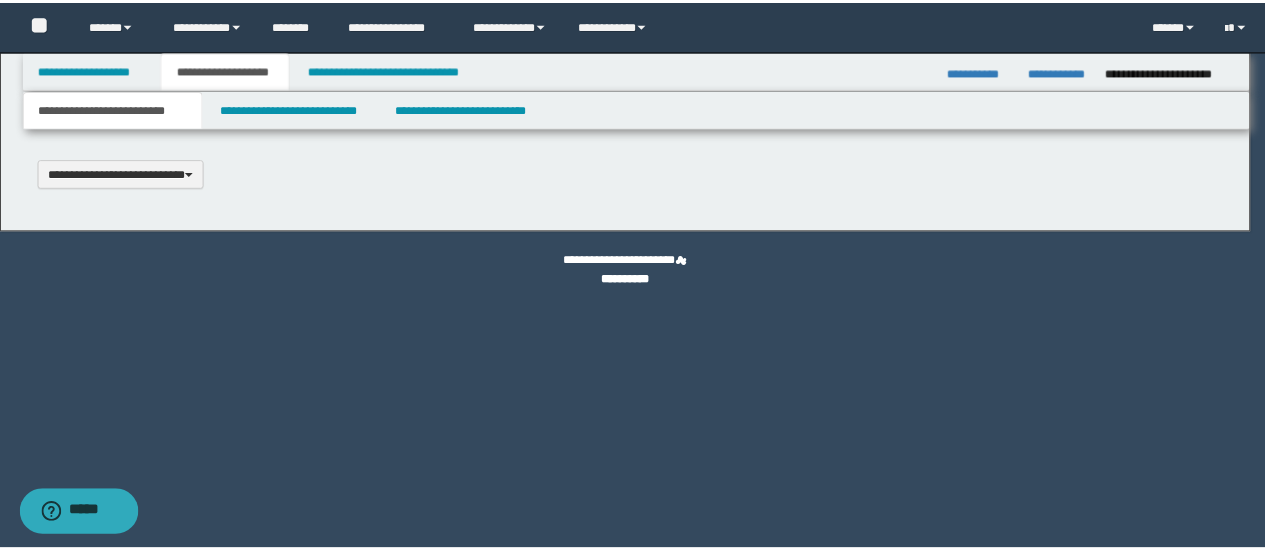 scroll, scrollTop: 0, scrollLeft: 0, axis: both 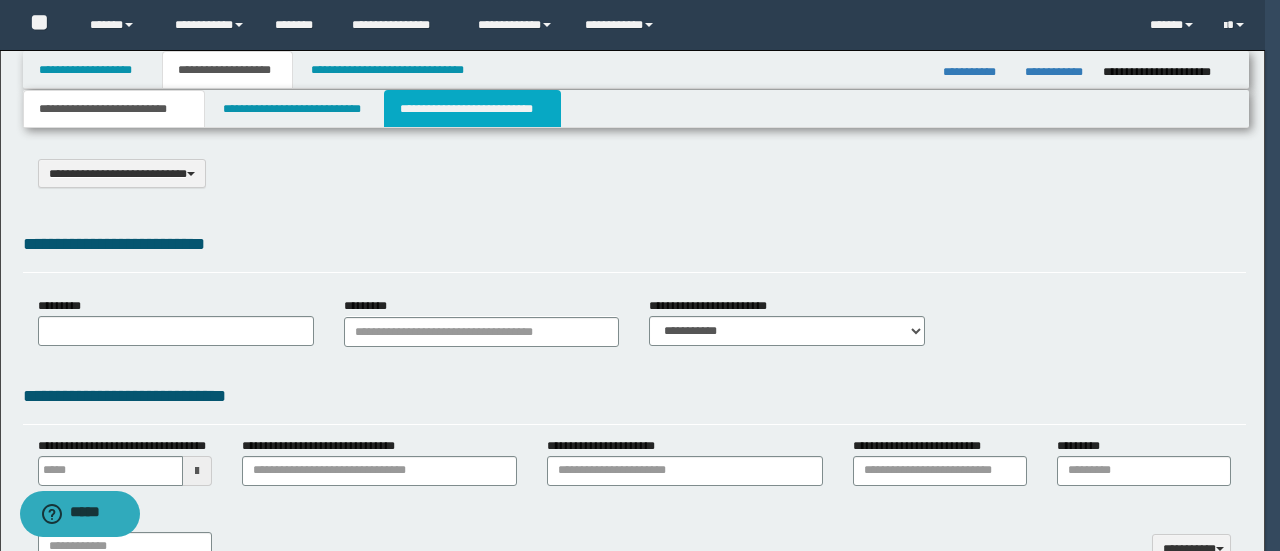 click on "**********" at bounding box center [472, 109] 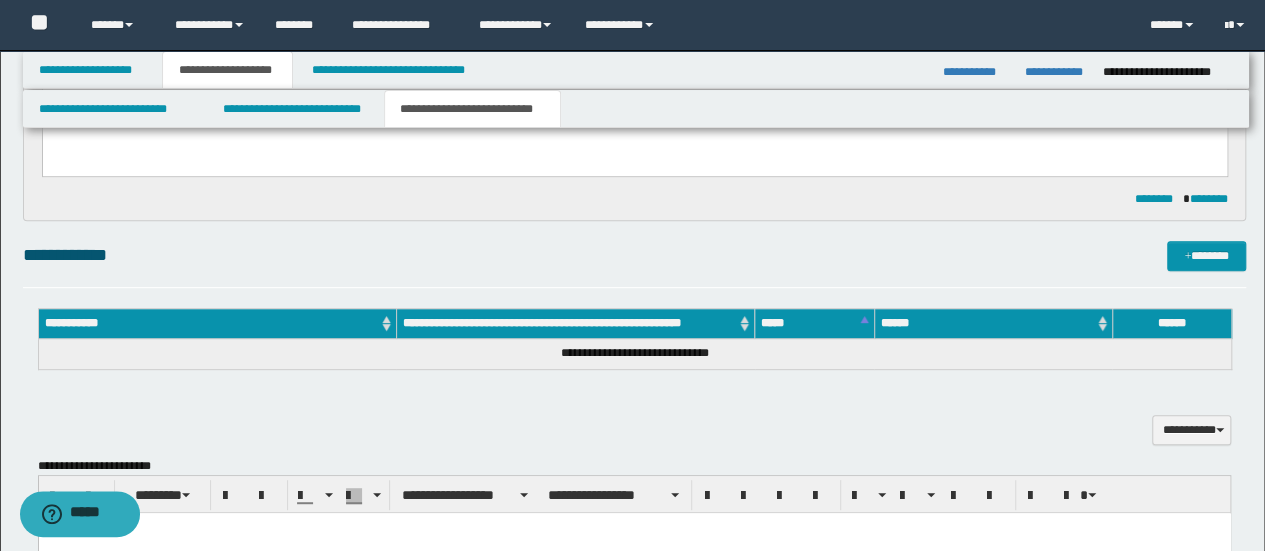 scroll, scrollTop: 200, scrollLeft: 0, axis: vertical 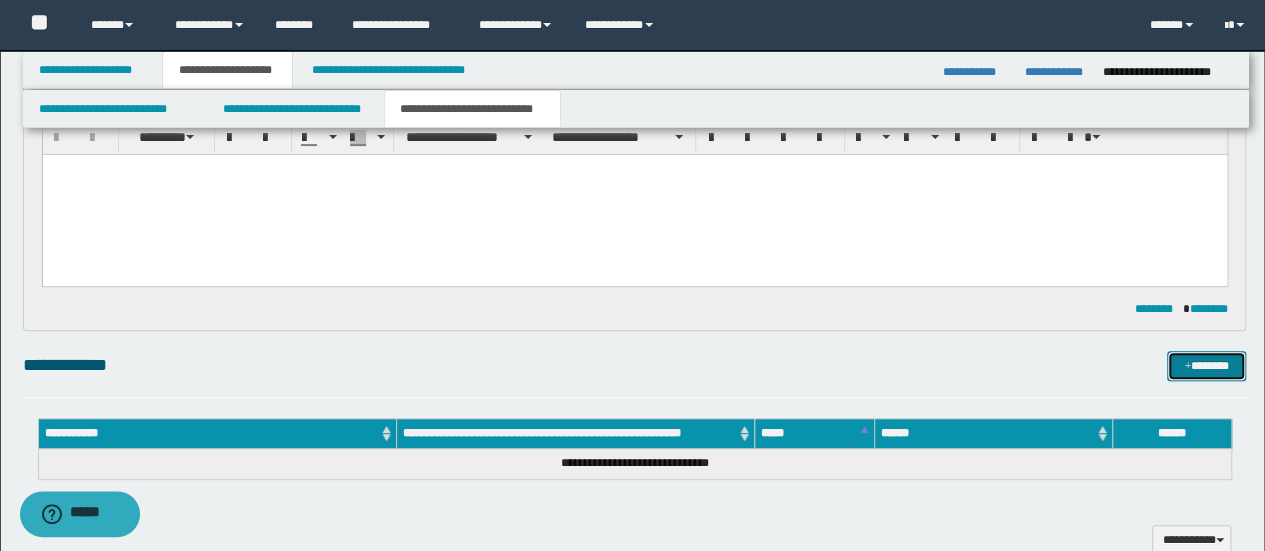 click on "*******" at bounding box center [1206, 365] 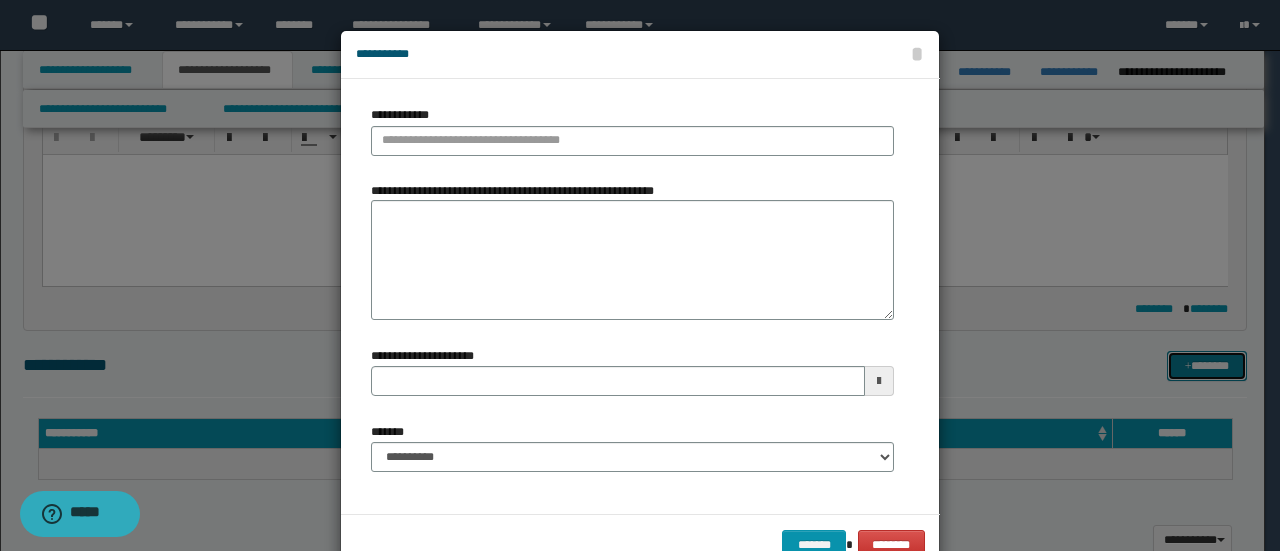 type 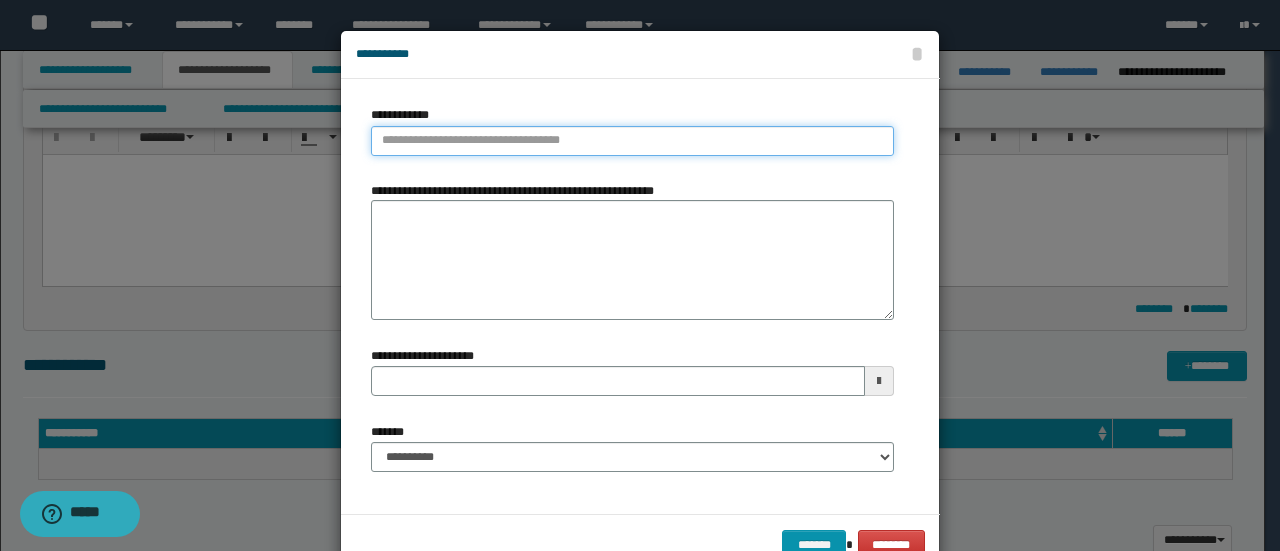 click on "**********" at bounding box center (632, 141) 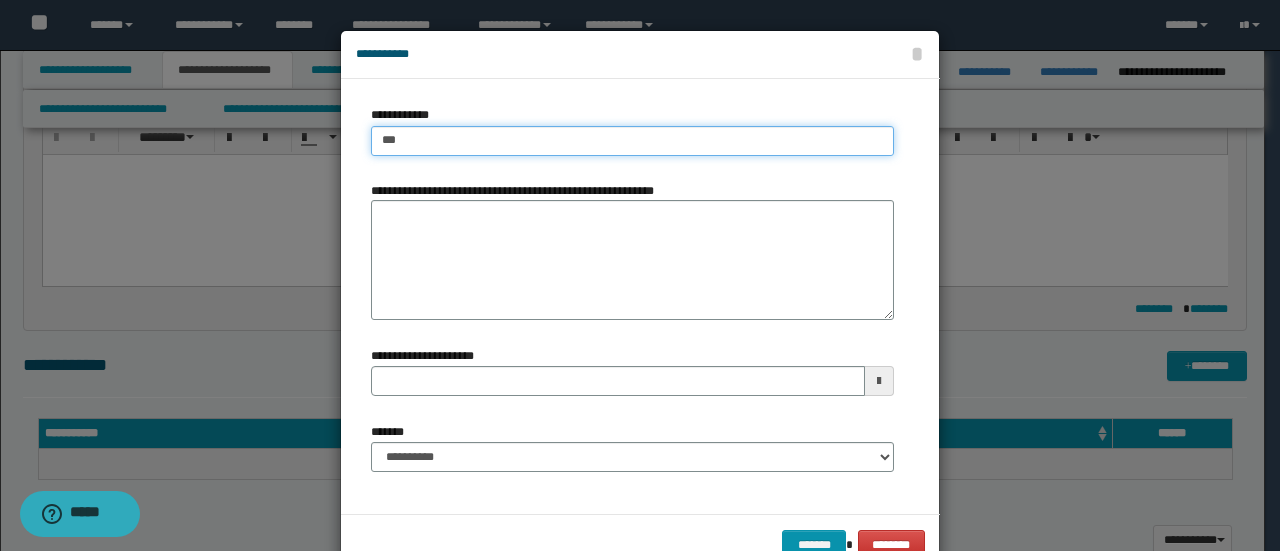 type on "****" 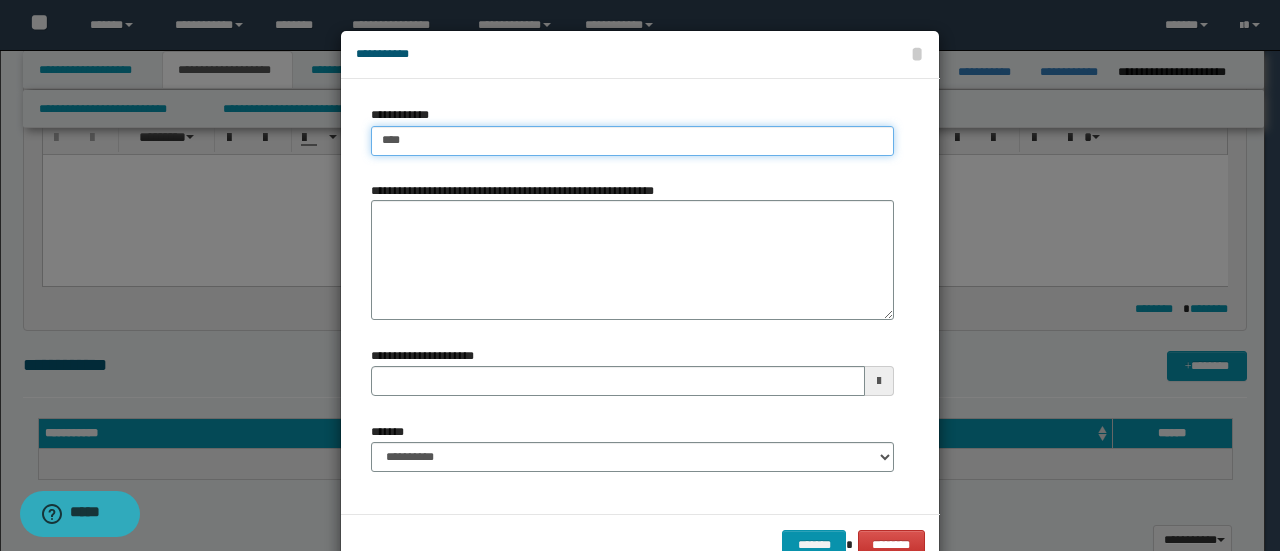 type on "****" 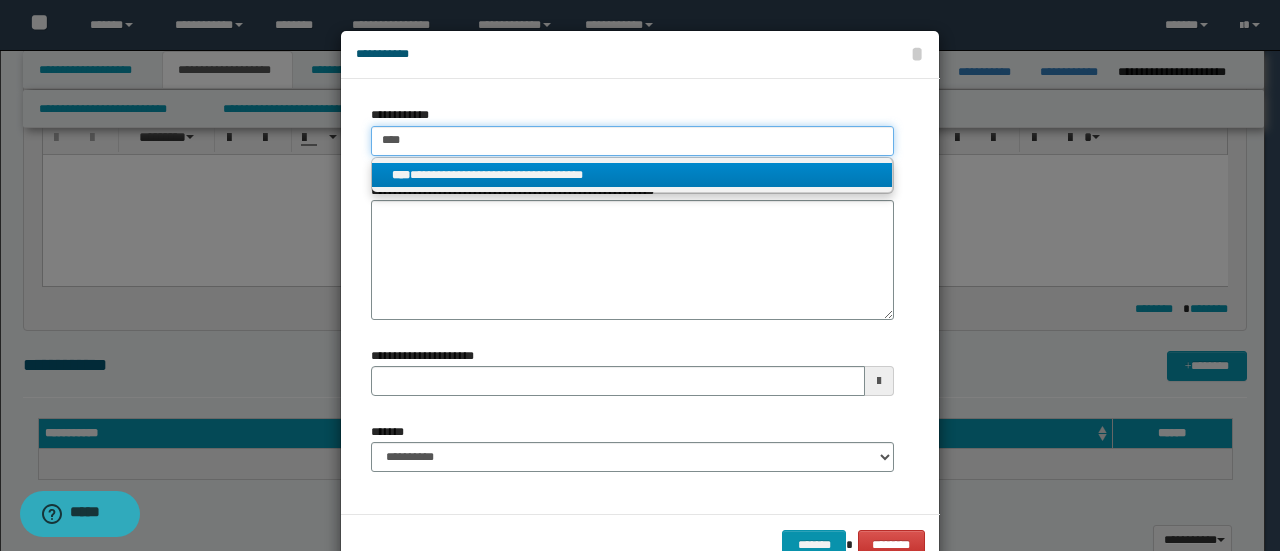 type on "****" 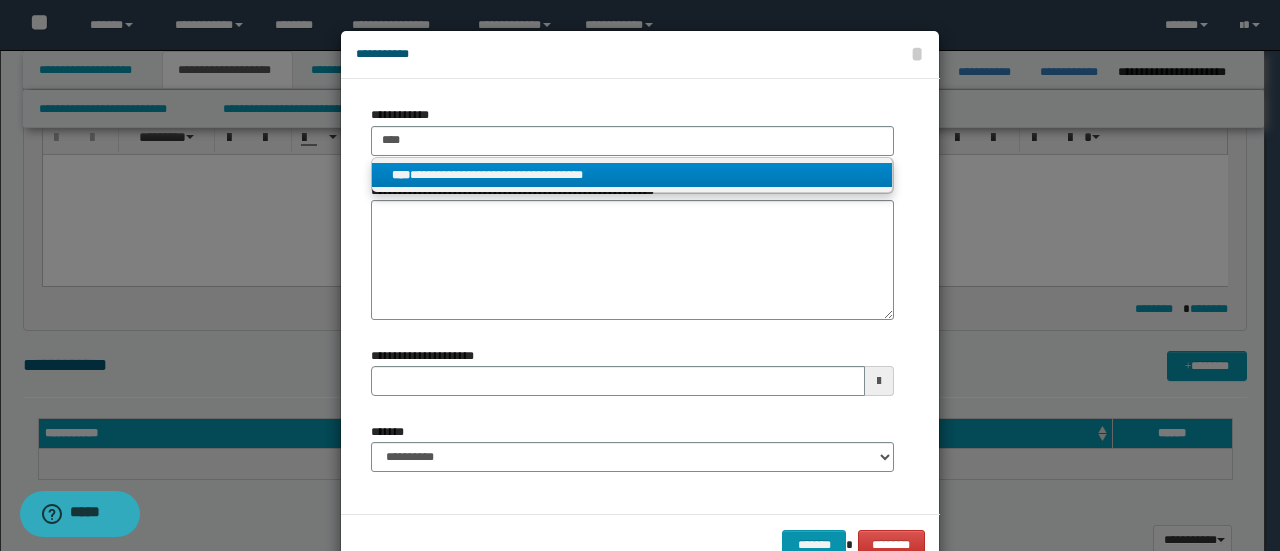 click on "**********" at bounding box center (632, 175) 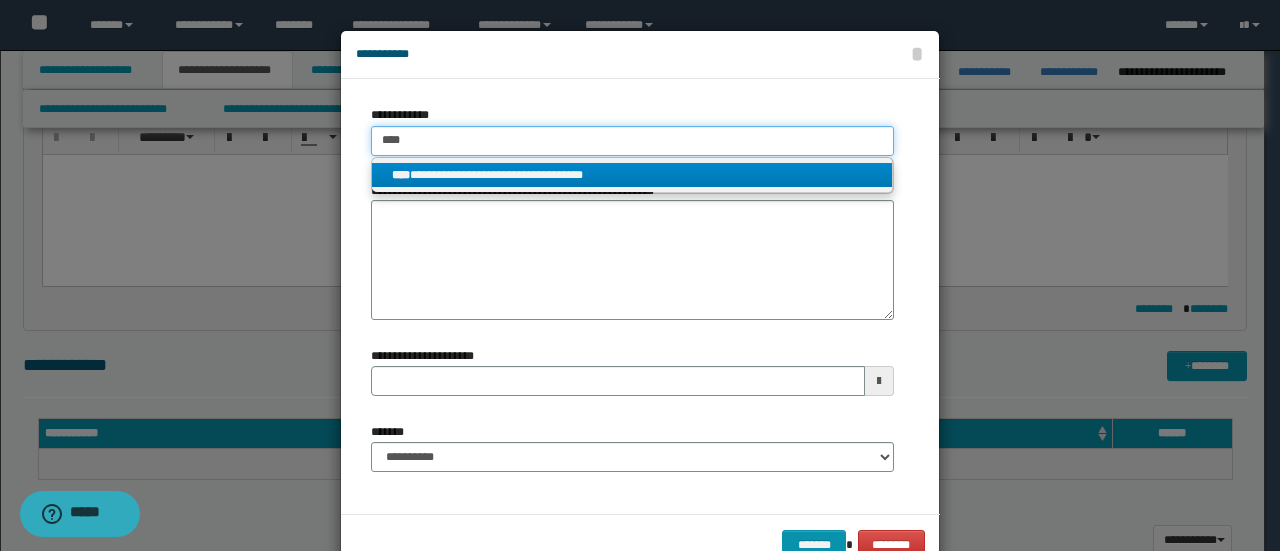 type 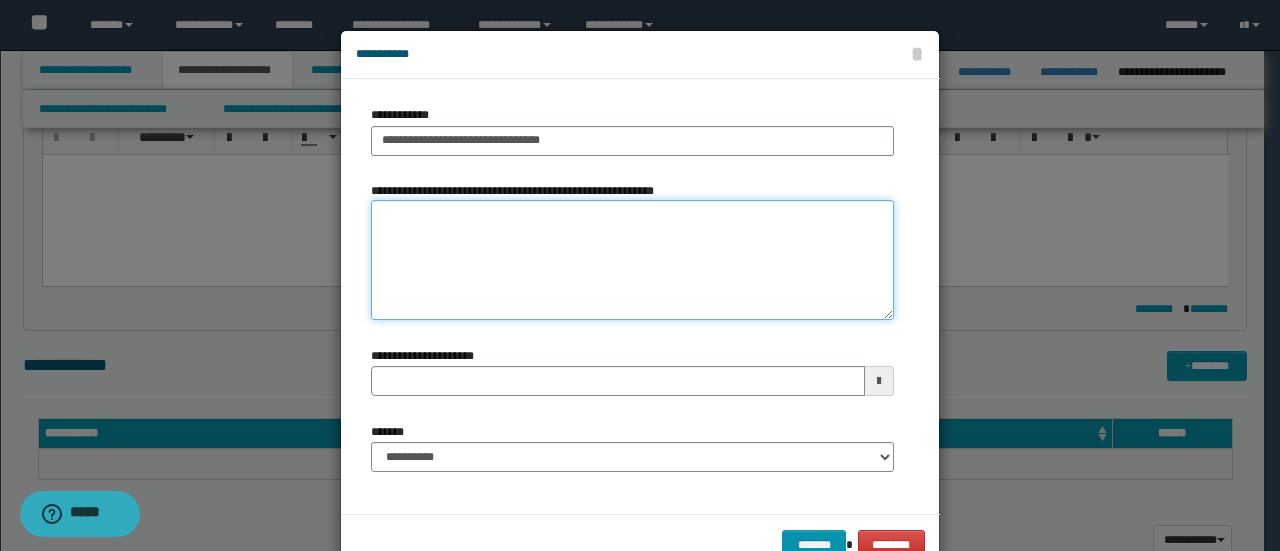 click on "**********" at bounding box center (632, 260) 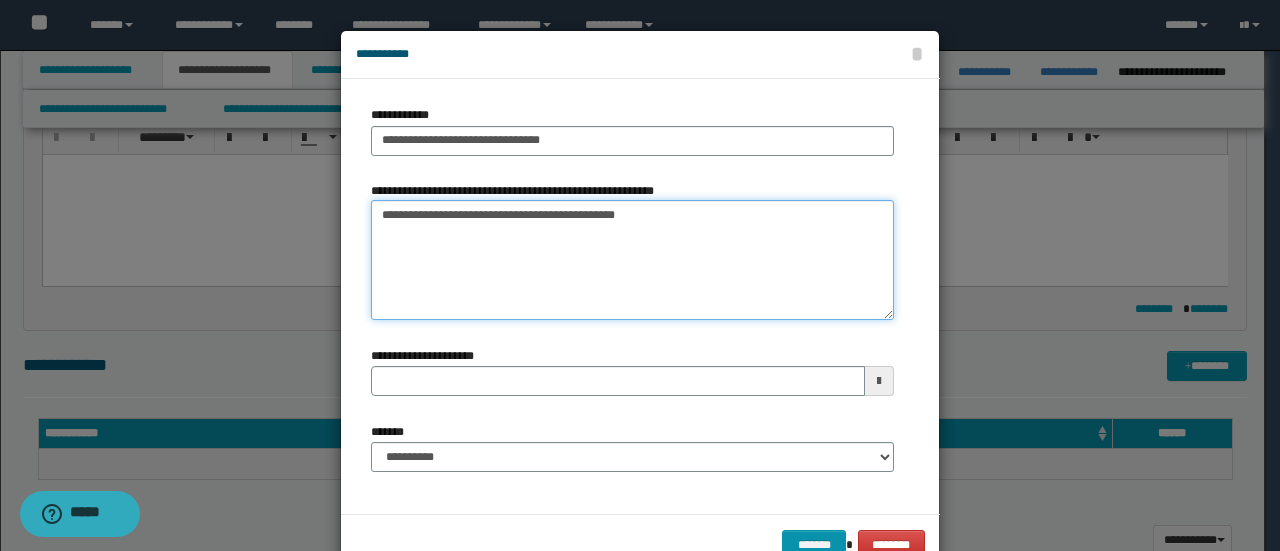 type 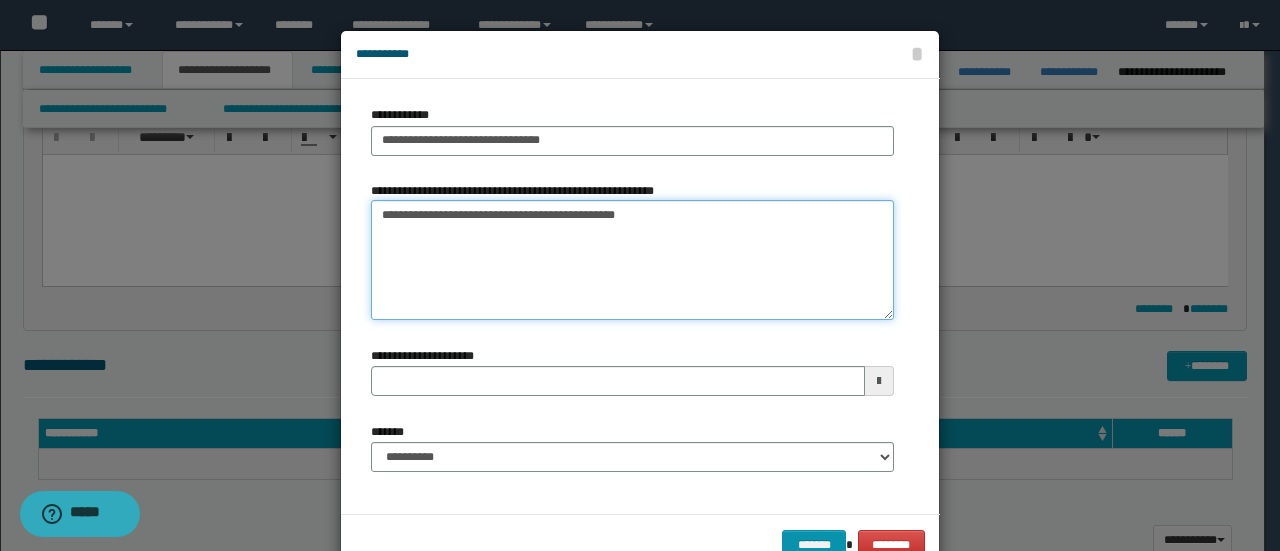 type on "**********" 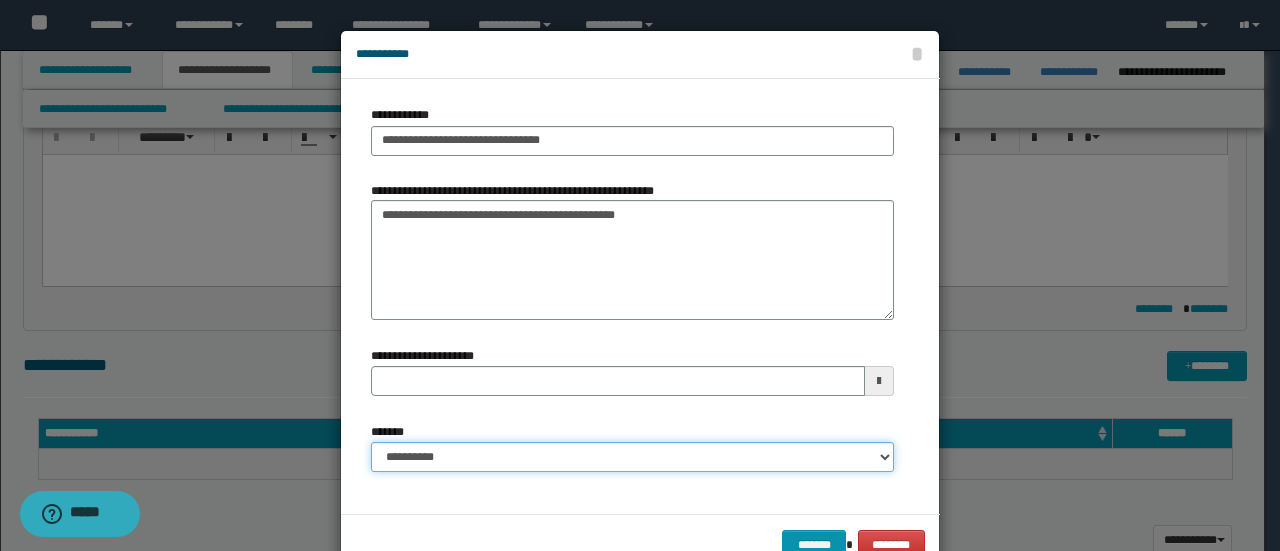 click on "**********" at bounding box center [632, 457] 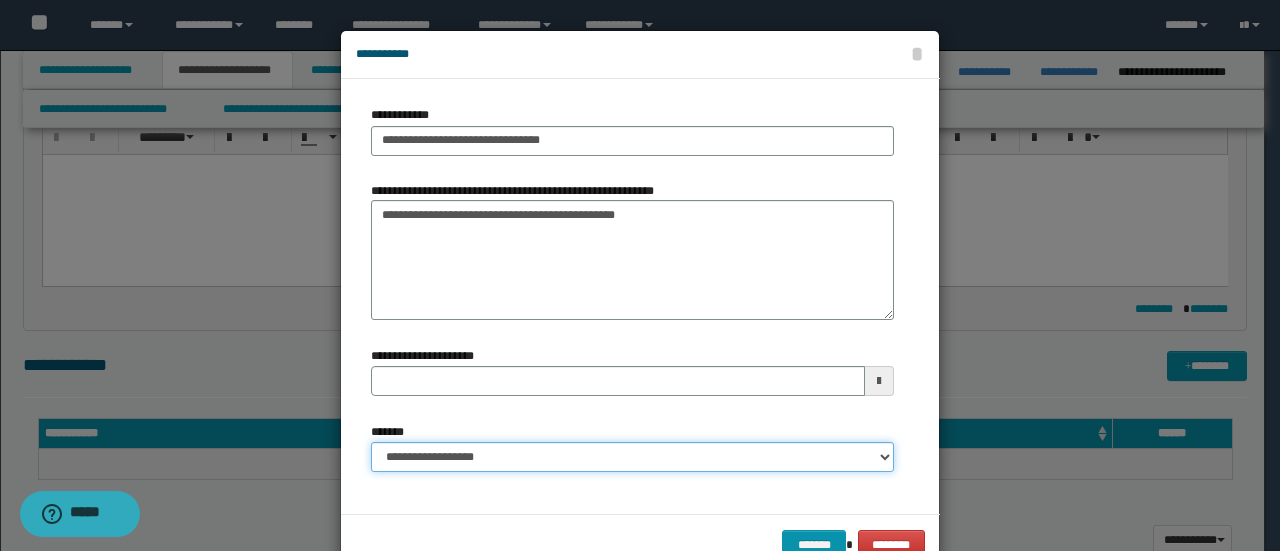 type 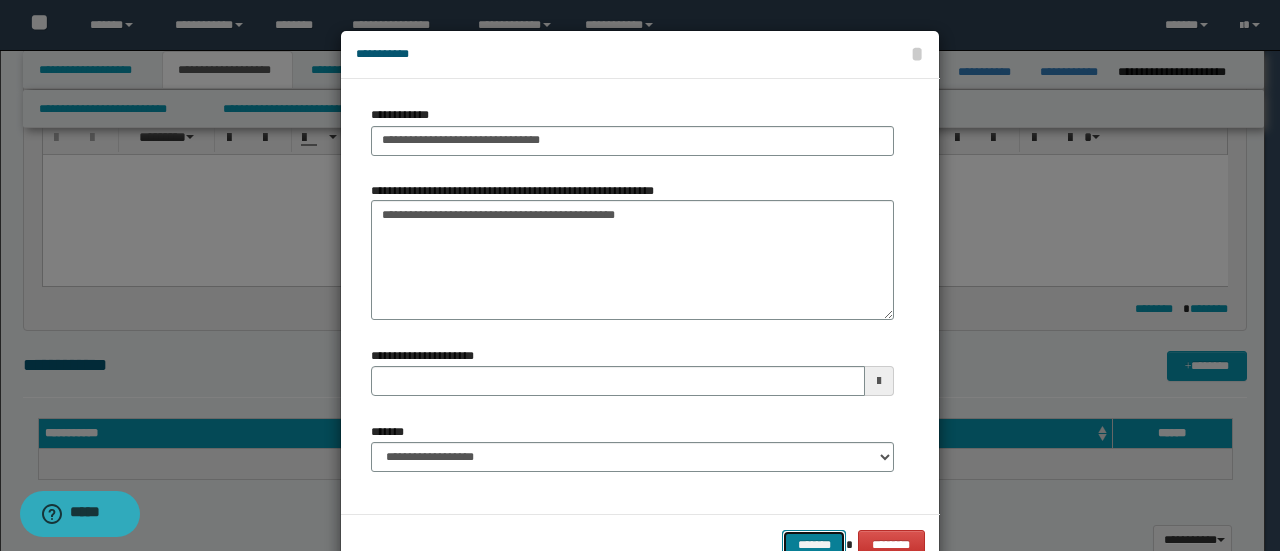 click on "*******" at bounding box center [814, 544] 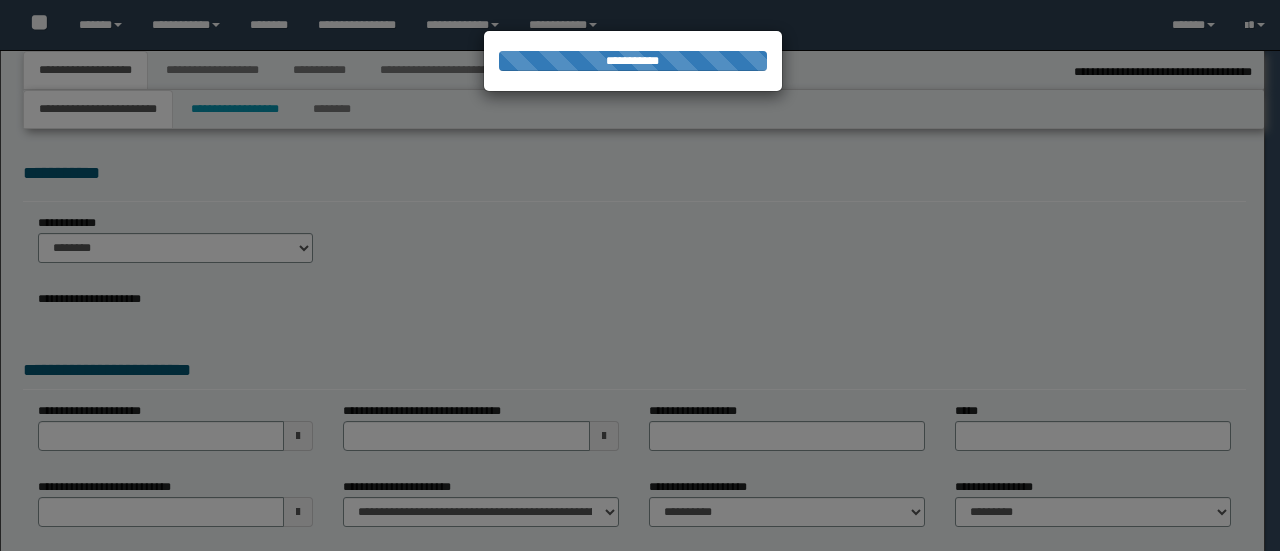 select on "*" 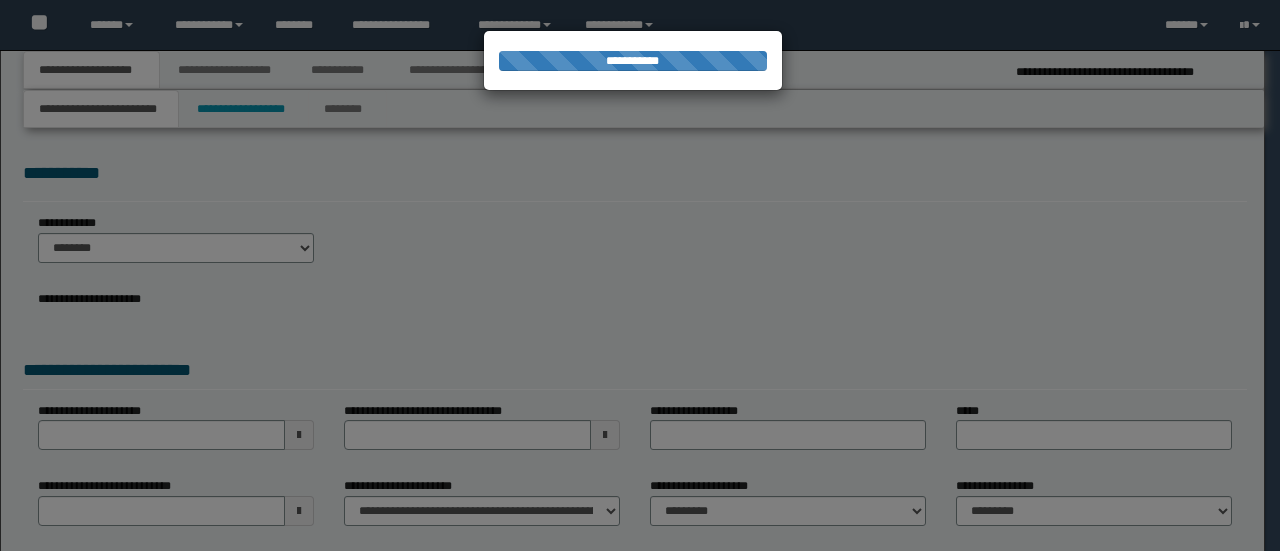 scroll, scrollTop: 0, scrollLeft: 0, axis: both 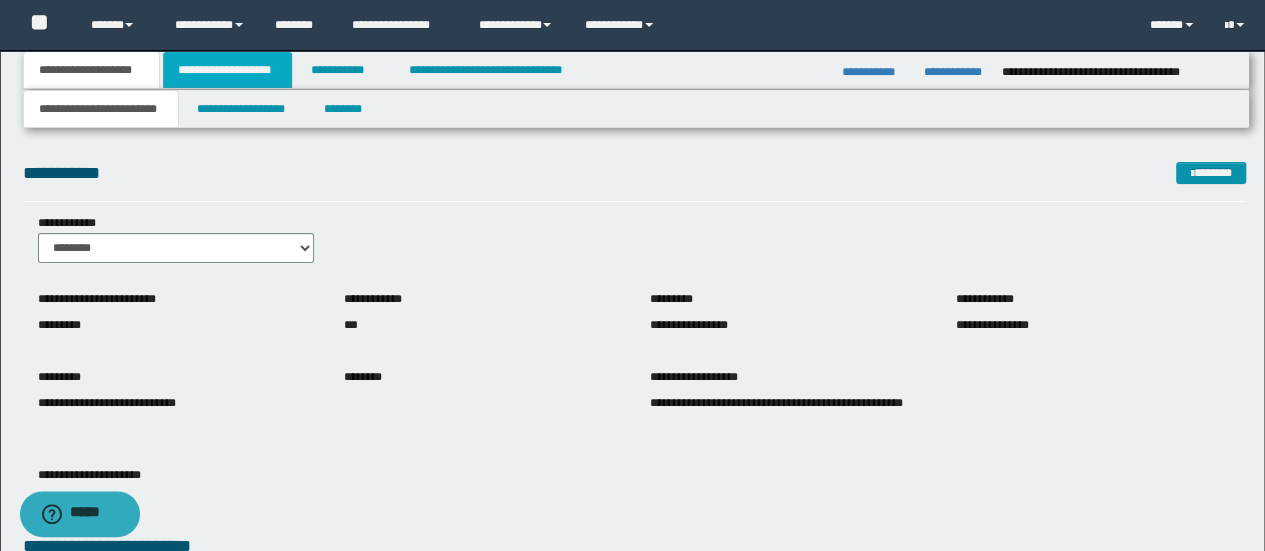 click on "**********" at bounding box center (227, 70) 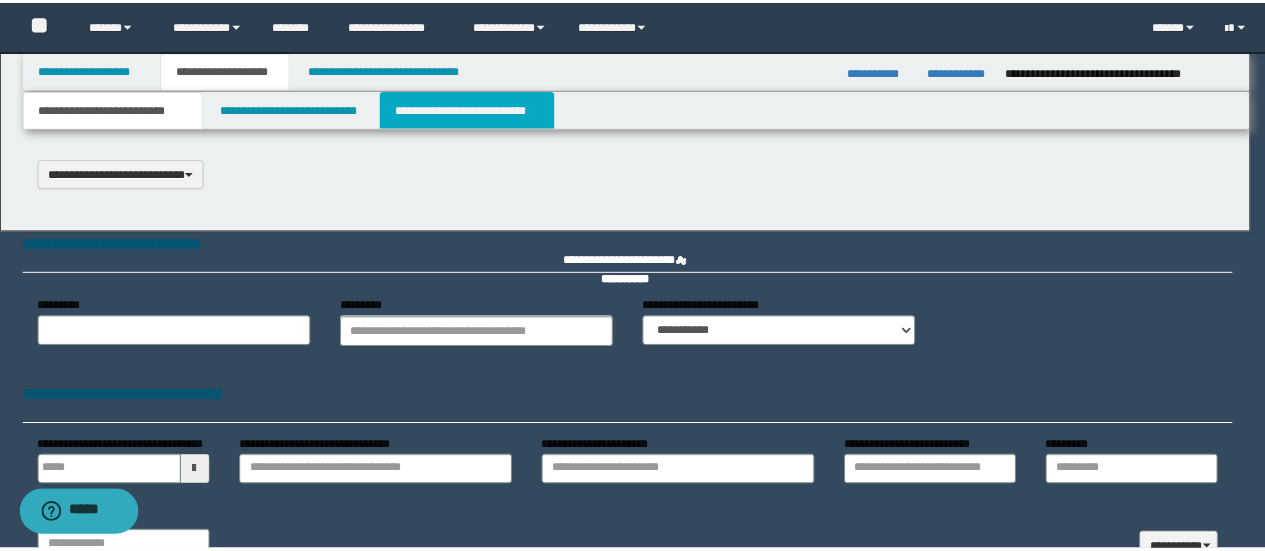 scroll, scrollTop: 0, scrollLeft: 0, axis: both 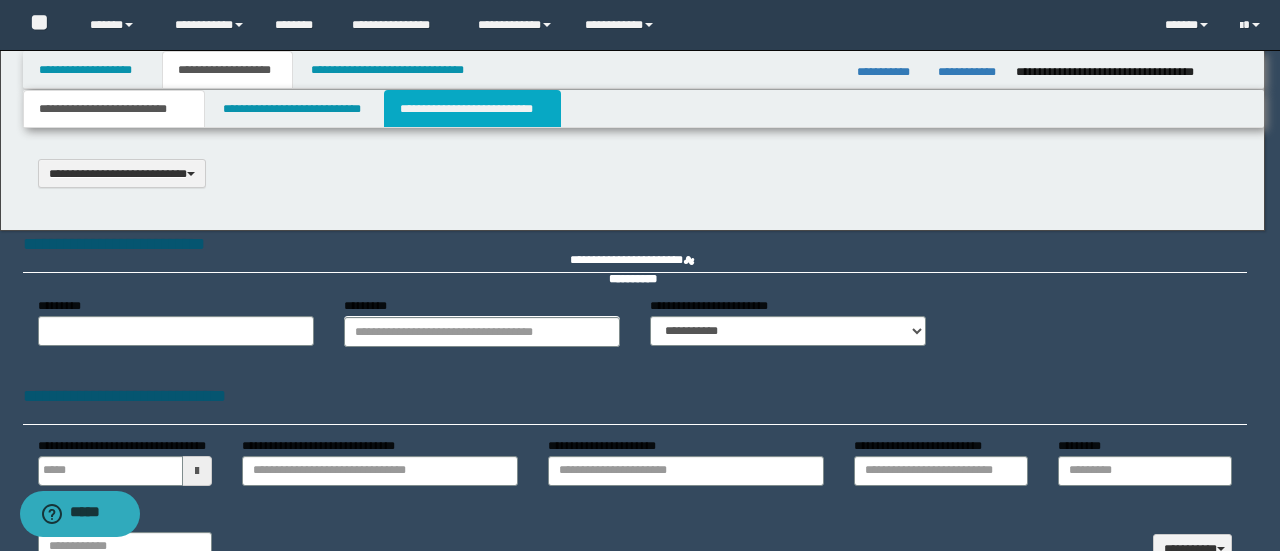 click on "**********" at bounding box center (472, 109) 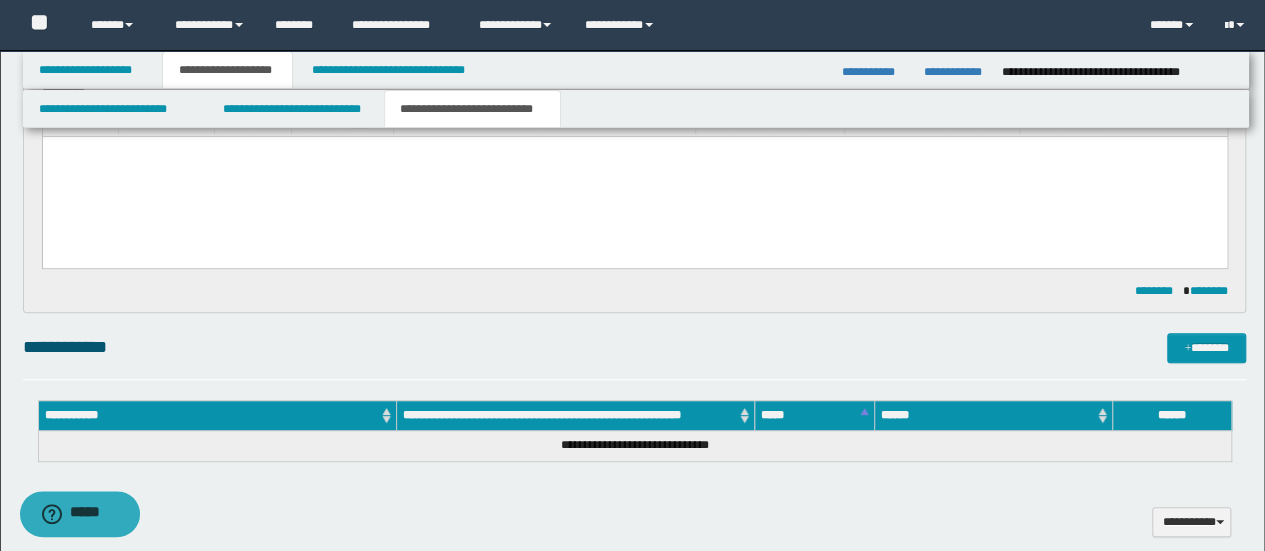 scroll, scrollTop: 400, scrollLeft: 0, axis: vertical 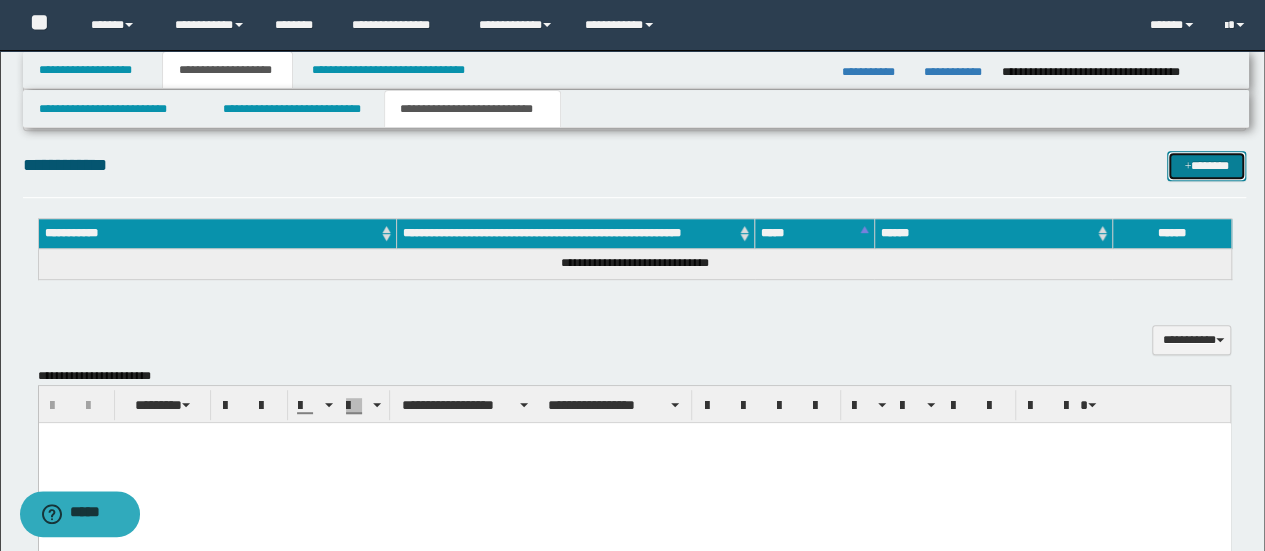 click on "*******" at bounding box center (1206, 165) 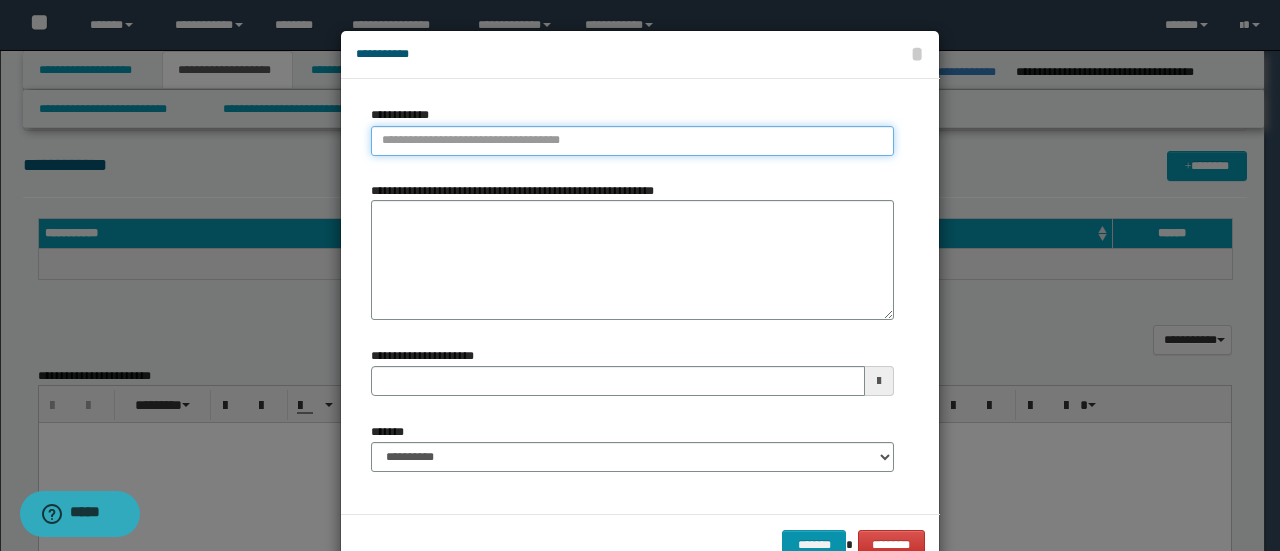 click on "**********" at bounding box center (632, 141) 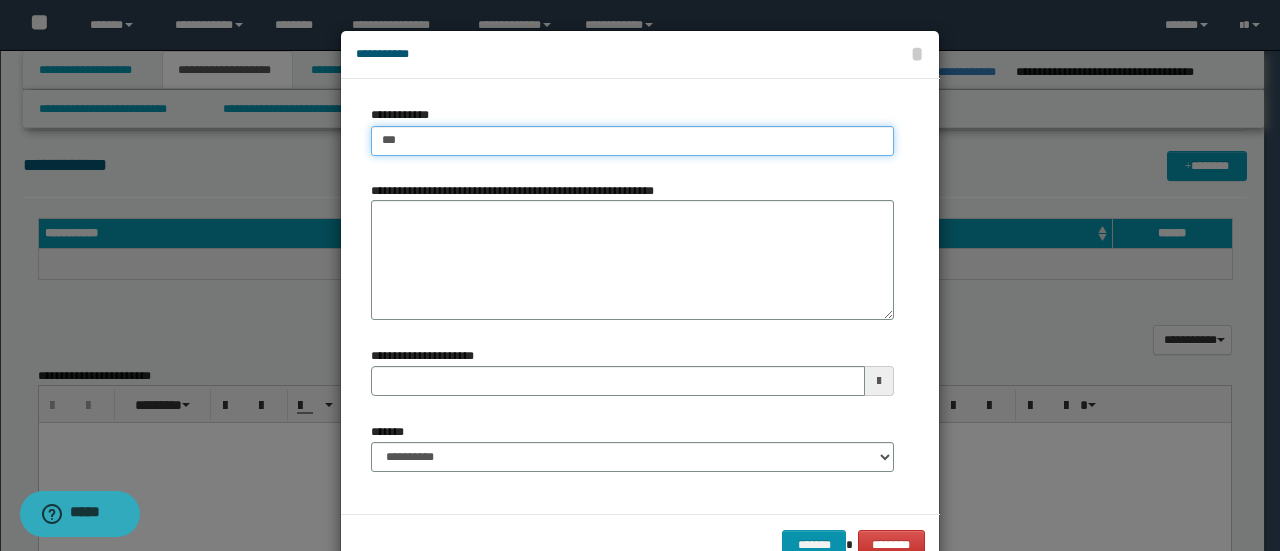 type on "****" 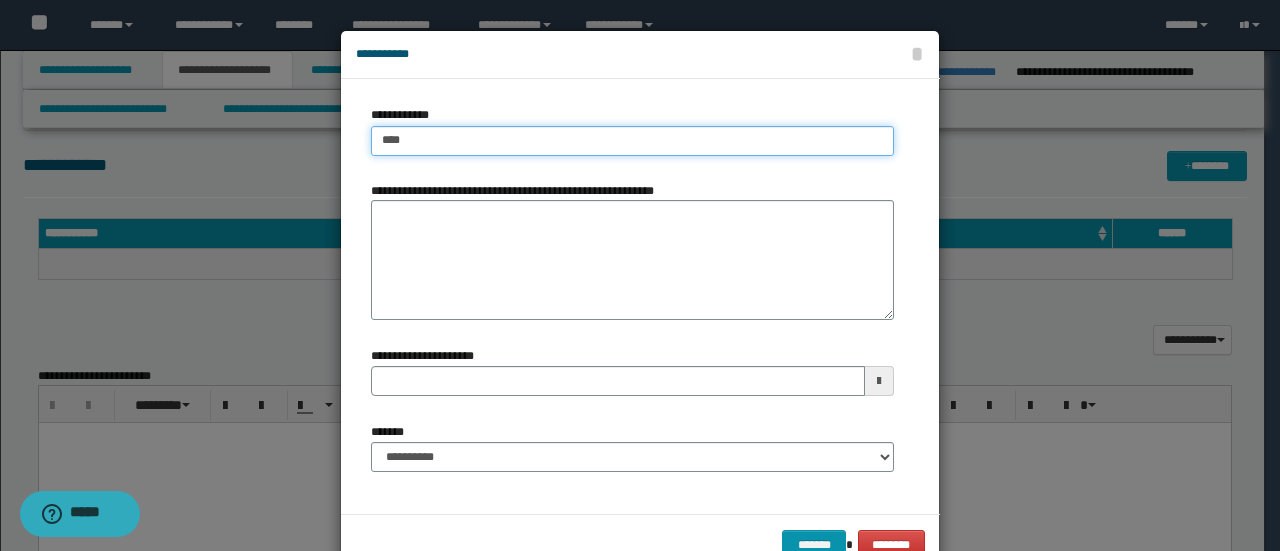 type on "****" 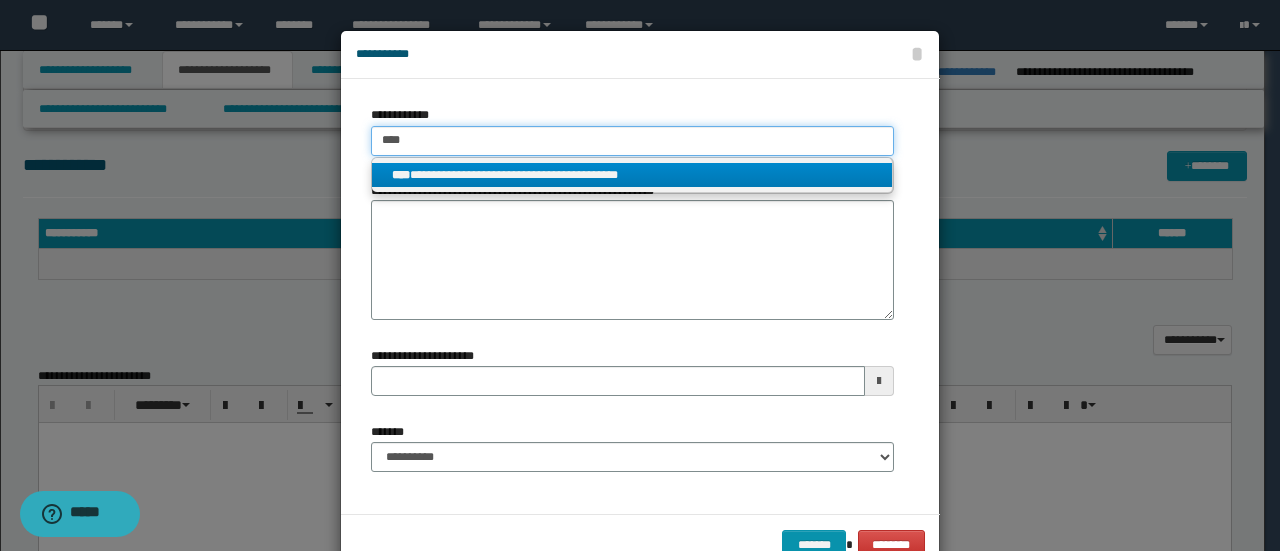 type on "****" 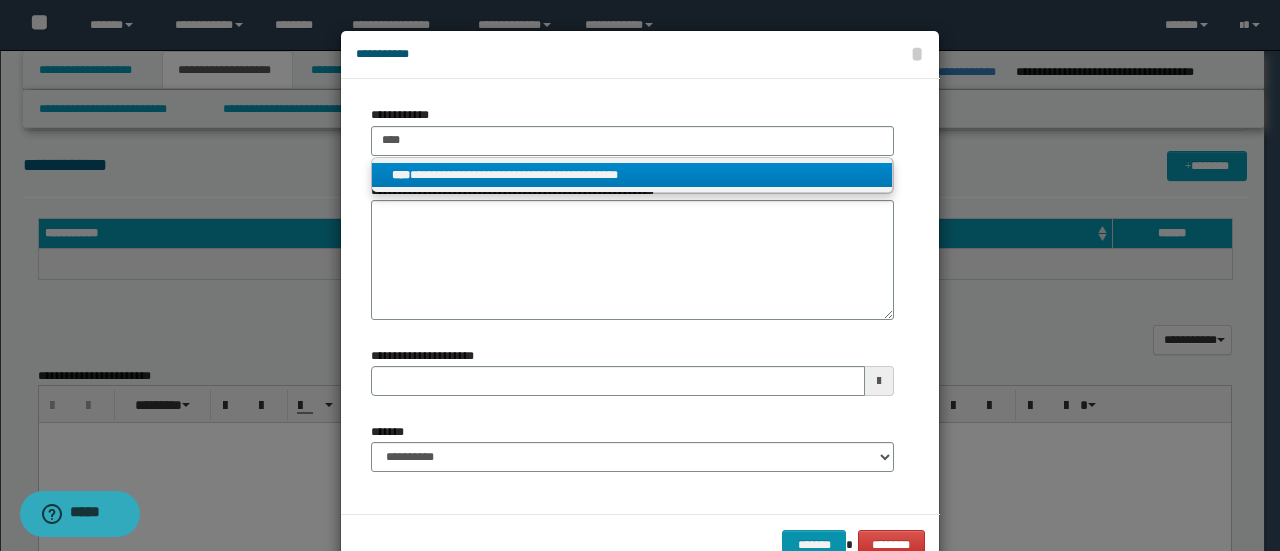 click on "**********" at bounding box center (632, 175) 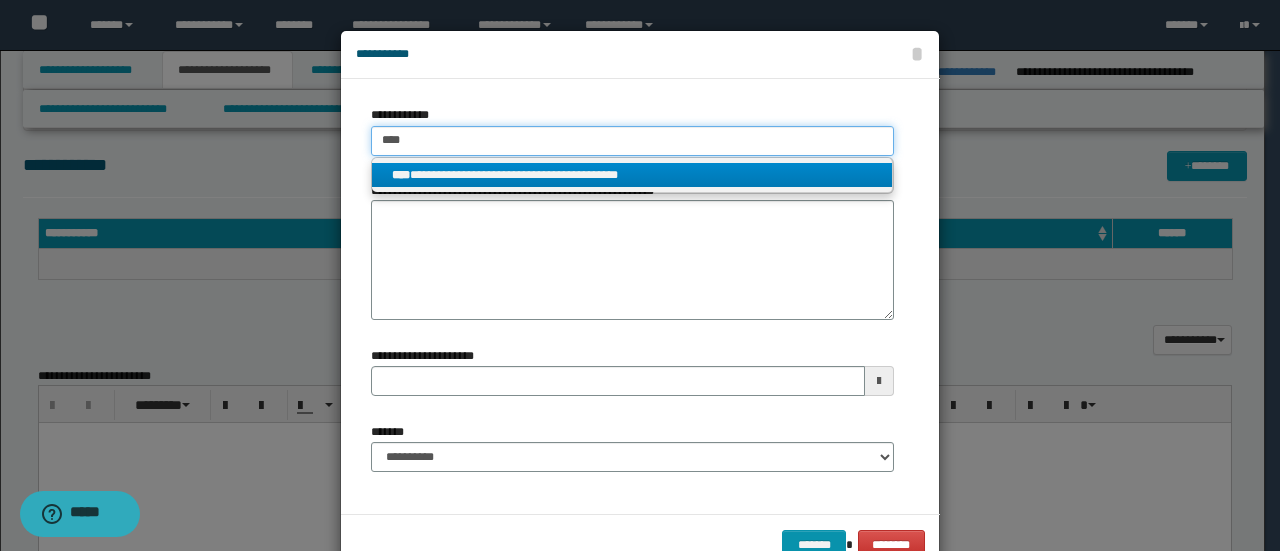 type 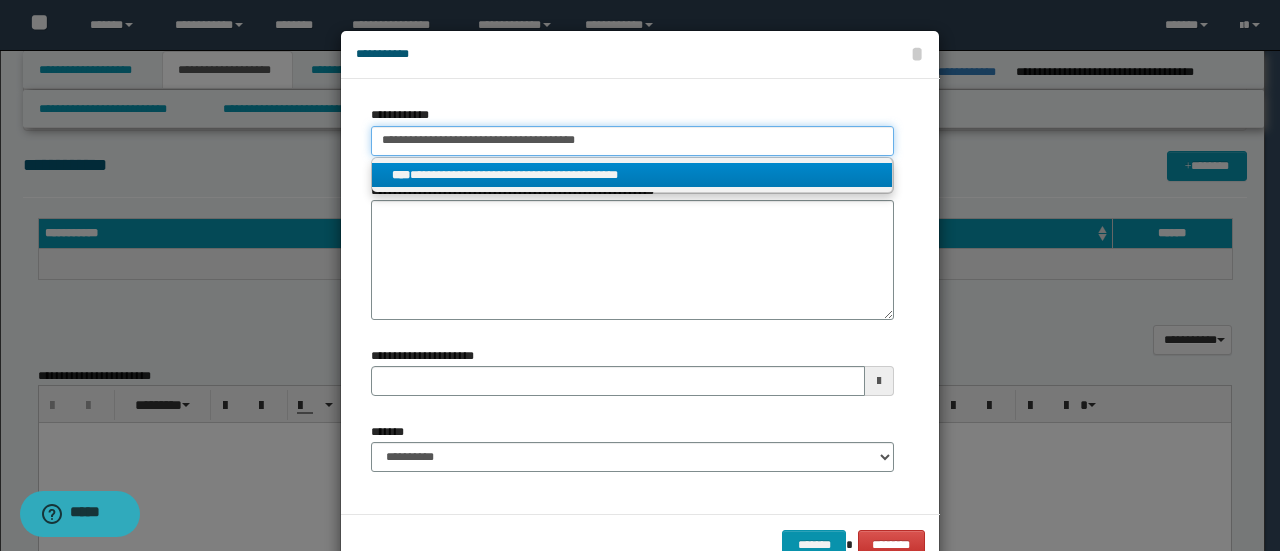 type 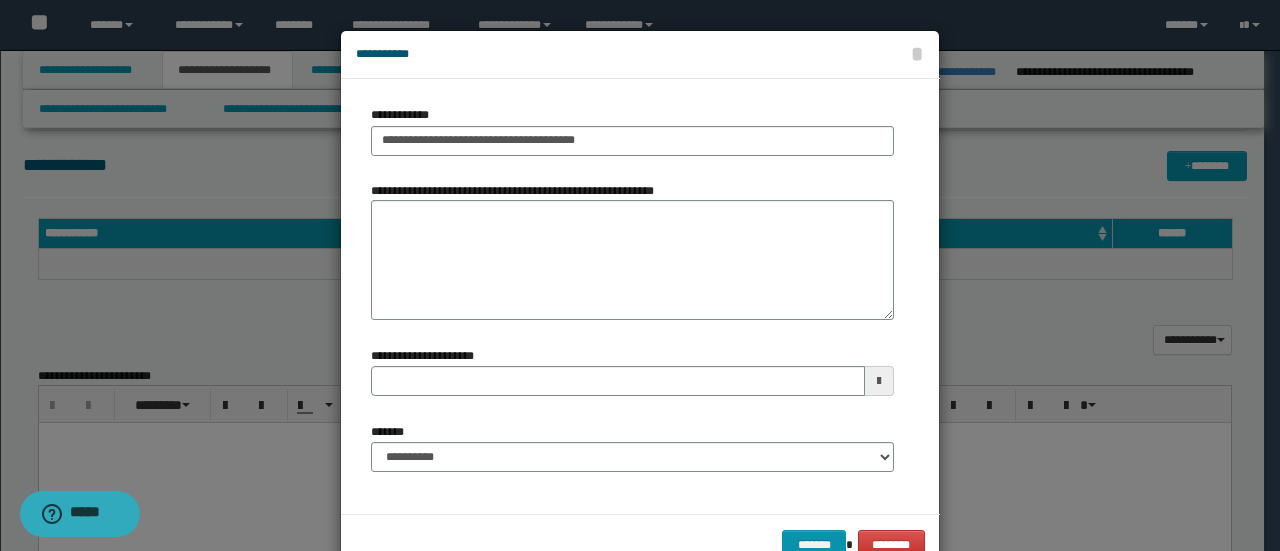 drag, startPoint x: 516, startPoint y: 440, endPoint x: 520, endPoint y: 453, distance: 13.601471 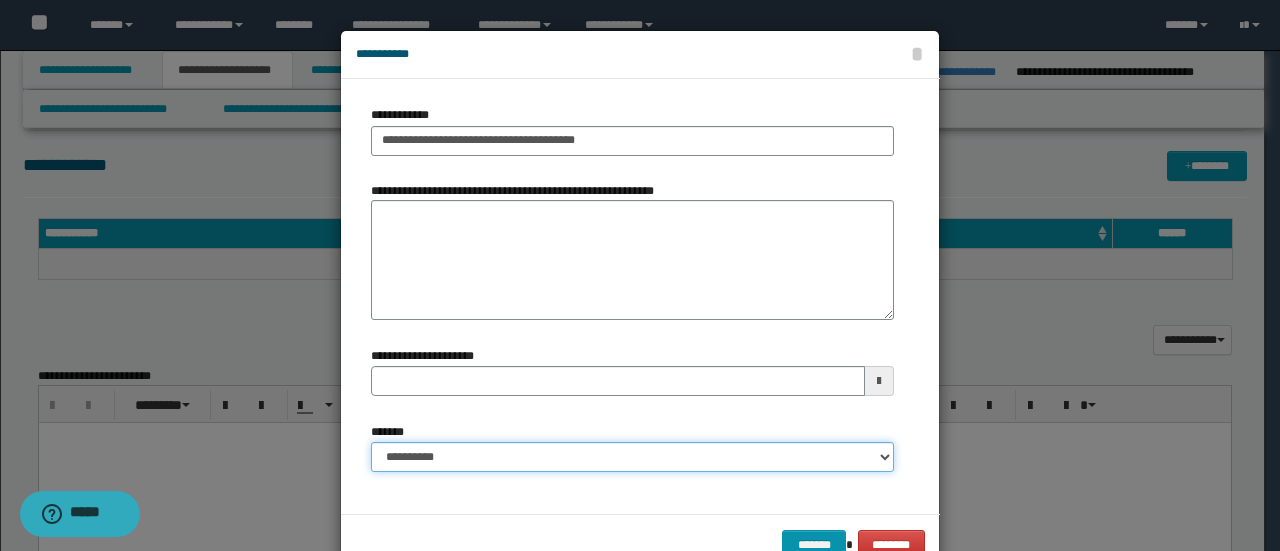 click on "**********" at bounding box center (632, 457) 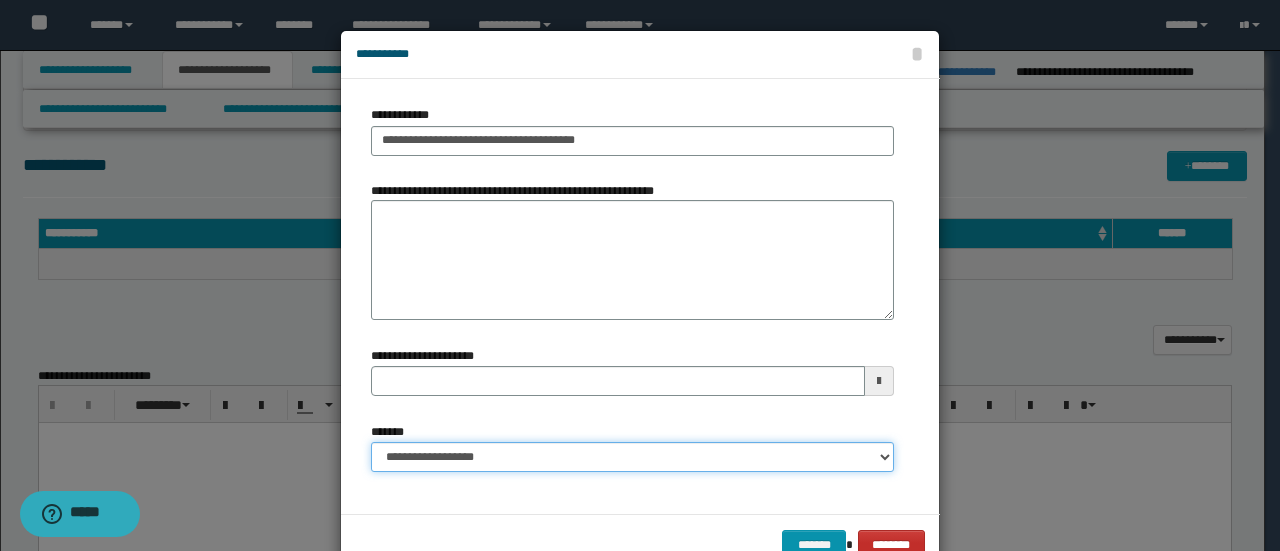 type 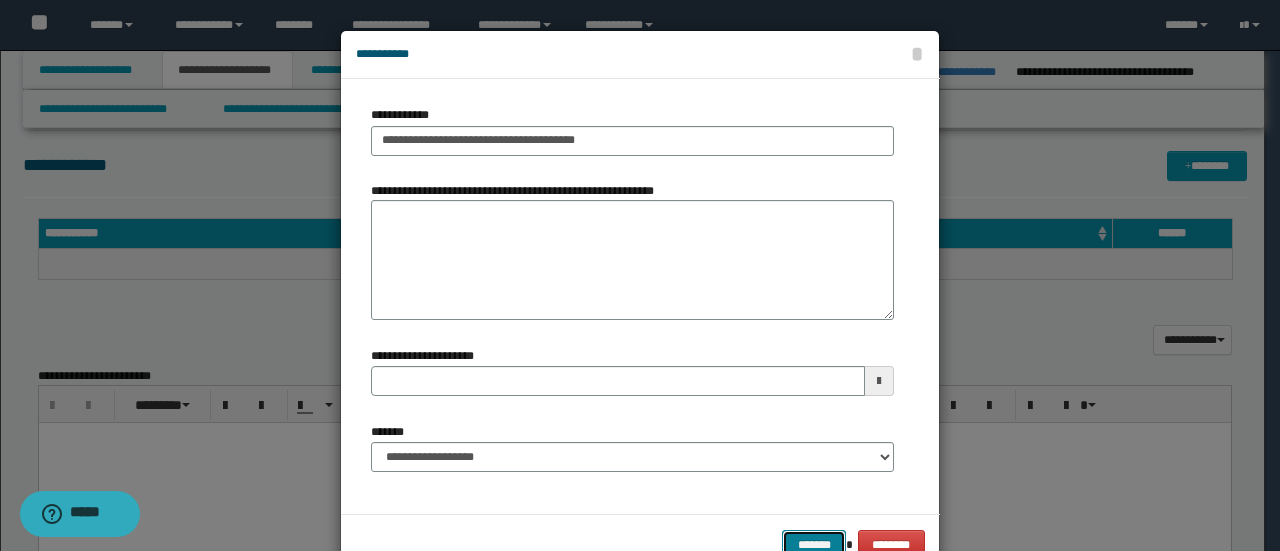 click on "*******" at bounding box center [814, 544] 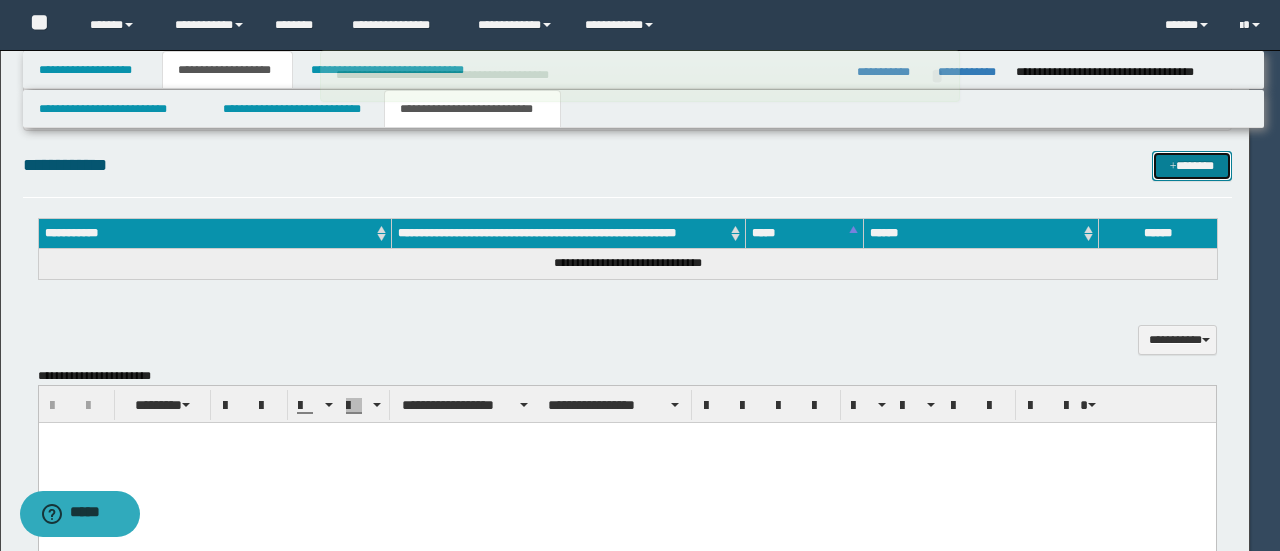type 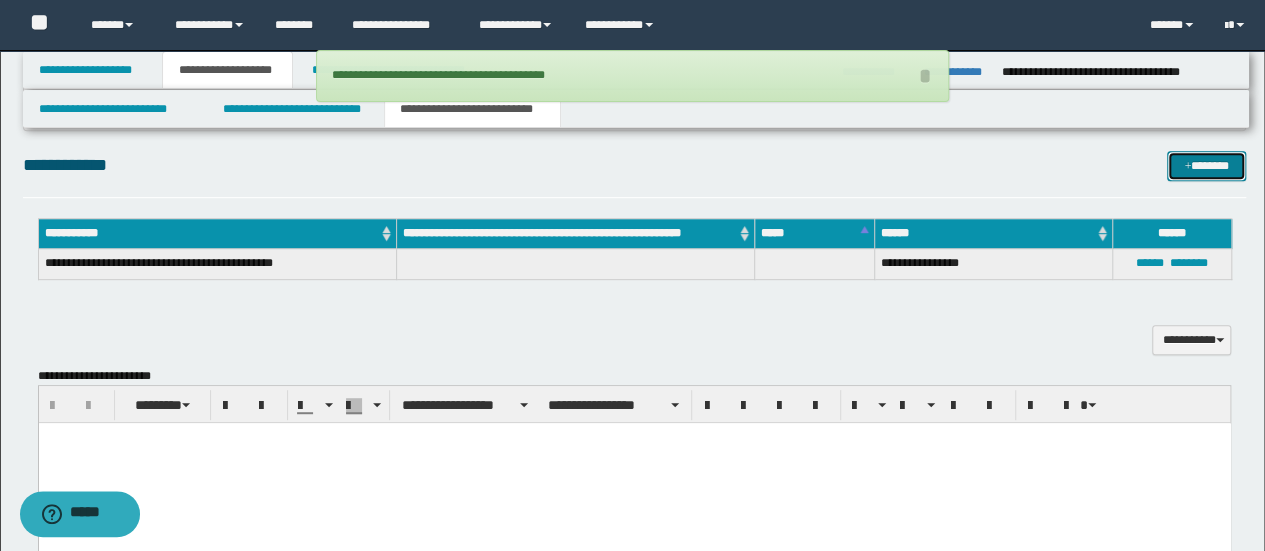 click on "*******" at bounding box center [1206, 165] 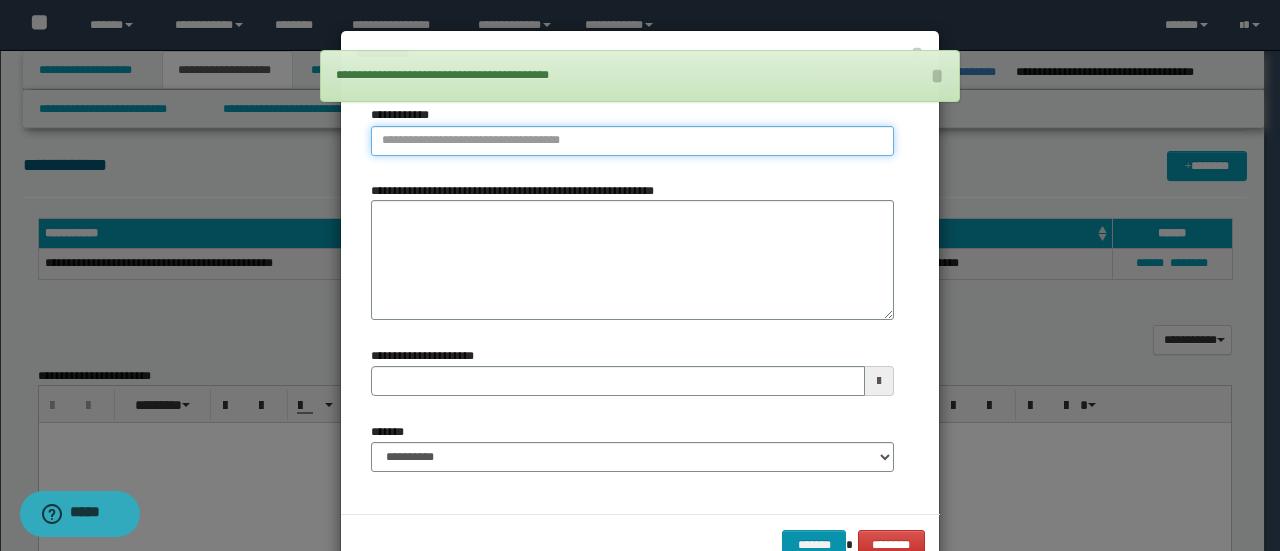 type on "**********" 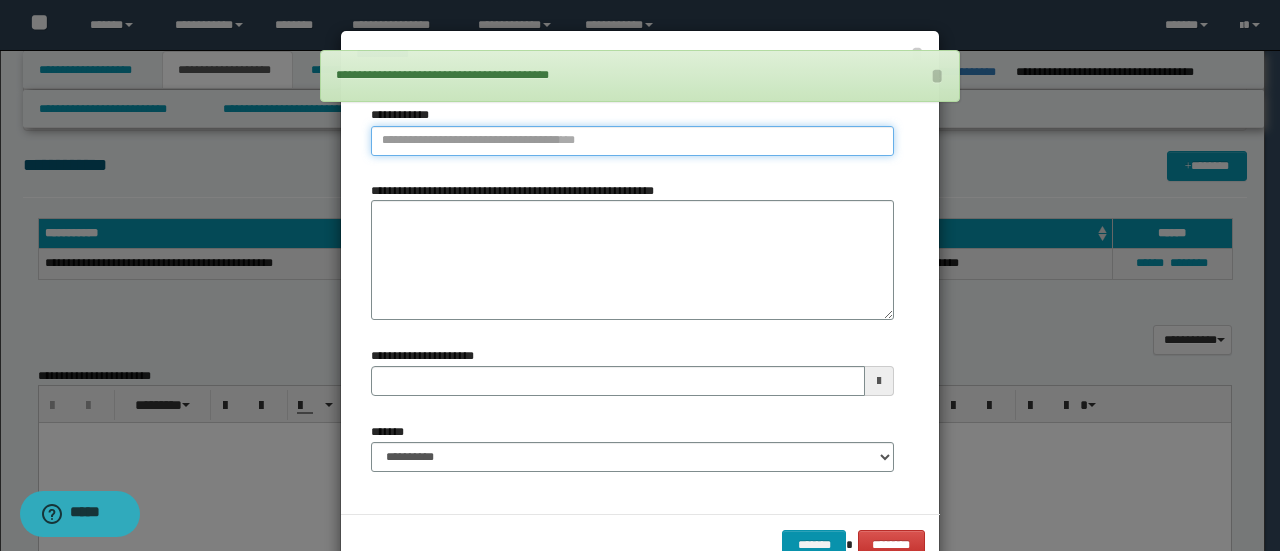 click on "**********" at bounding box center [632, 141] 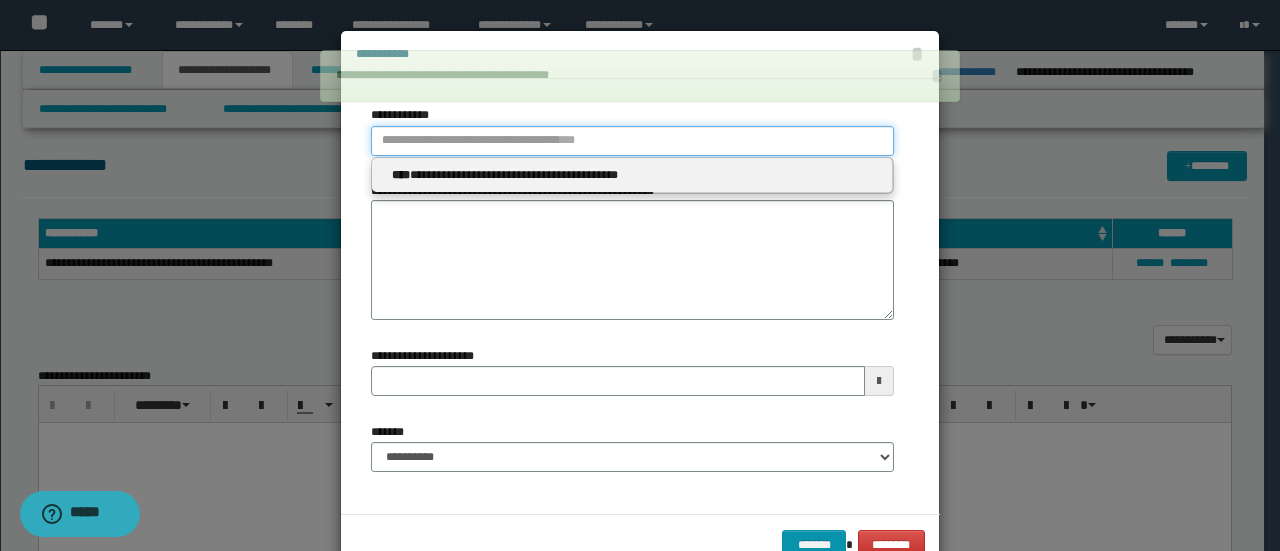 type 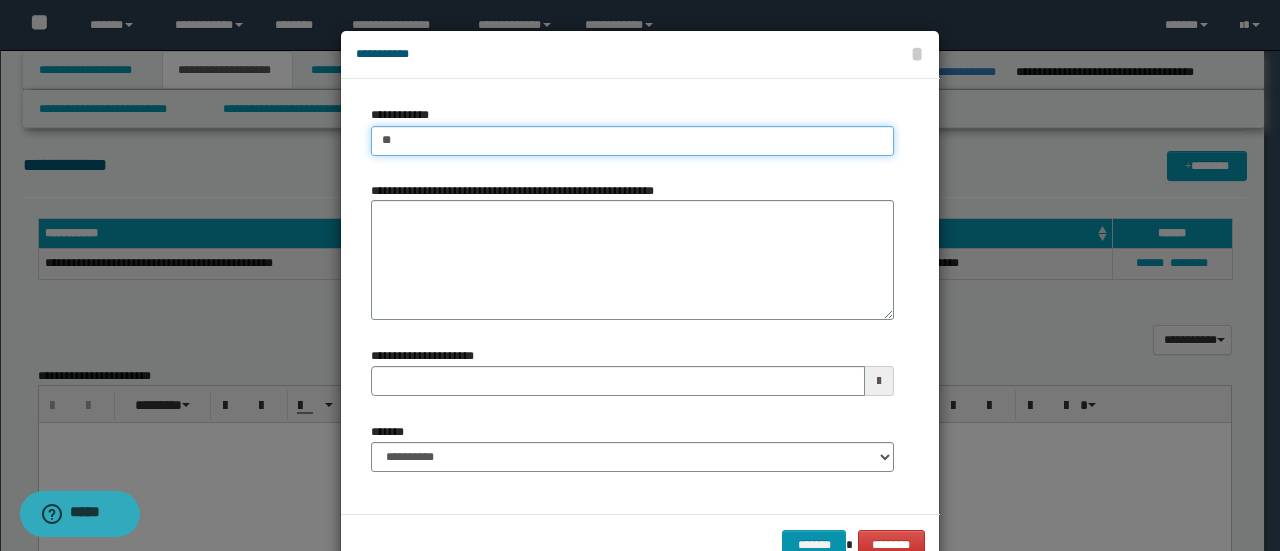 type on "***" 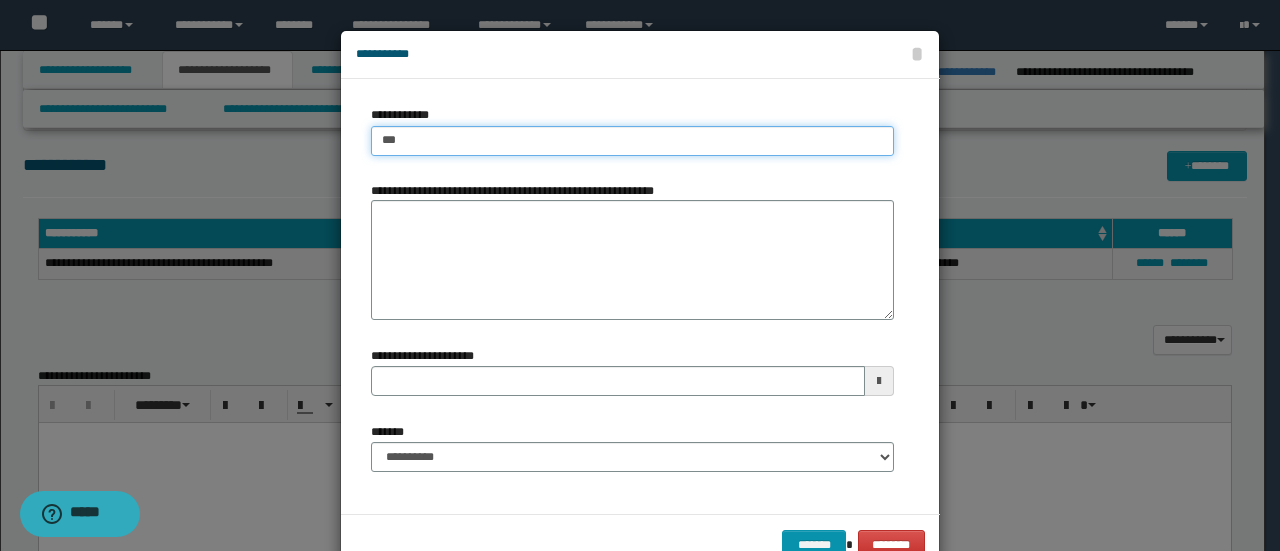 type on "***" 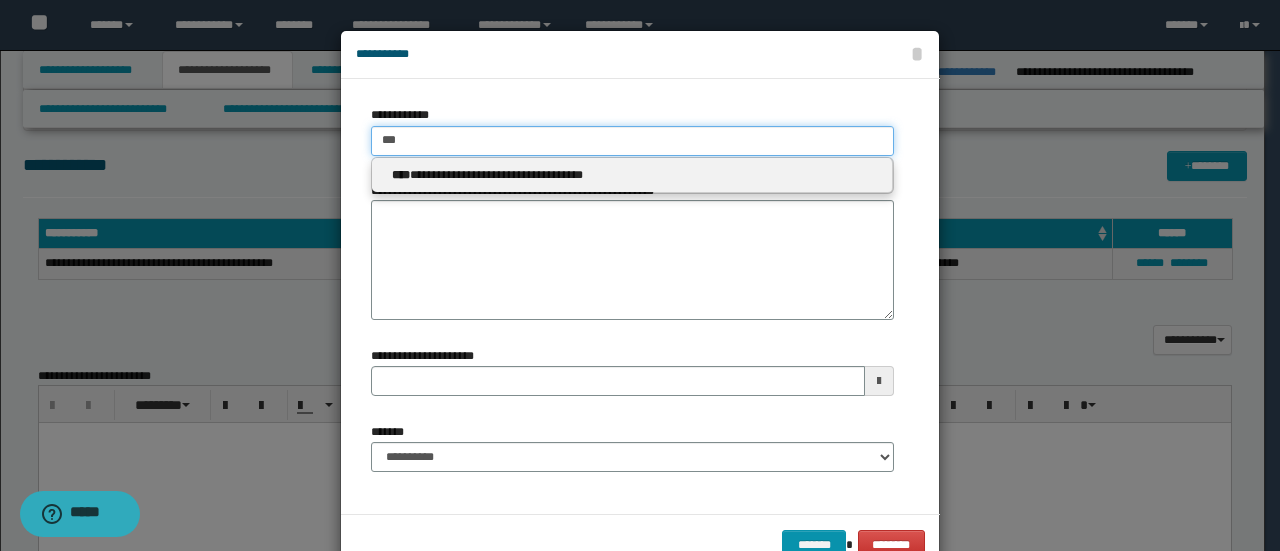 type 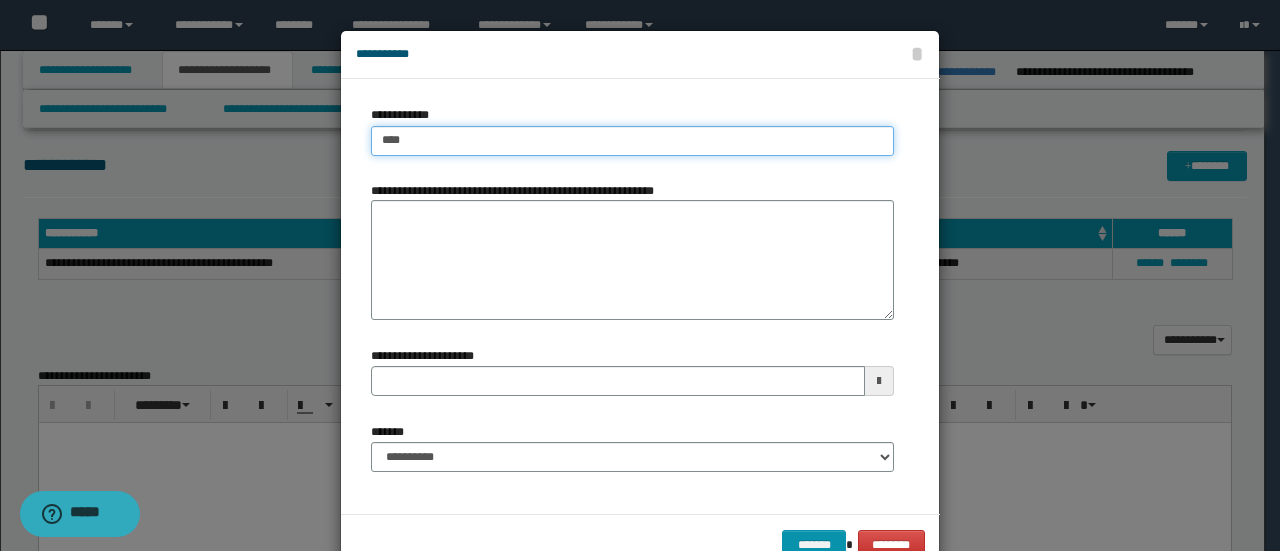 type on "****" 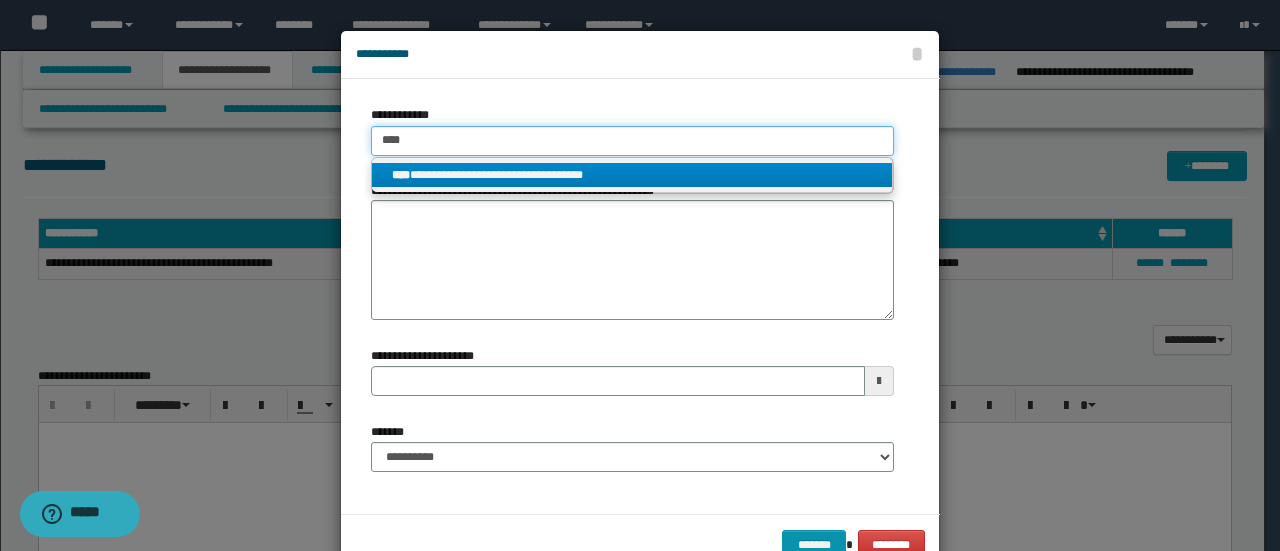 type on "****" 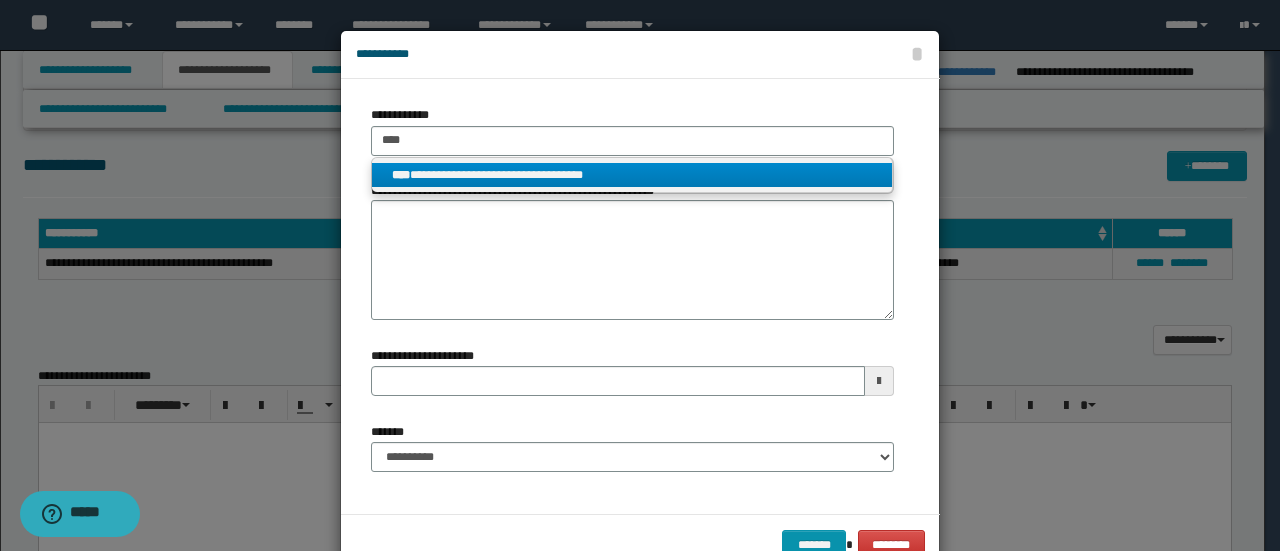 click on "**********" at bounding box center (632, 175) 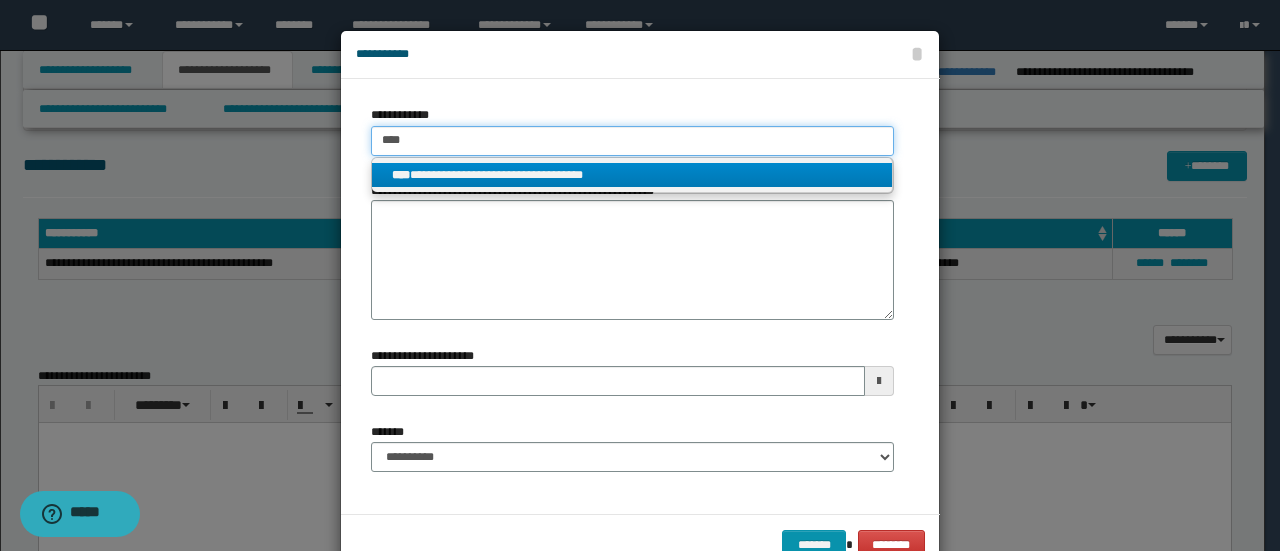 type 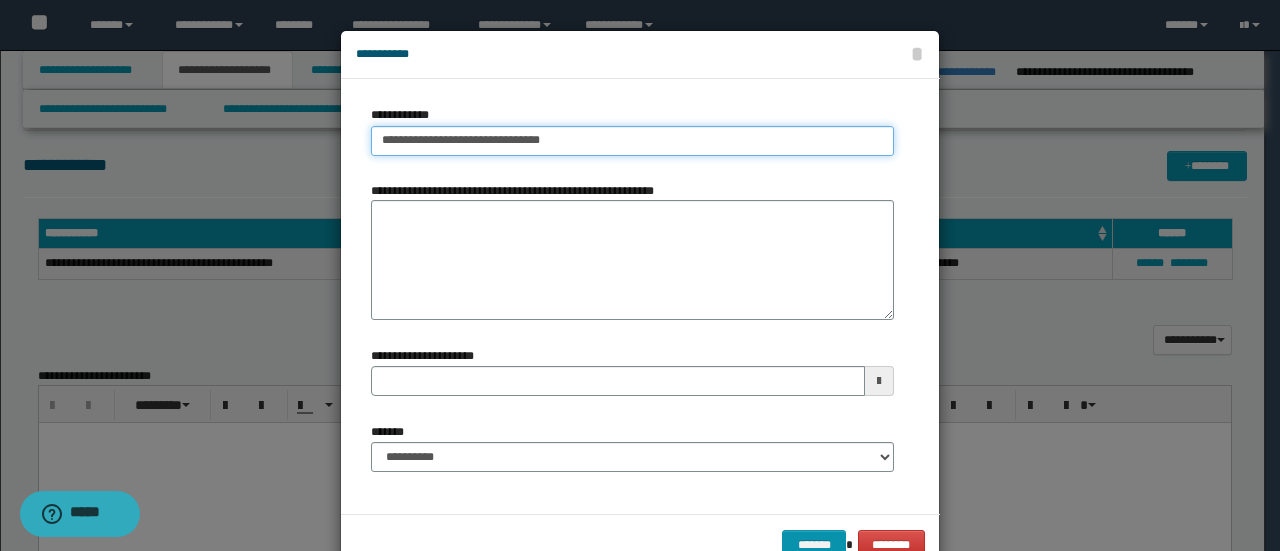 type 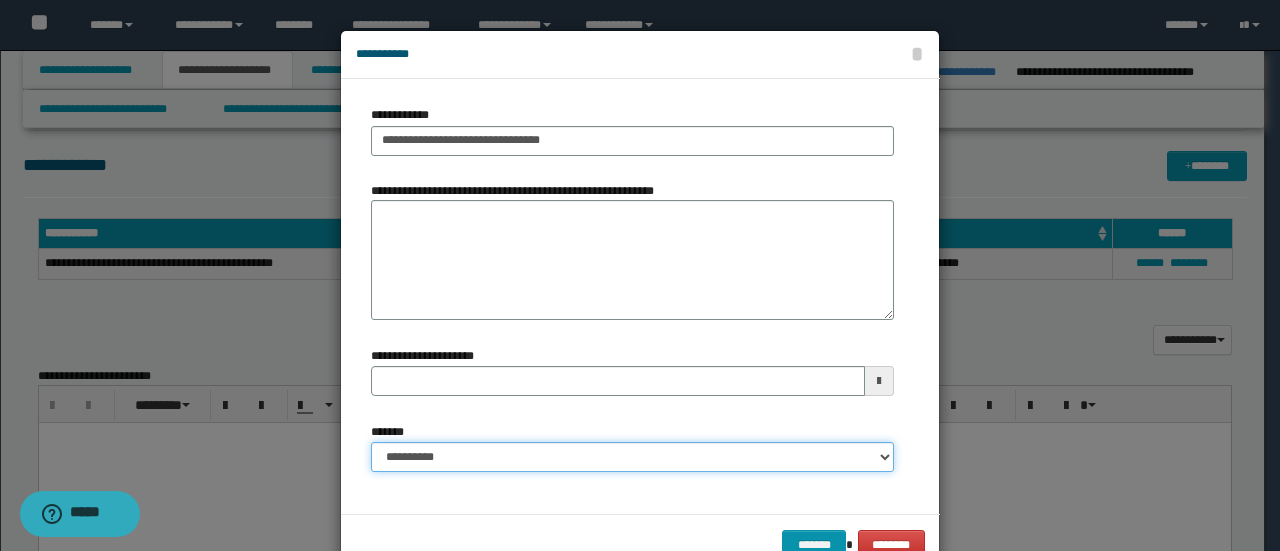 drag, startPoint x: 488, startPoint y: 471, endPoint x: 480, endPoint y: 446, distance: 26.24881 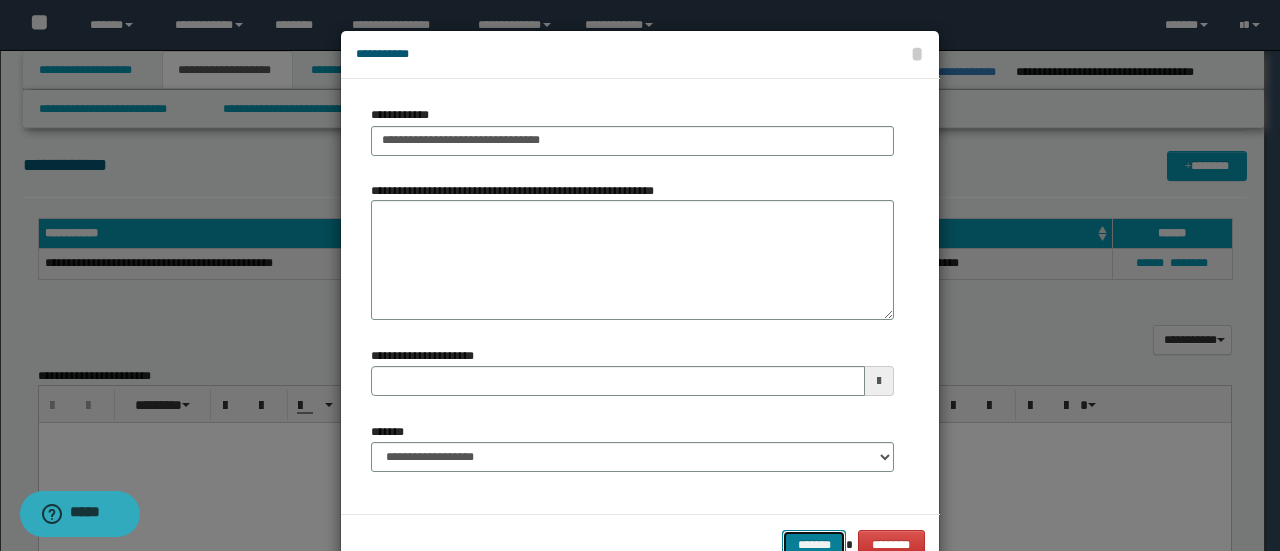 click on "*******" at bounding box center [814, 544] 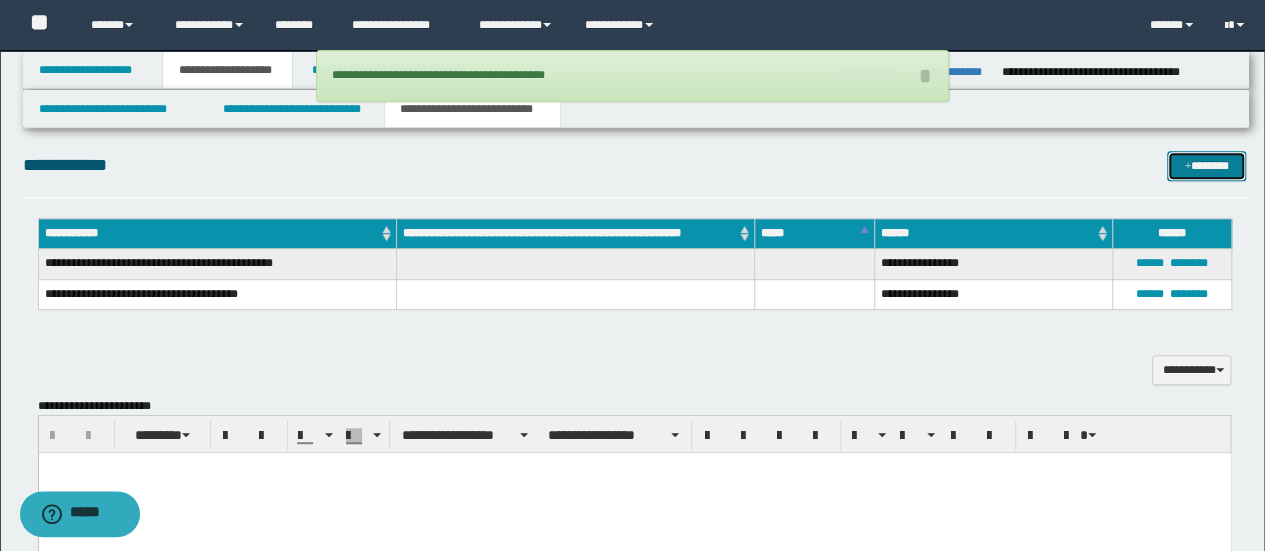 click on "*******" at bounding box center [1206, 165] 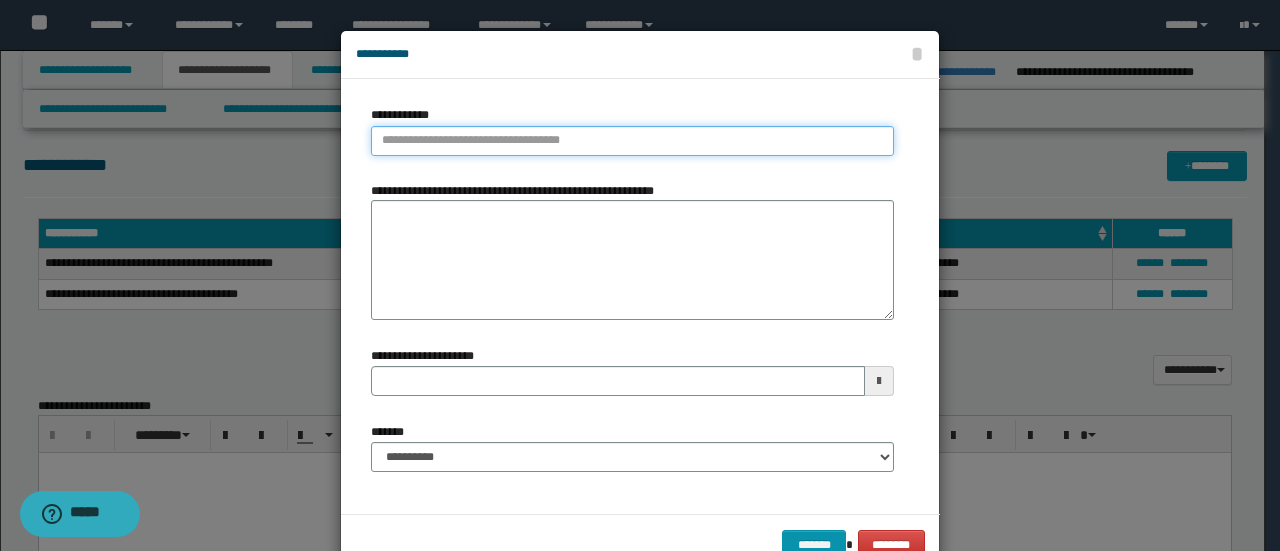 type on "**********" 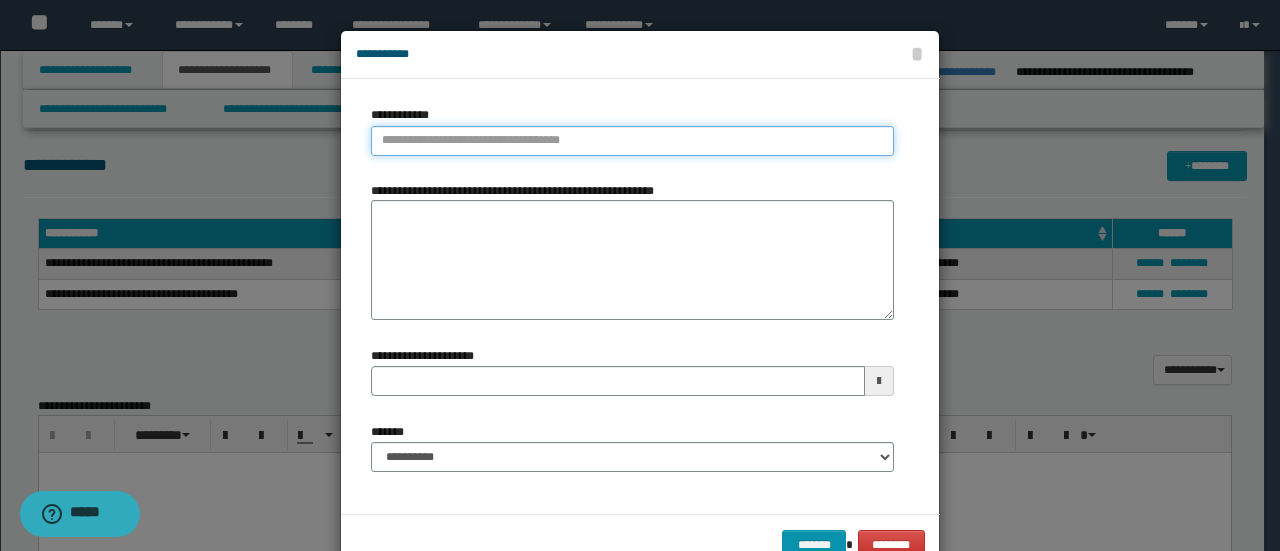 click on "**********" at bounding box center [632, 141] 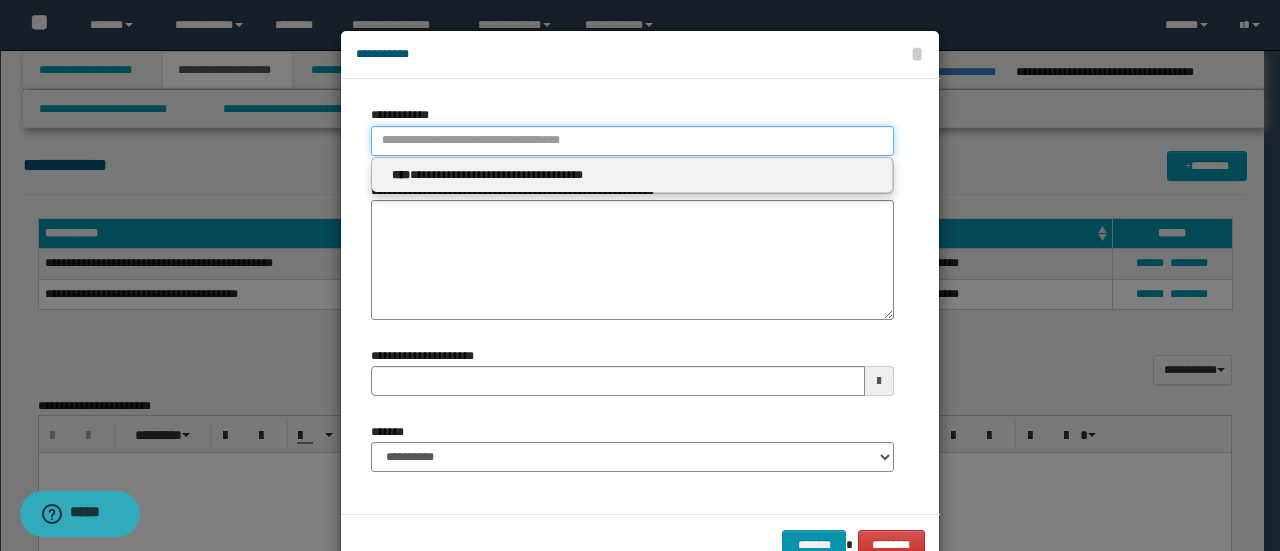 type 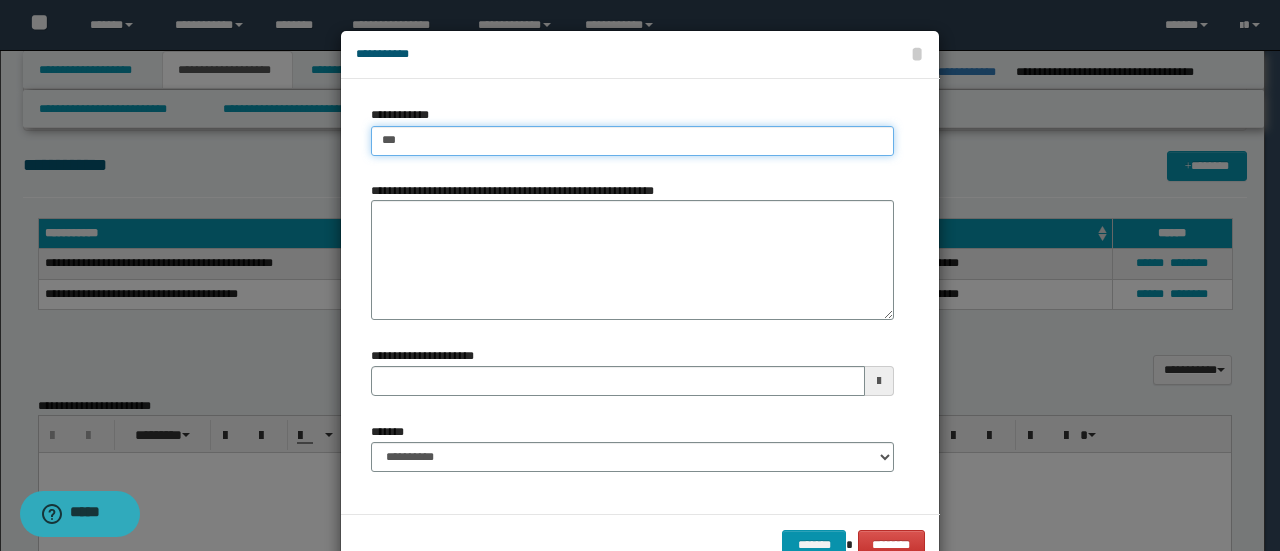 type on "****" 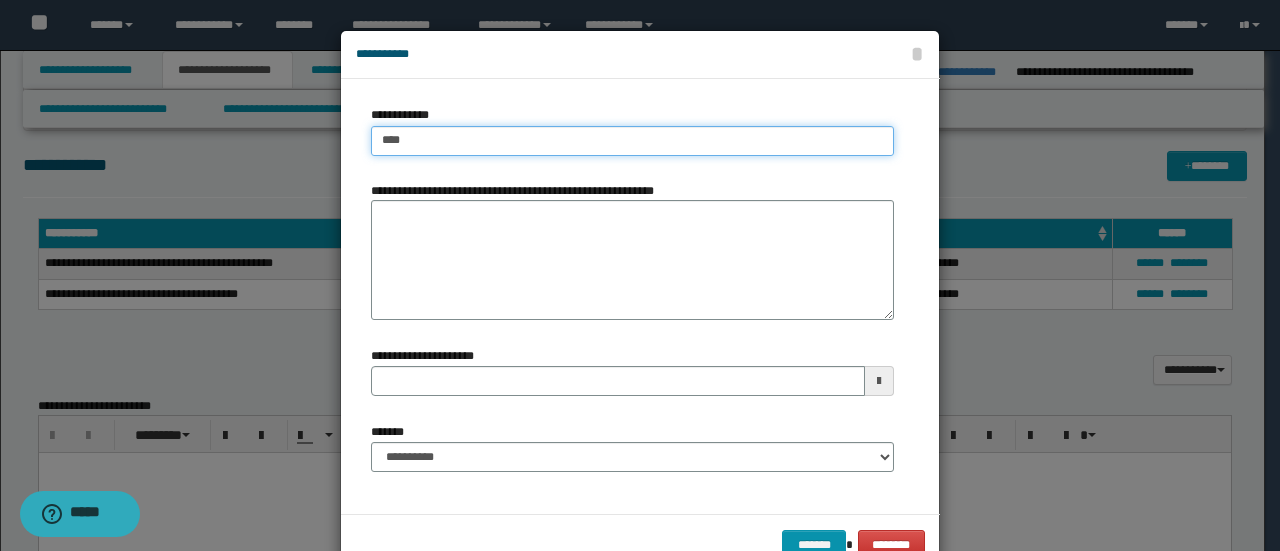 type on "****" 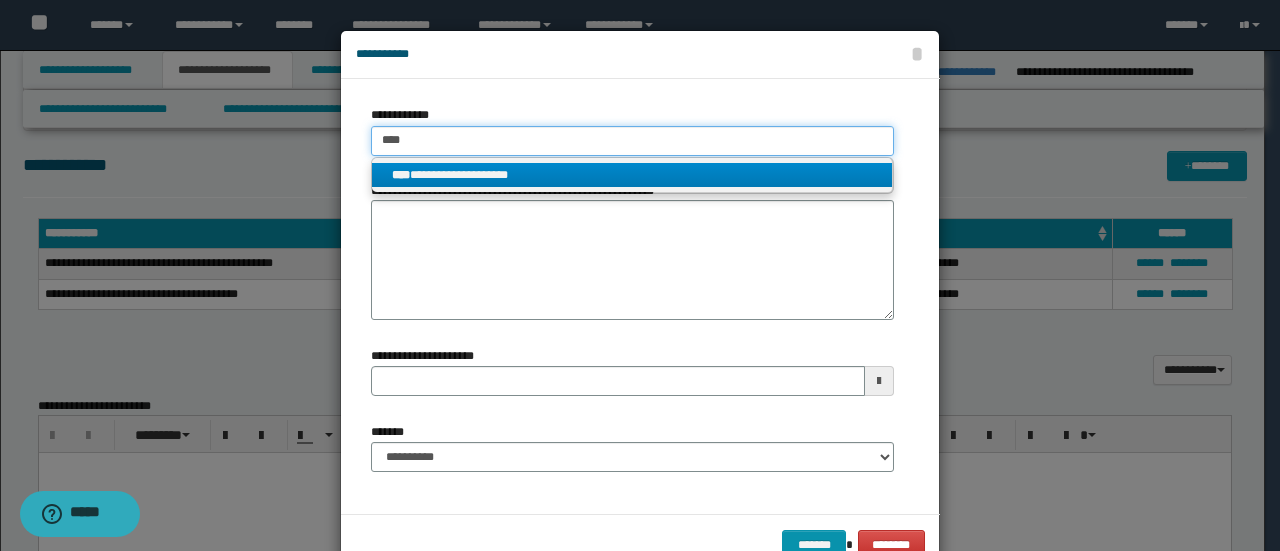 type on "****" 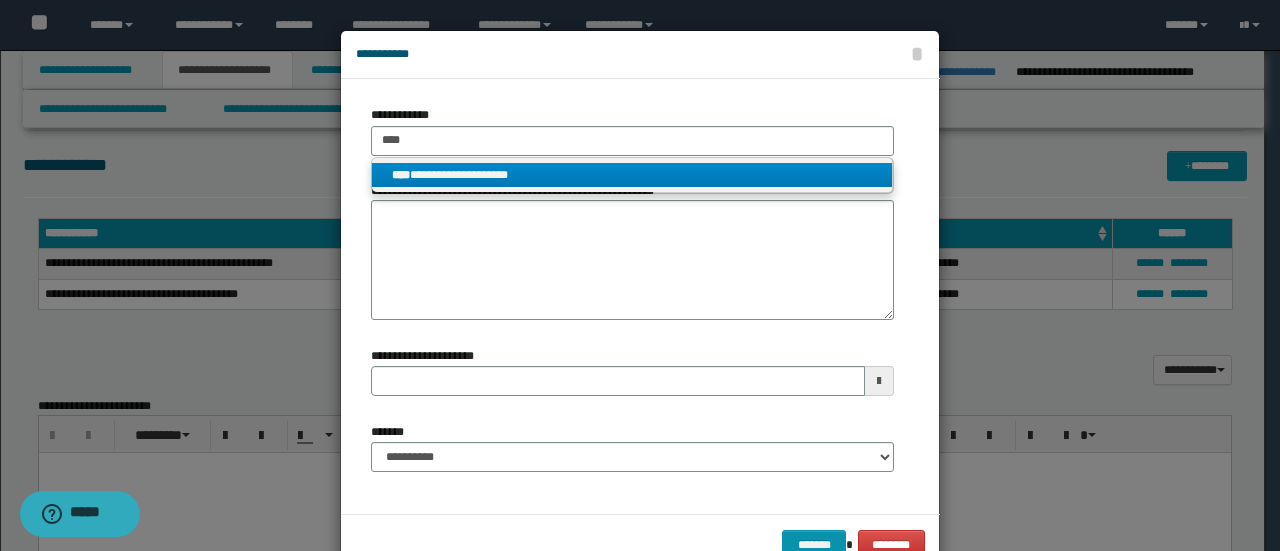click on "**********" at bounding box center [632, 175] 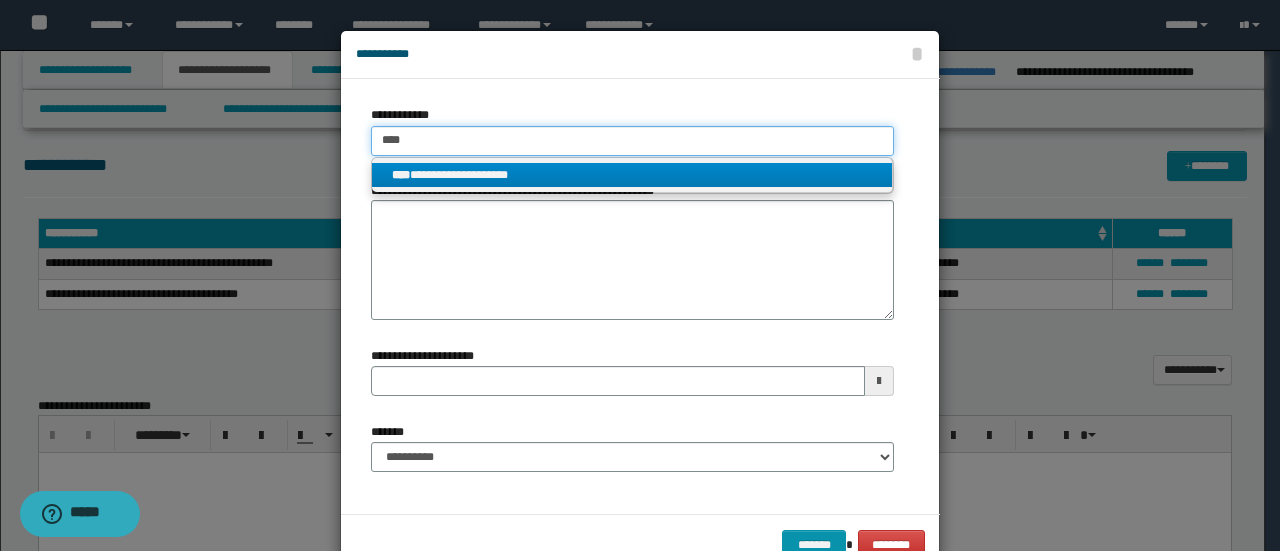 type 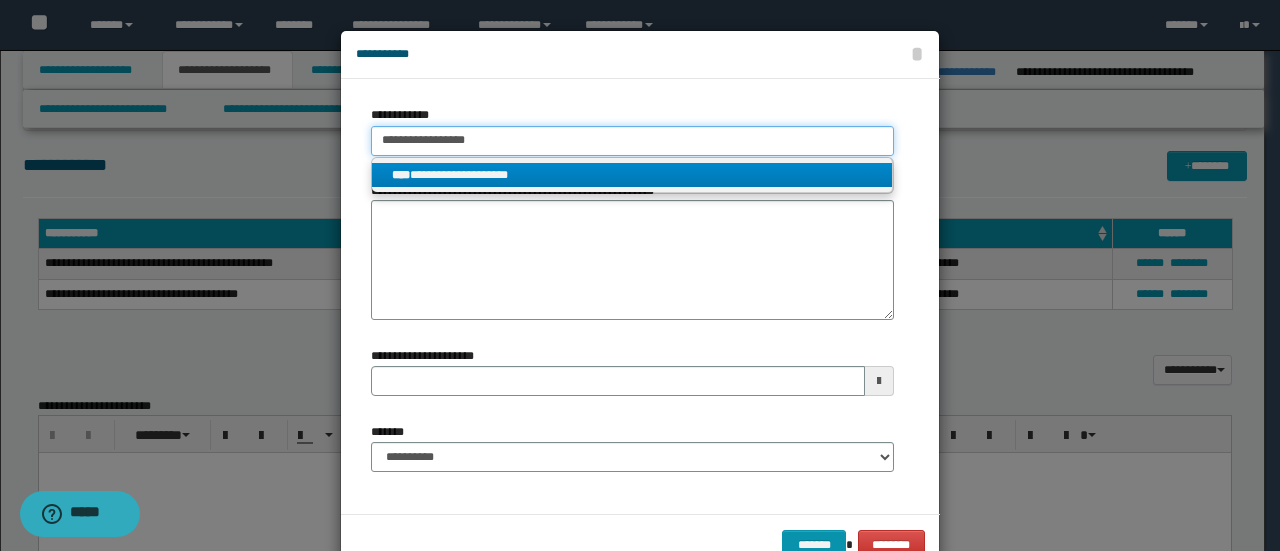 type 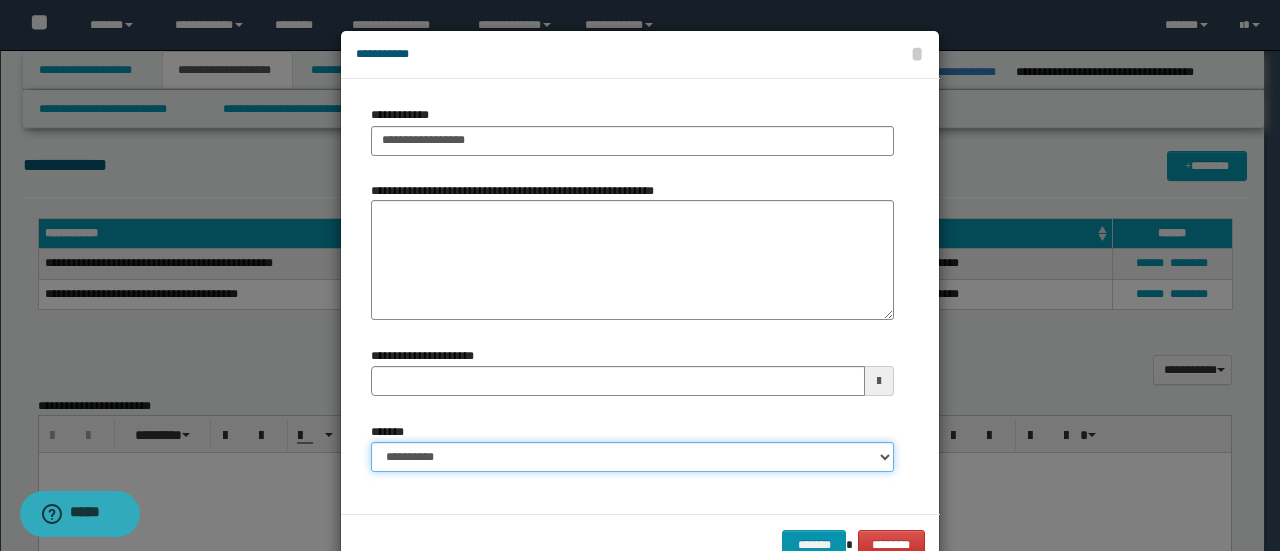 click on "**********" at bounding box center [632, 457] 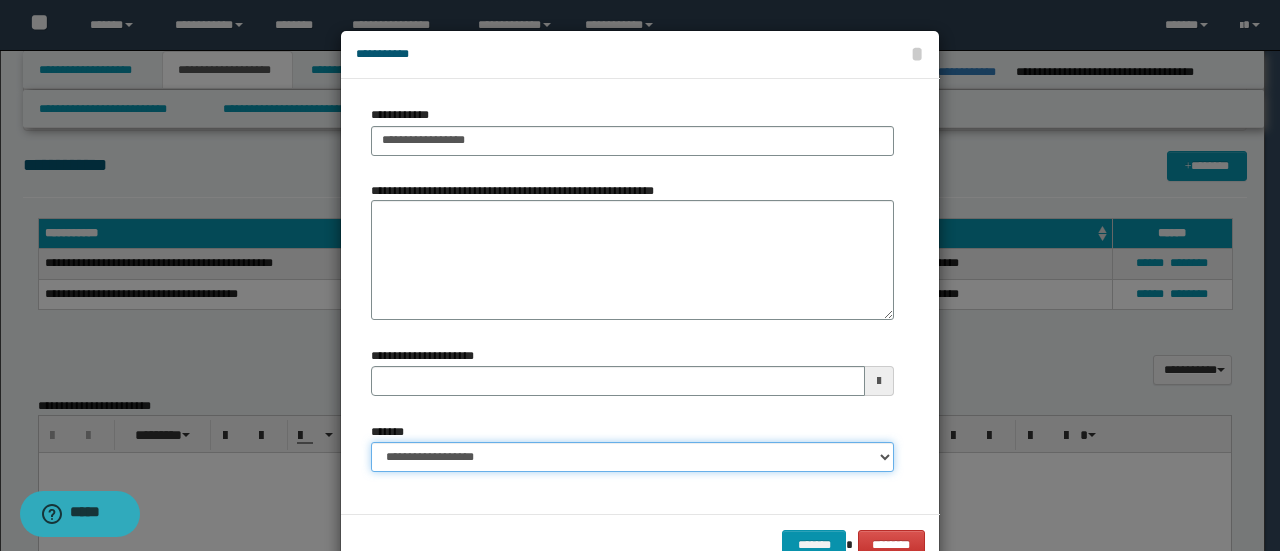 click on "**********" at bounding box center (632, 457) 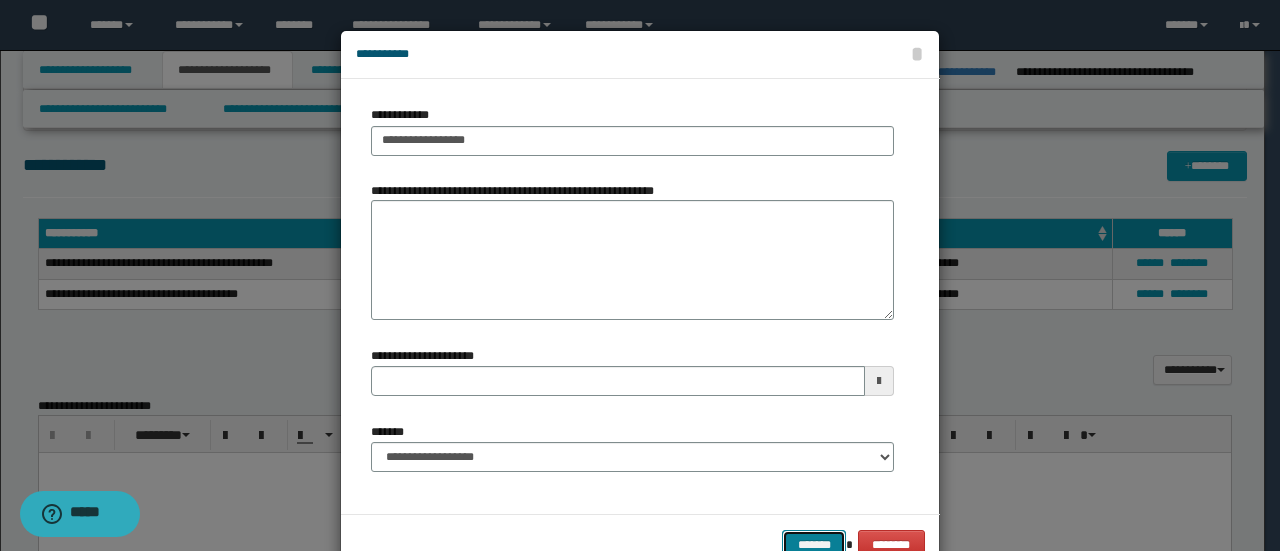 click on "*******" at bounding box center (814, 544) 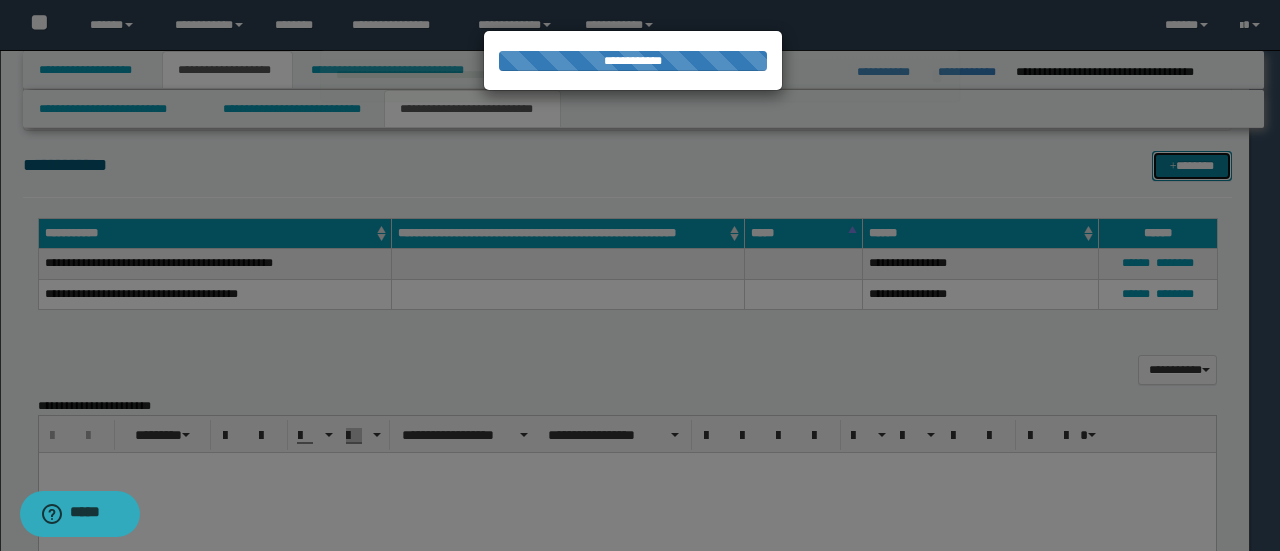 type 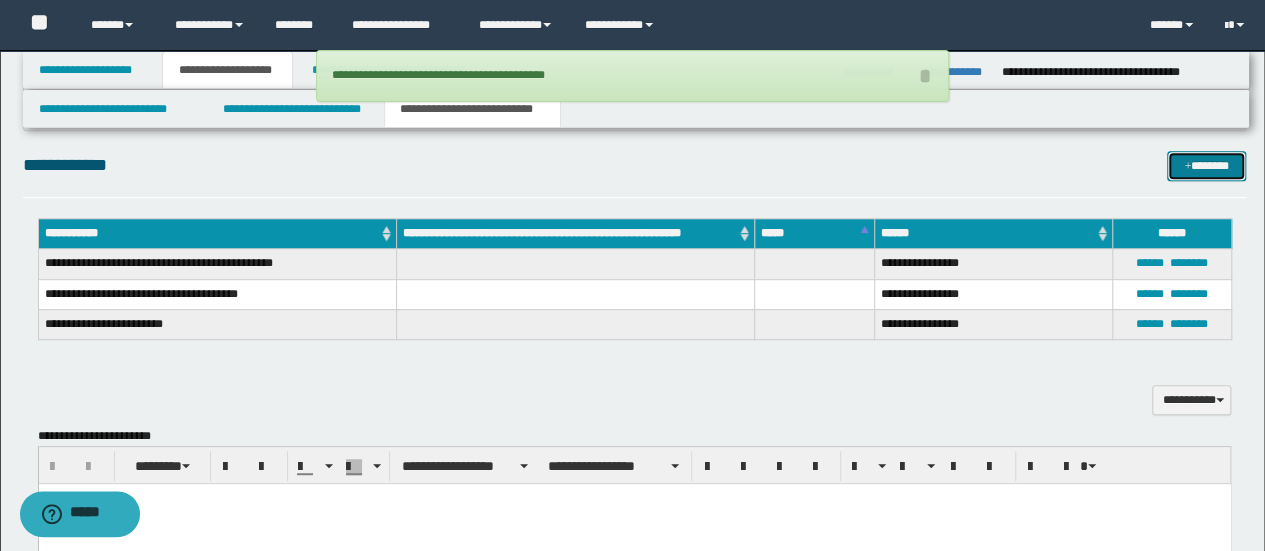 click on "*******" at bounding box center [1206, 165] 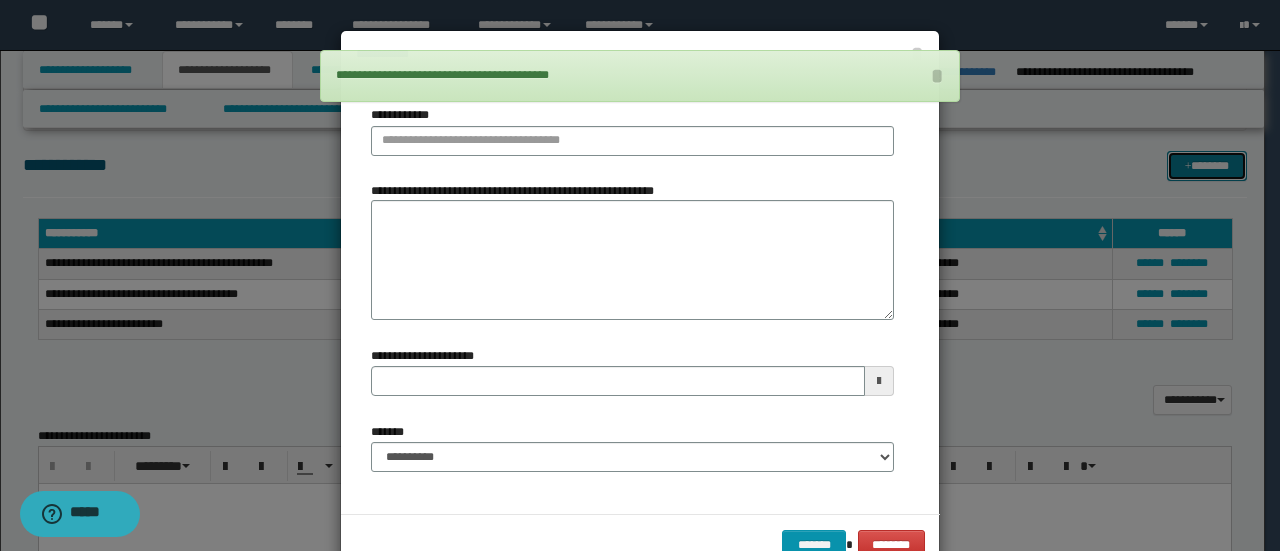 type 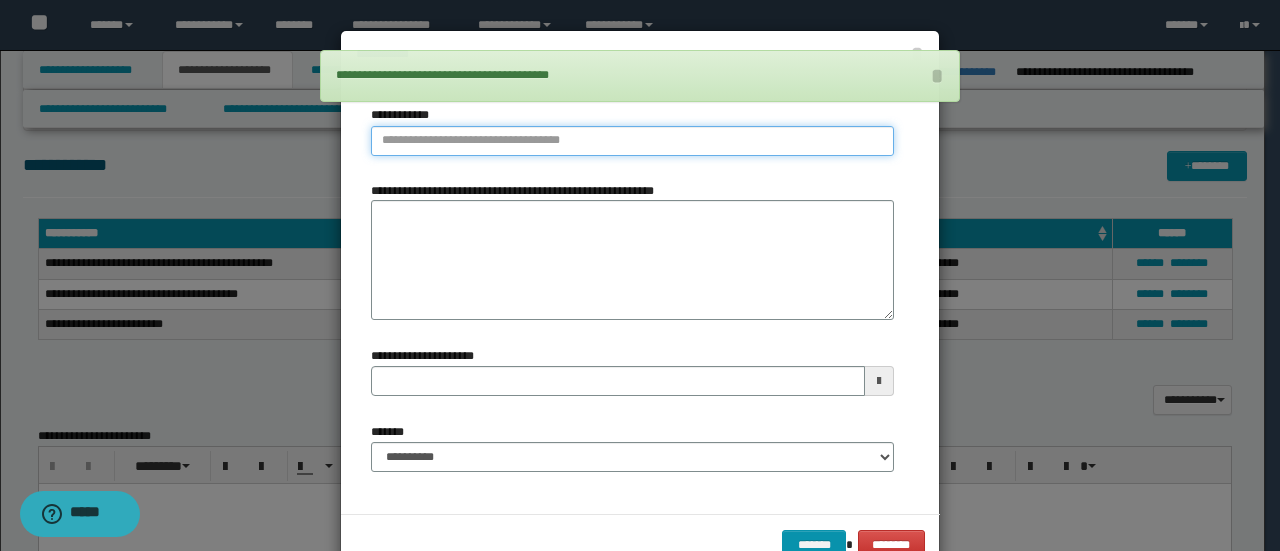 type on "**********" 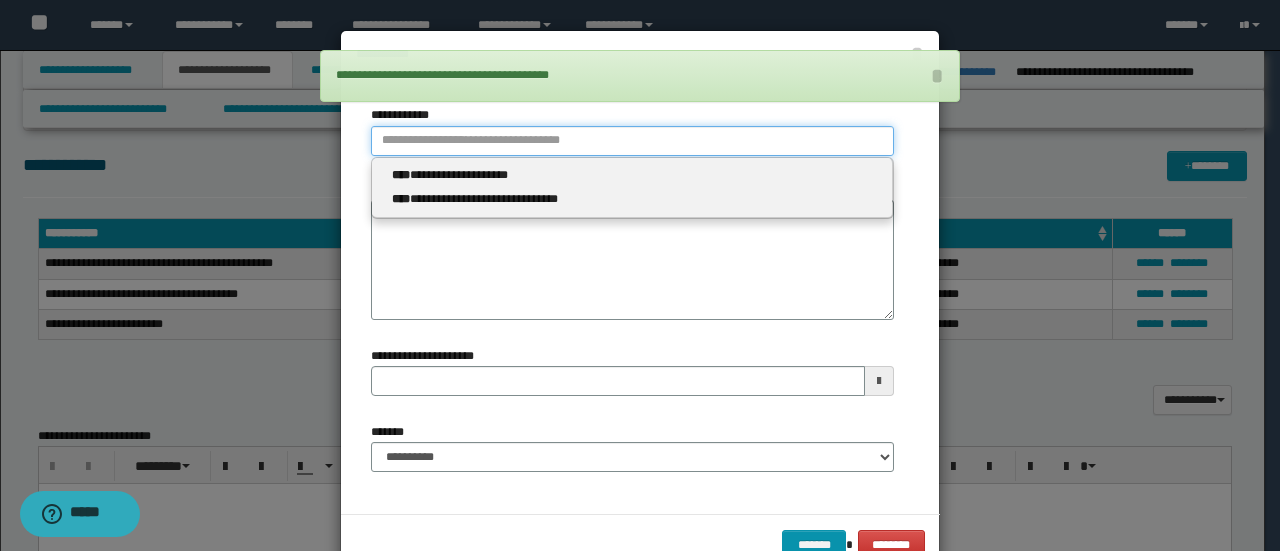 click on "**********" at bounding box center [632, 141] 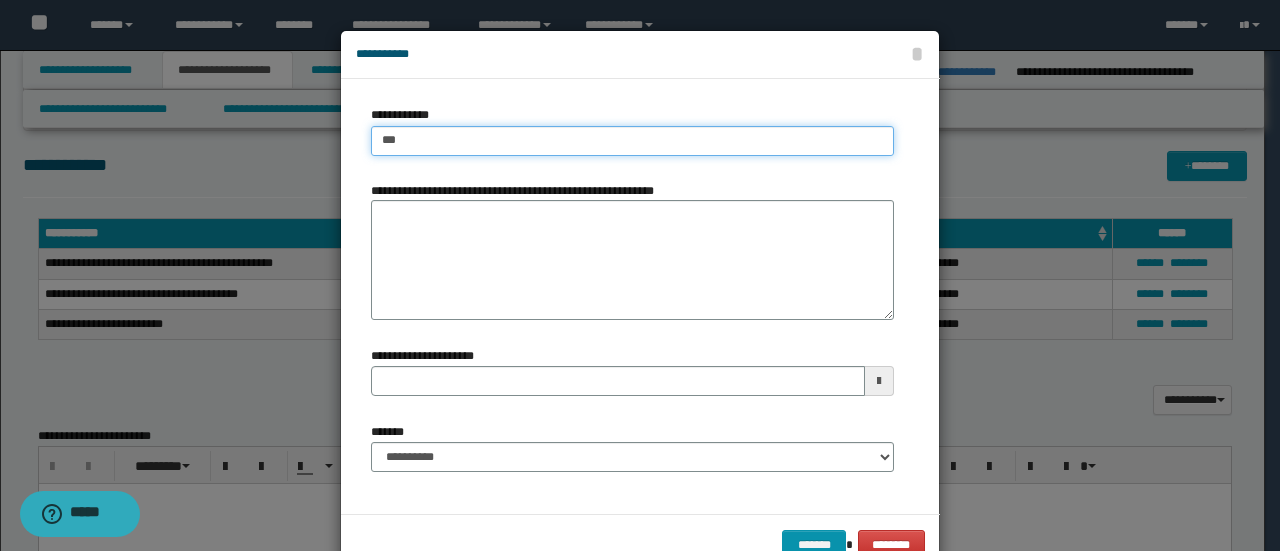 type on "****" 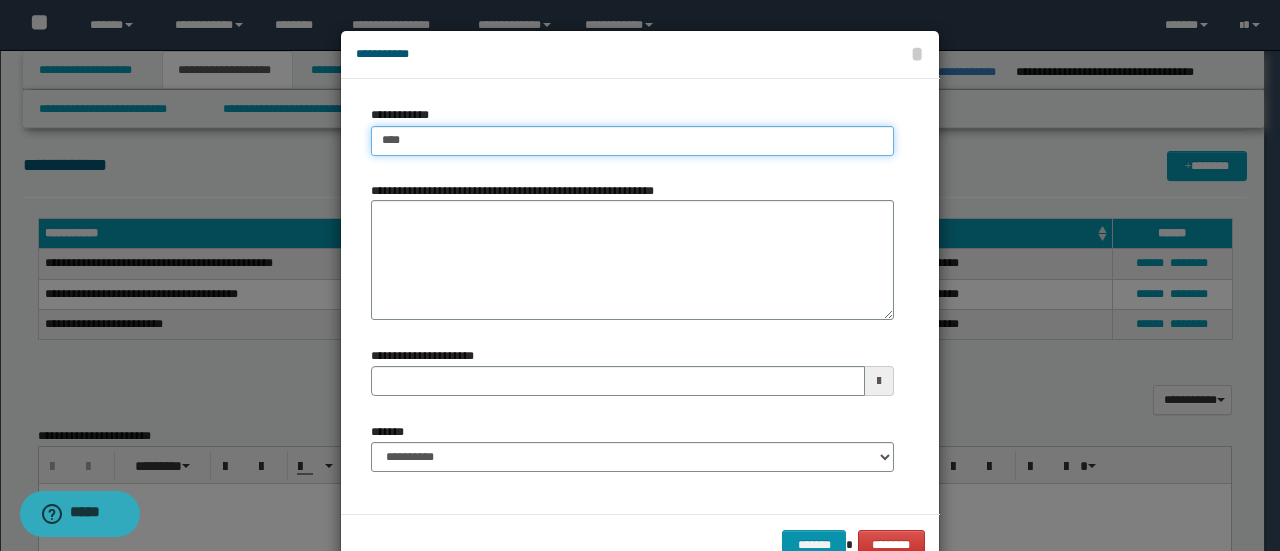 type on "****" 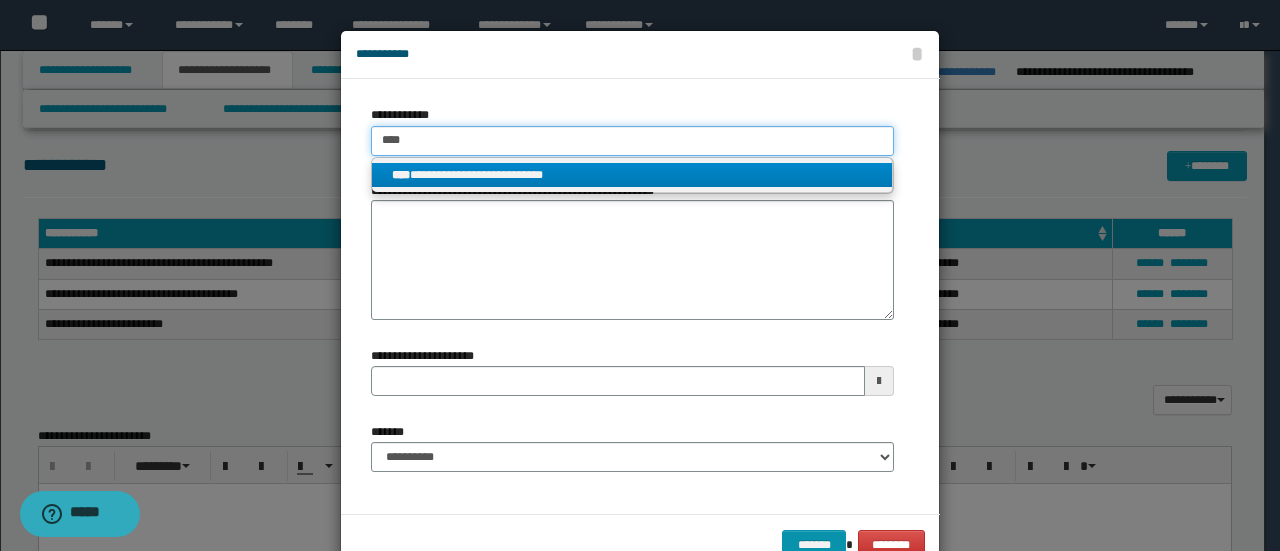 type on "****" 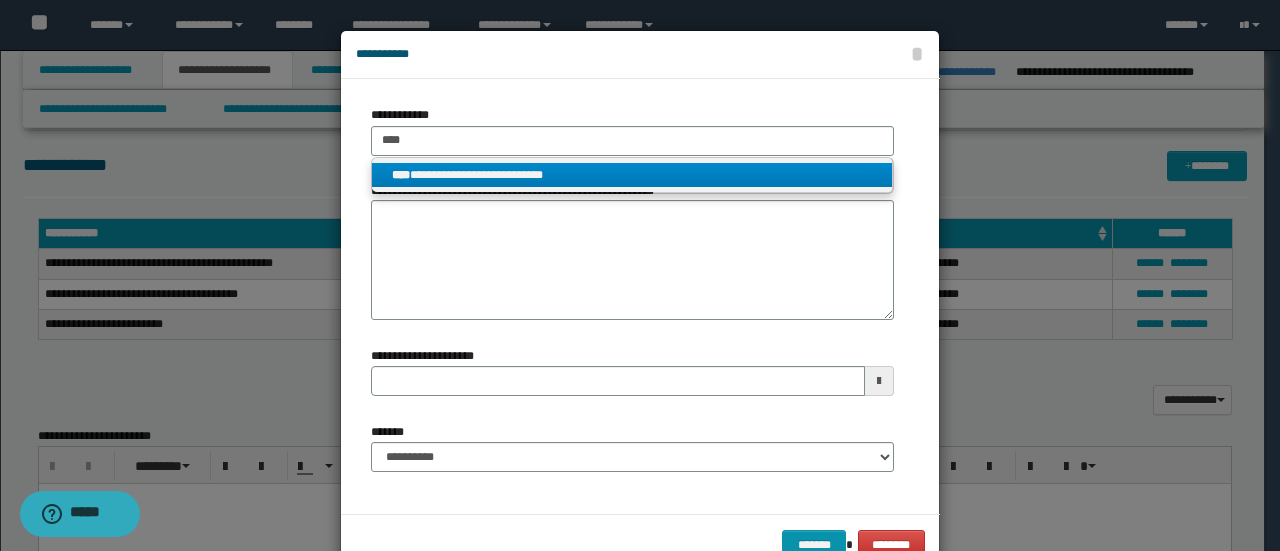 click on "**********" at bounding box center (632, 175) 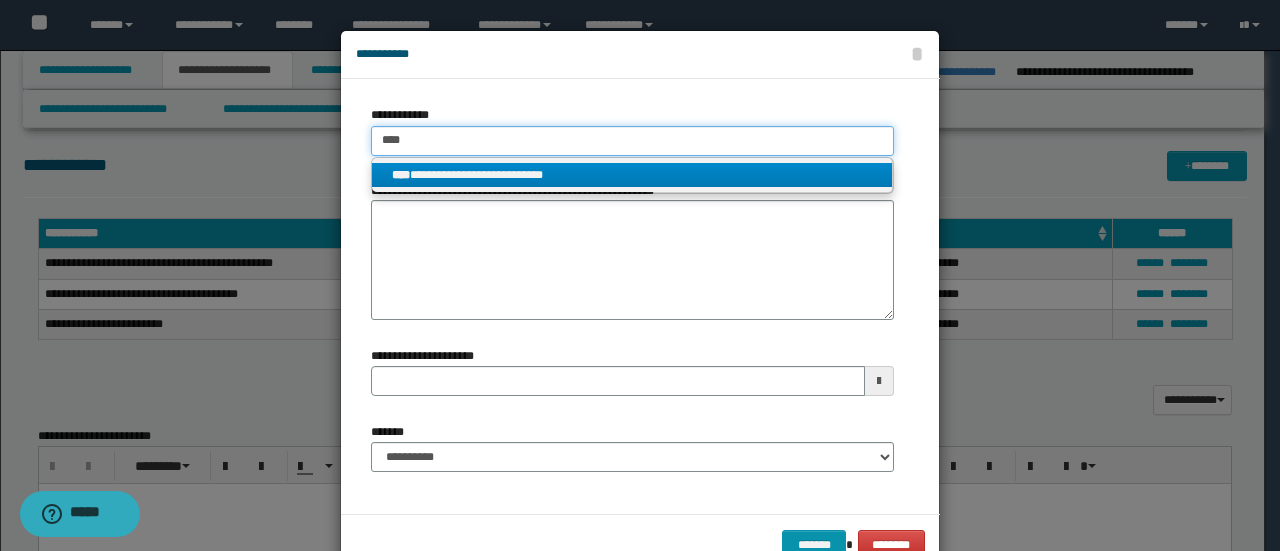 type 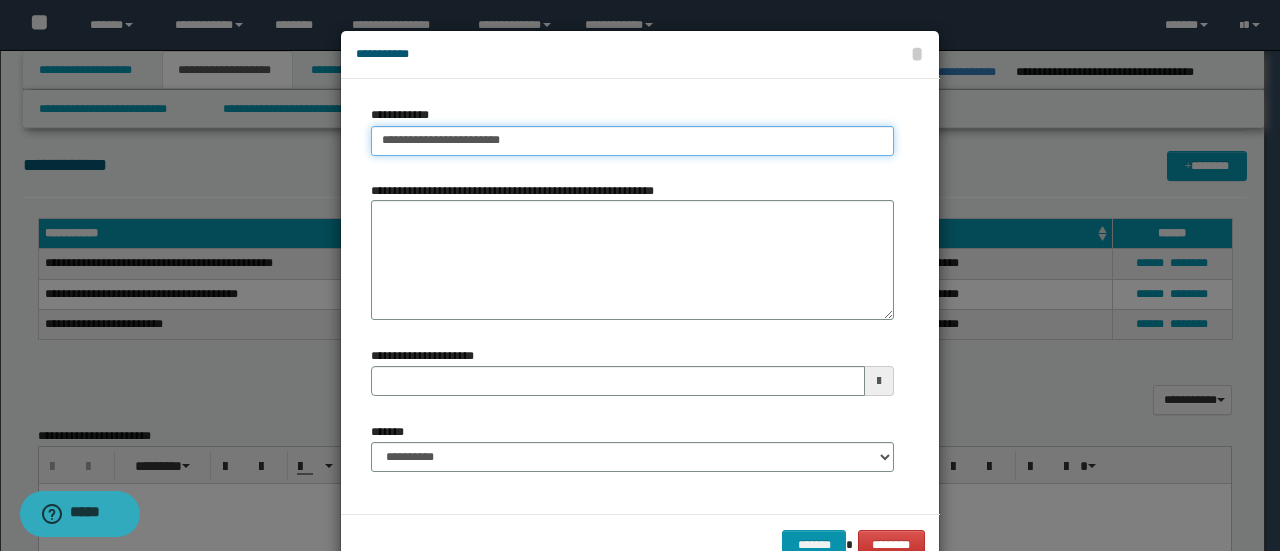 type 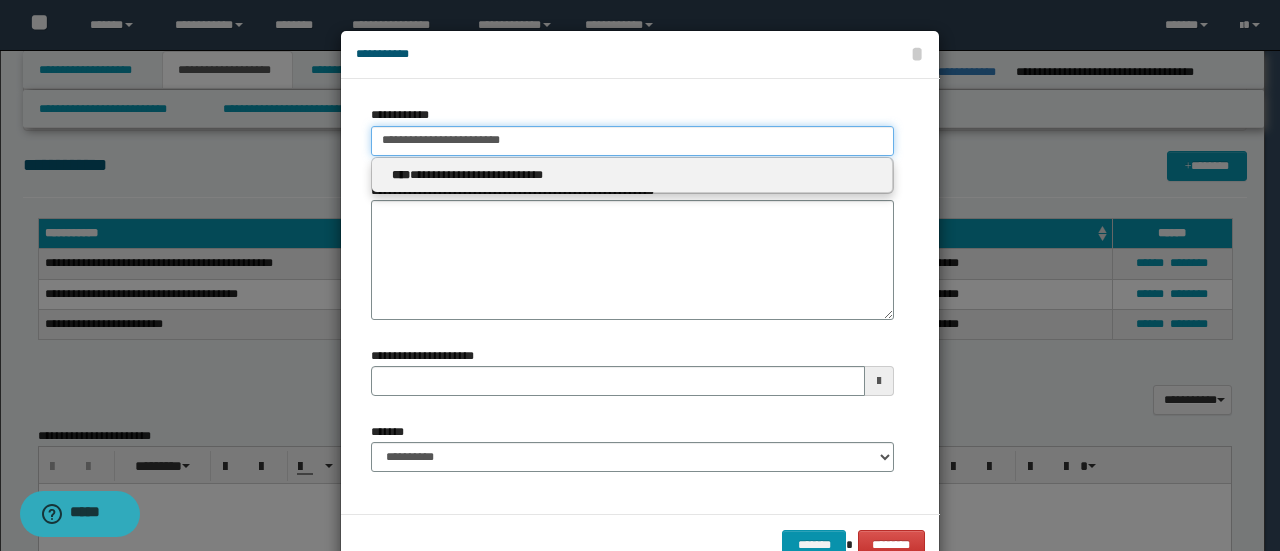 type on "**********" 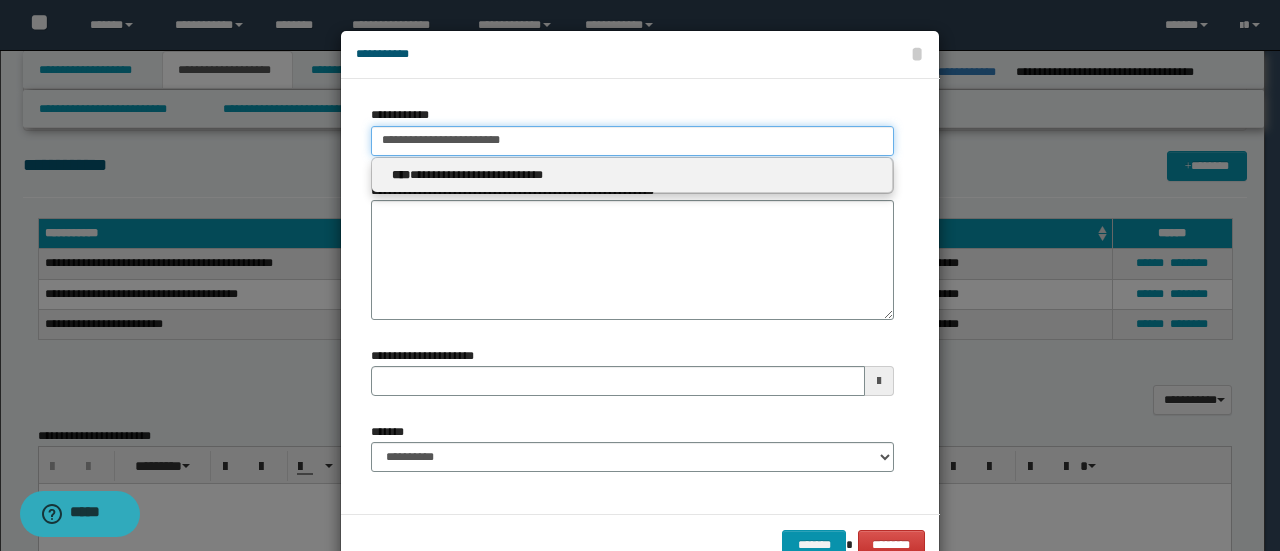 type 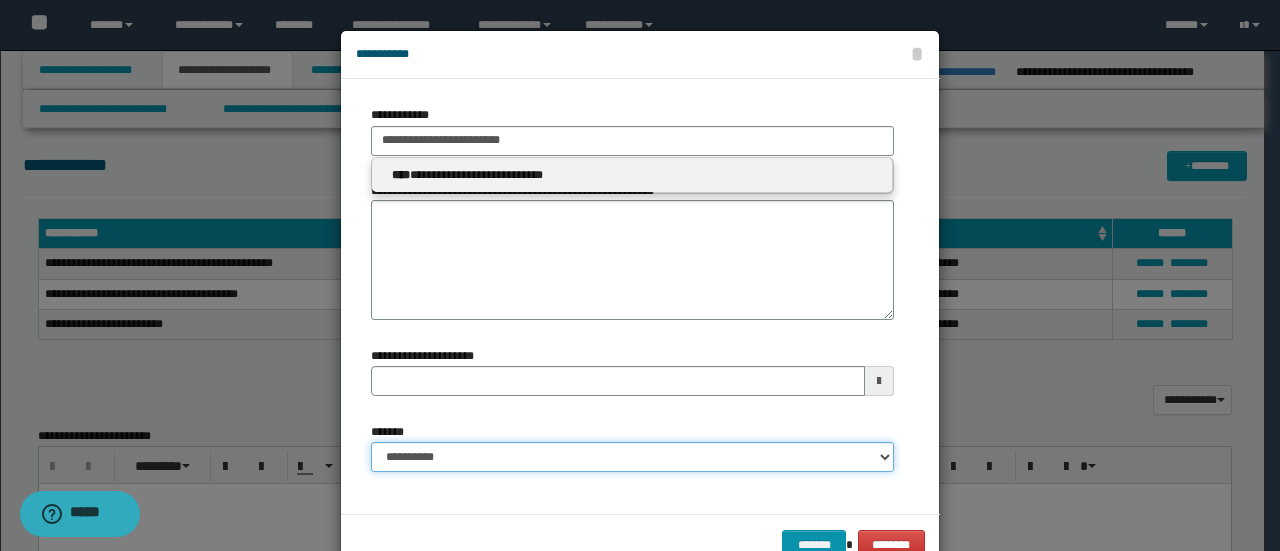type 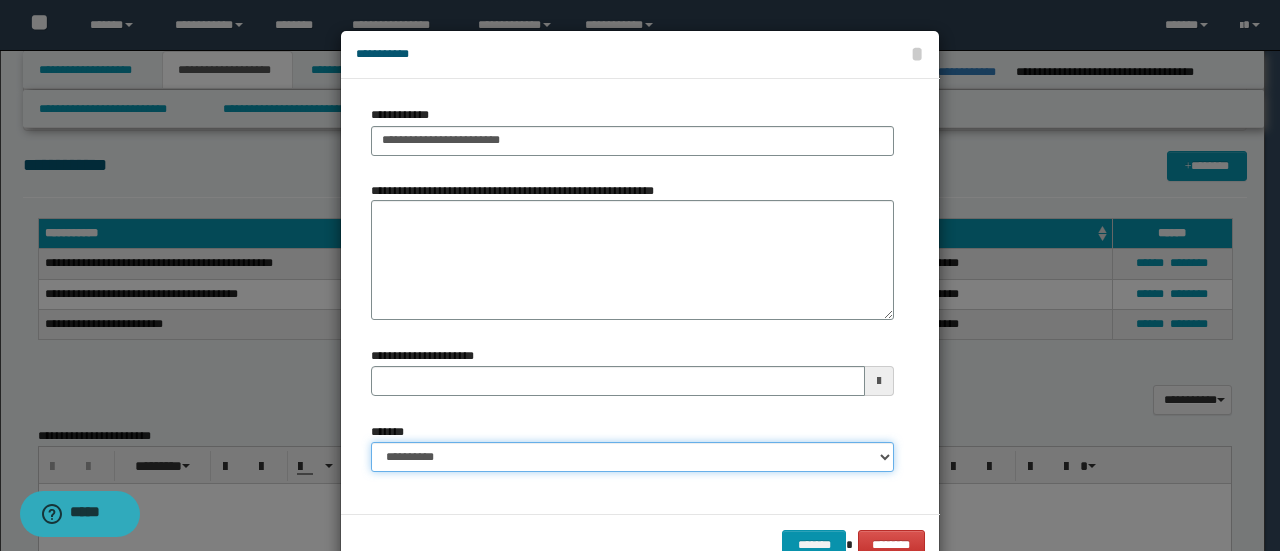 click on "**********" at bounding box center [632, 457] 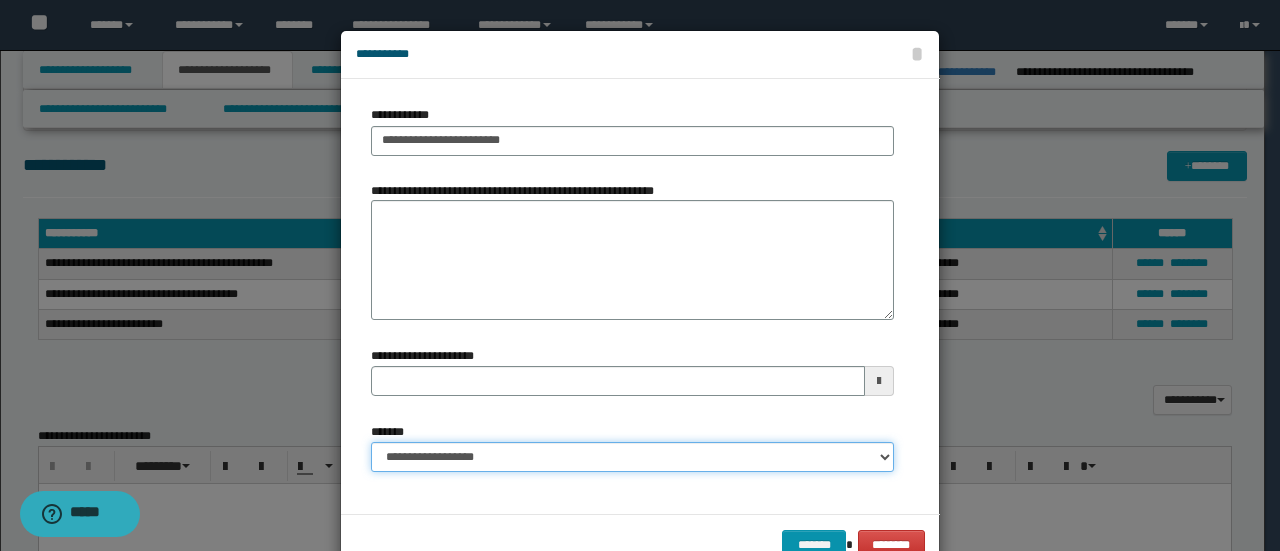 type 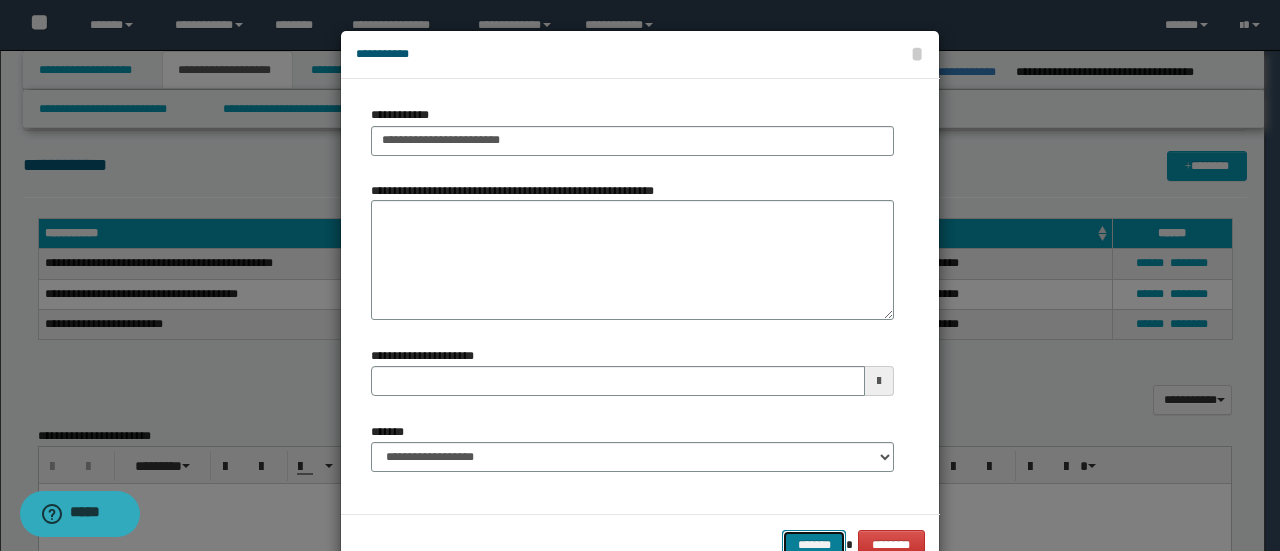 click on "*******" at bounding box center (814, 544) 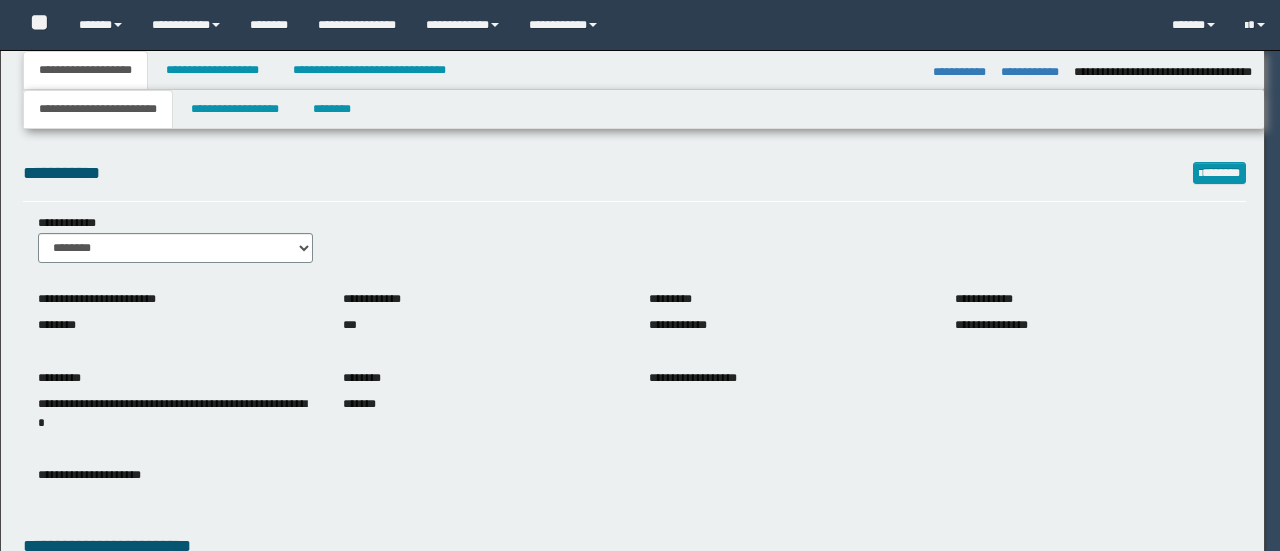select on "*" 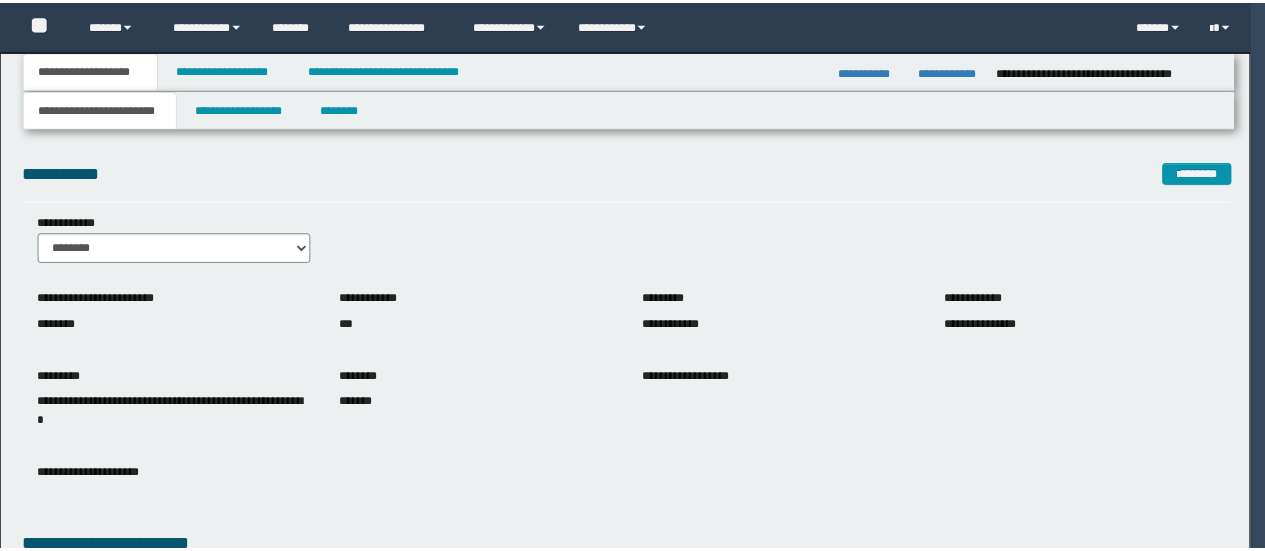 scroll, scrollTop: 0, scrollLeft: 0, axis: both 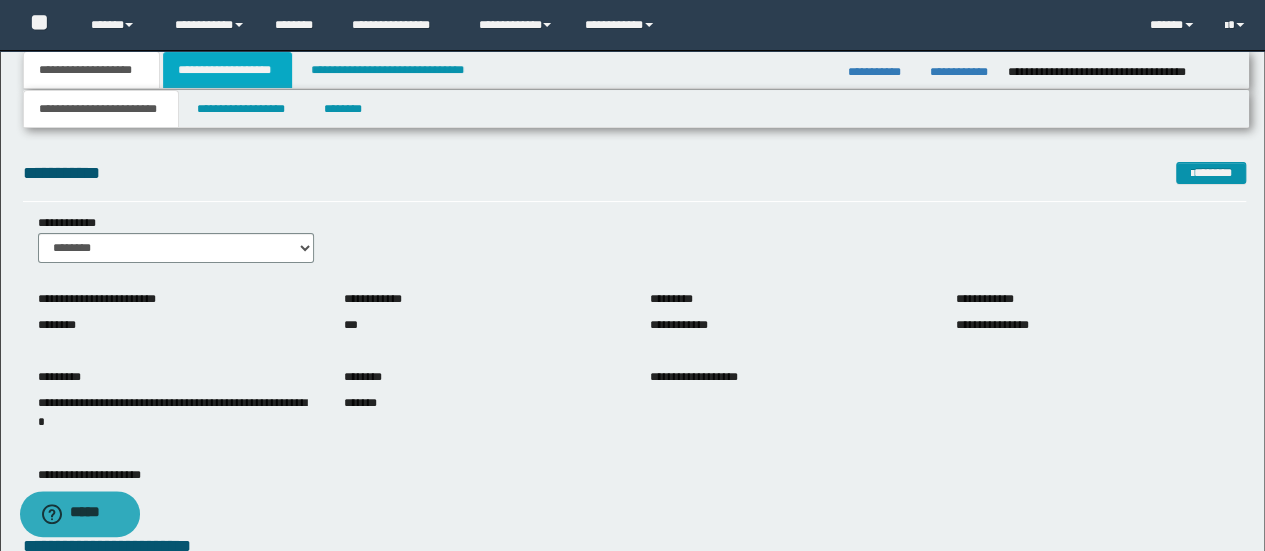 click on "**********" at bounding box center (227, 70) 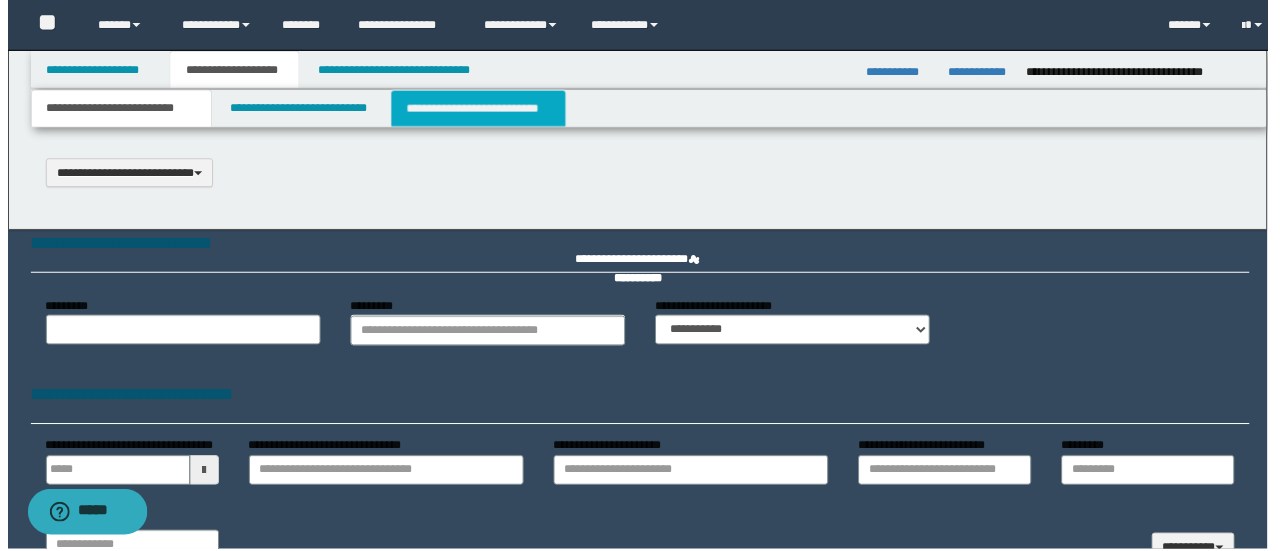 scroll, scrollTop: 0, scrollLeft: 0, axis: both 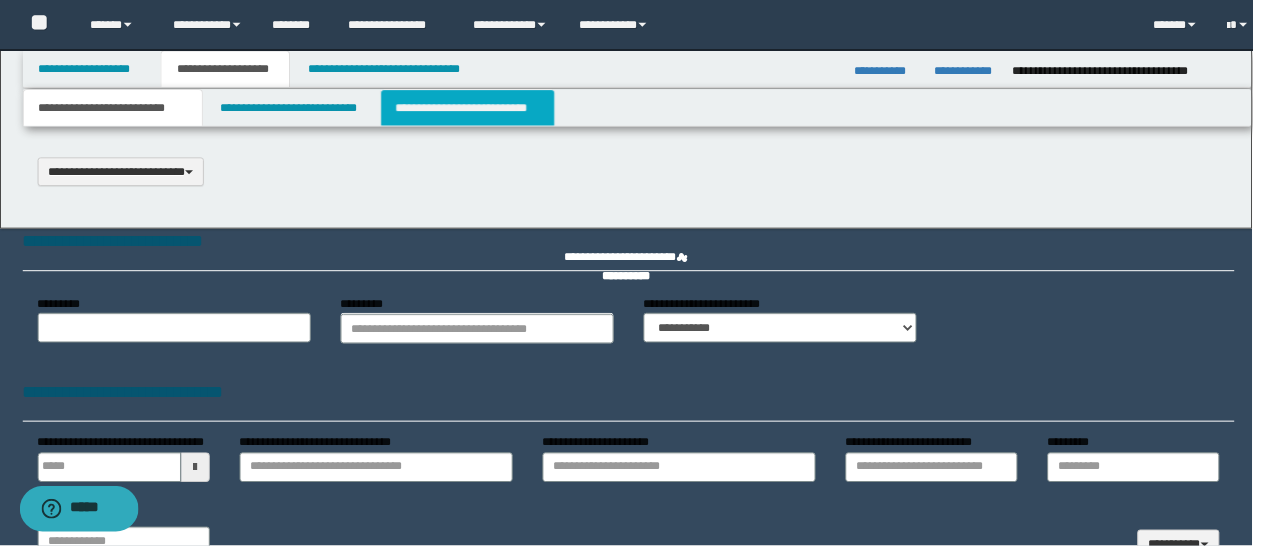 click on "**********" at bounding box center [472, 109] 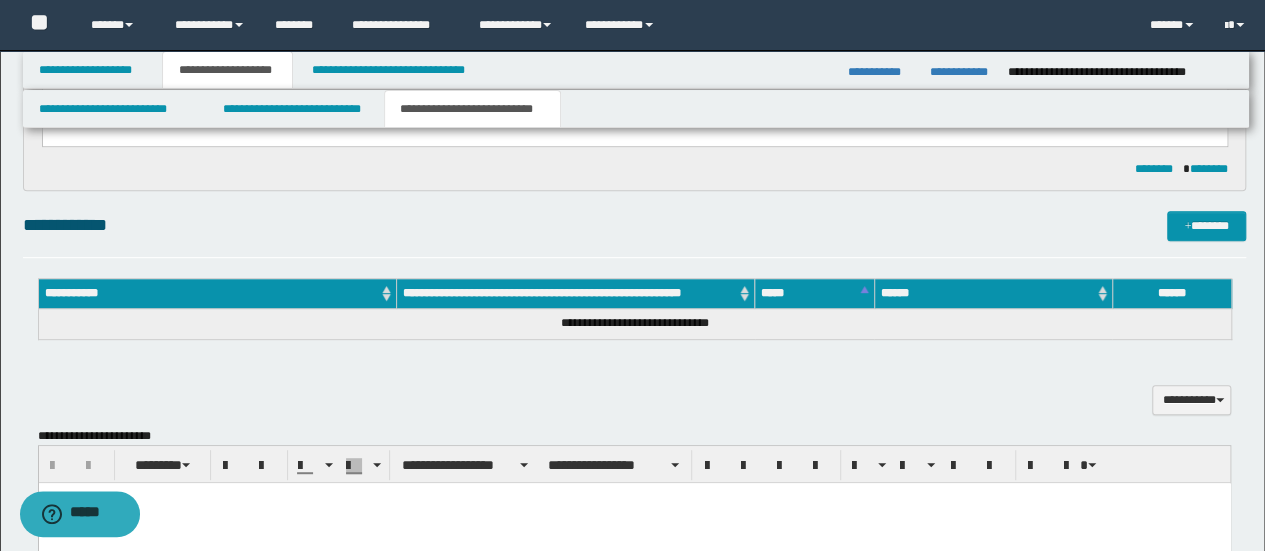 scroll, scrollTop: 400, scrollLeft: 0, axis: vertical 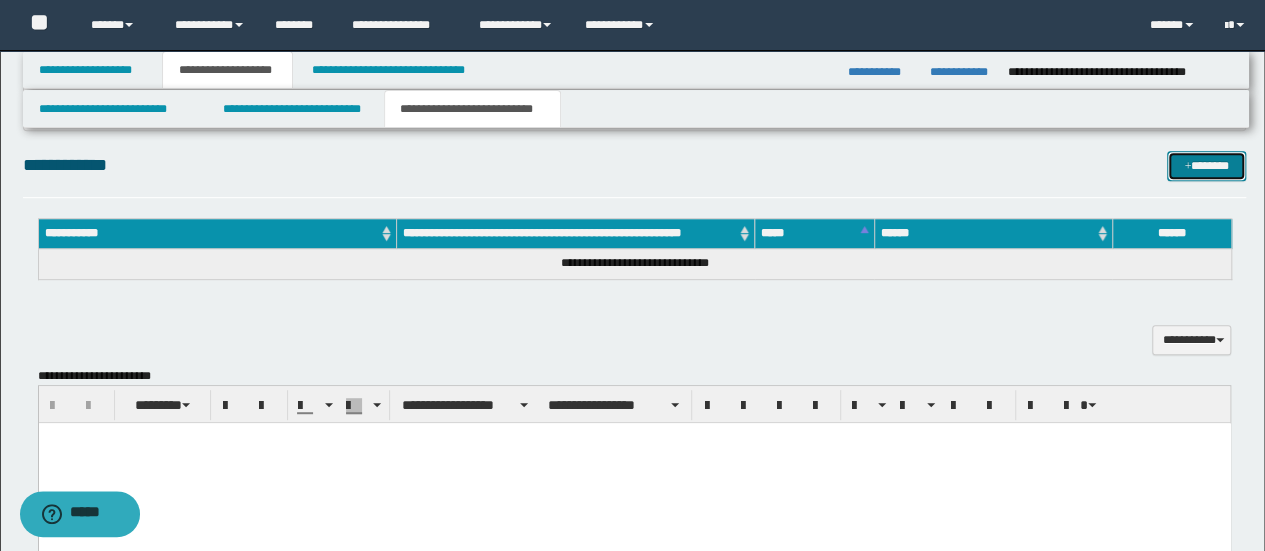 click on "*******" at bounding box center (1206, 165) 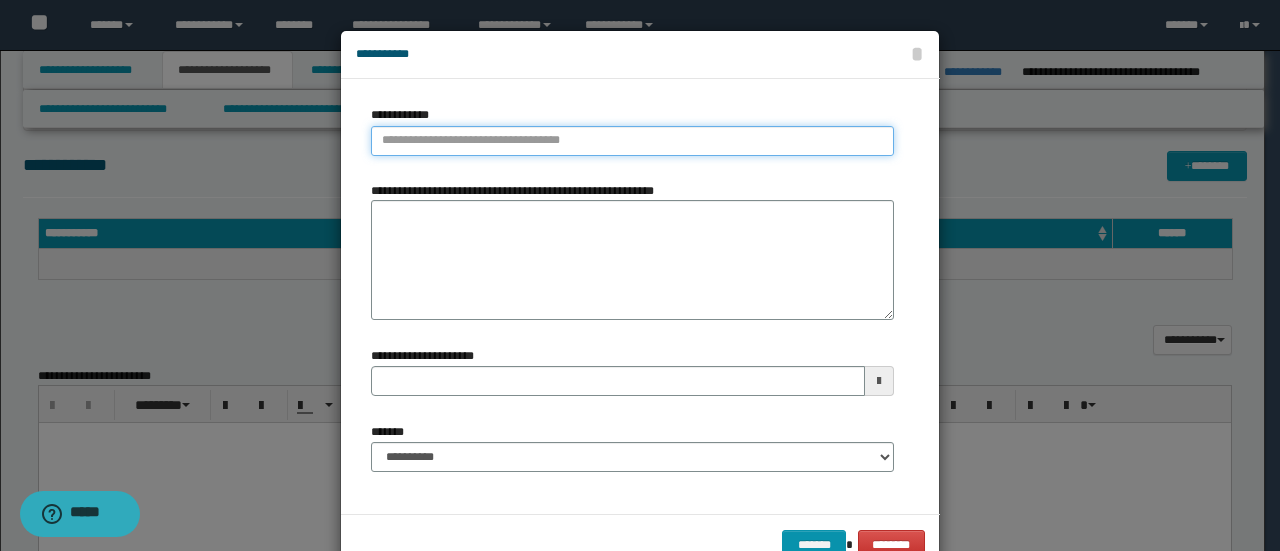 click on "**********" at bounding box center [632, 141] 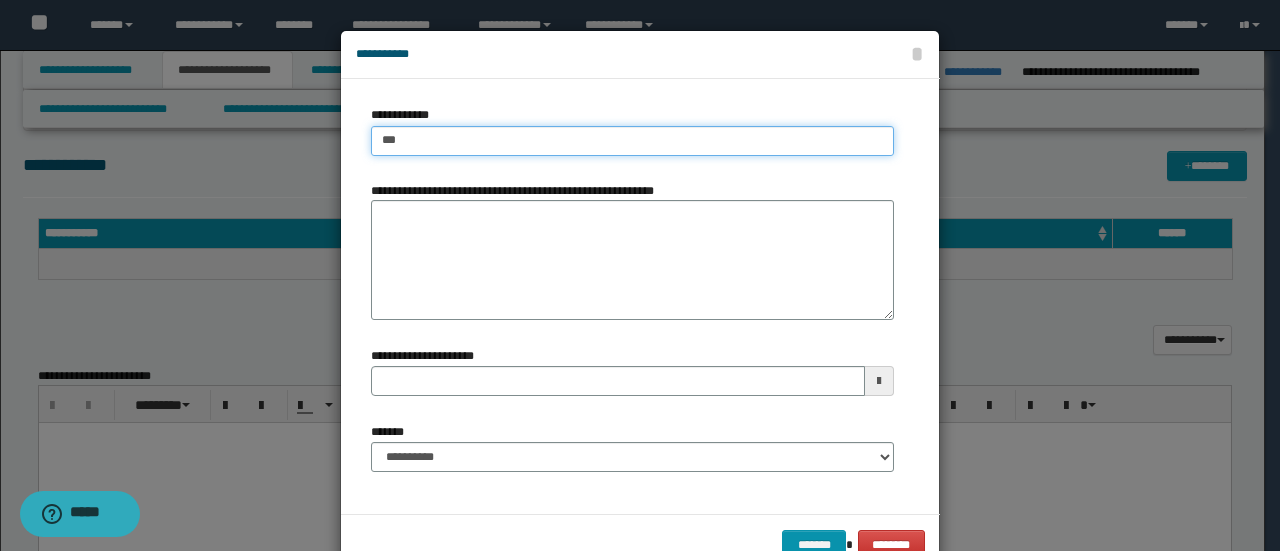 type on "****" 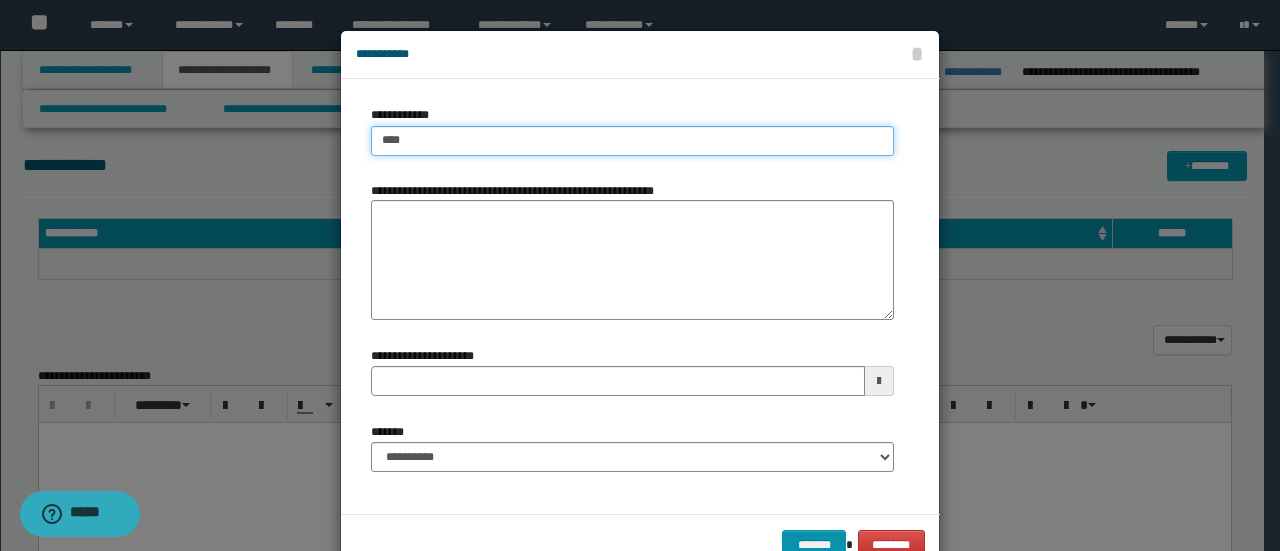 type on "****" 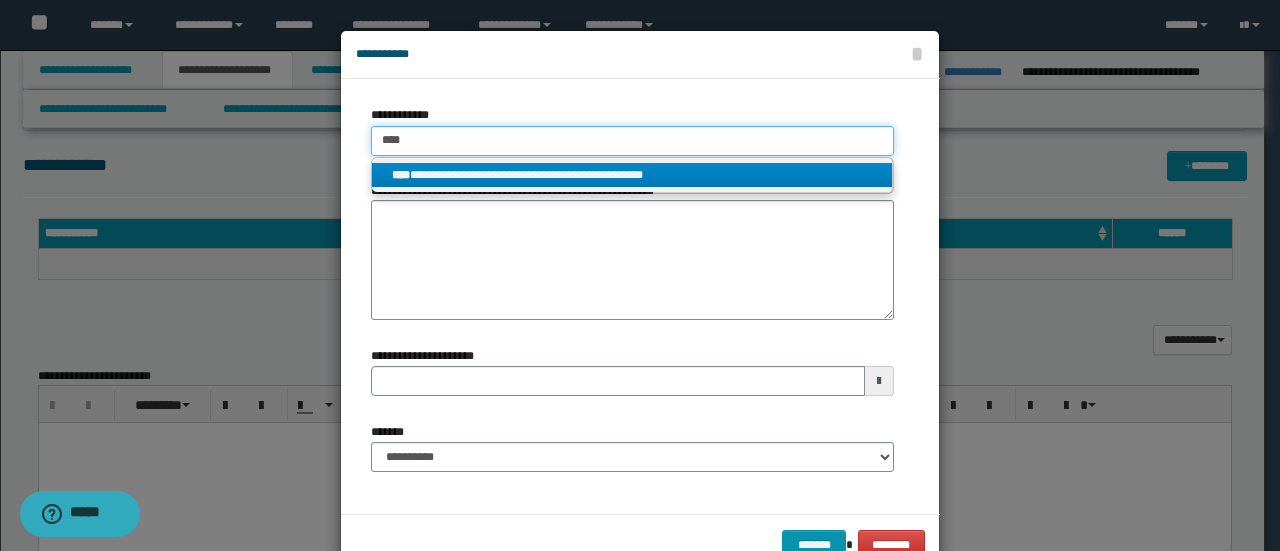 type on "****" 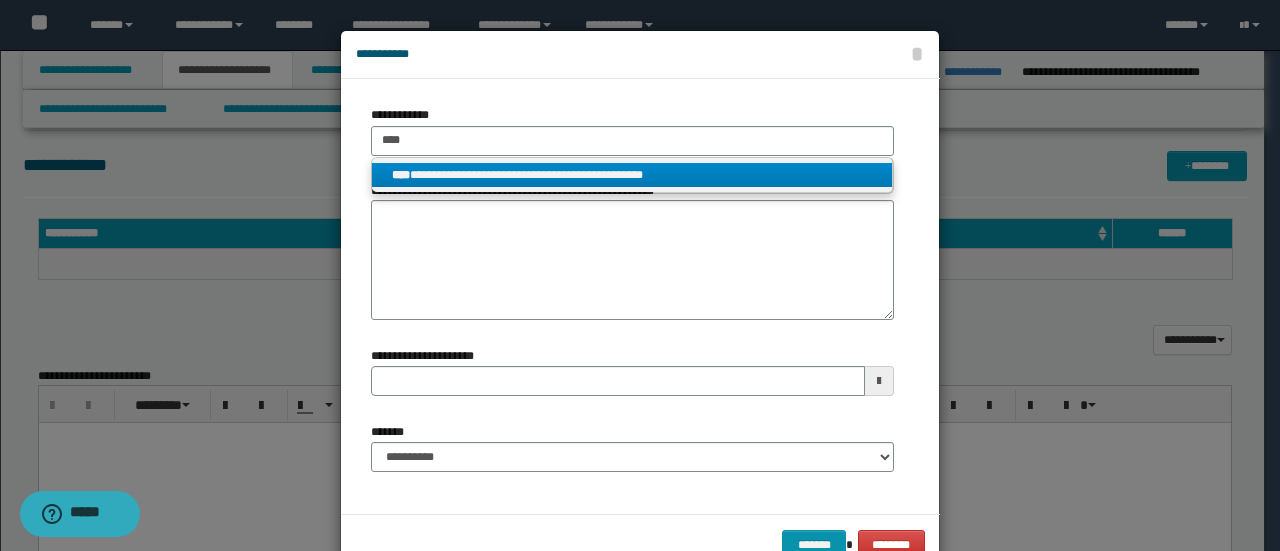 click on "**********" at bounding box center [632, 175] 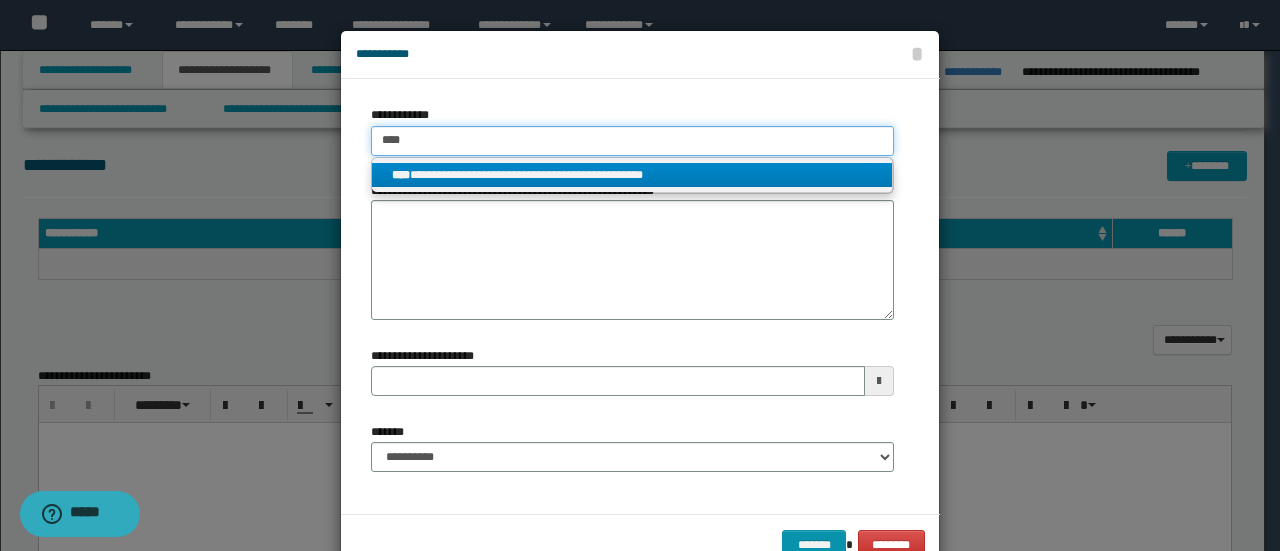 type 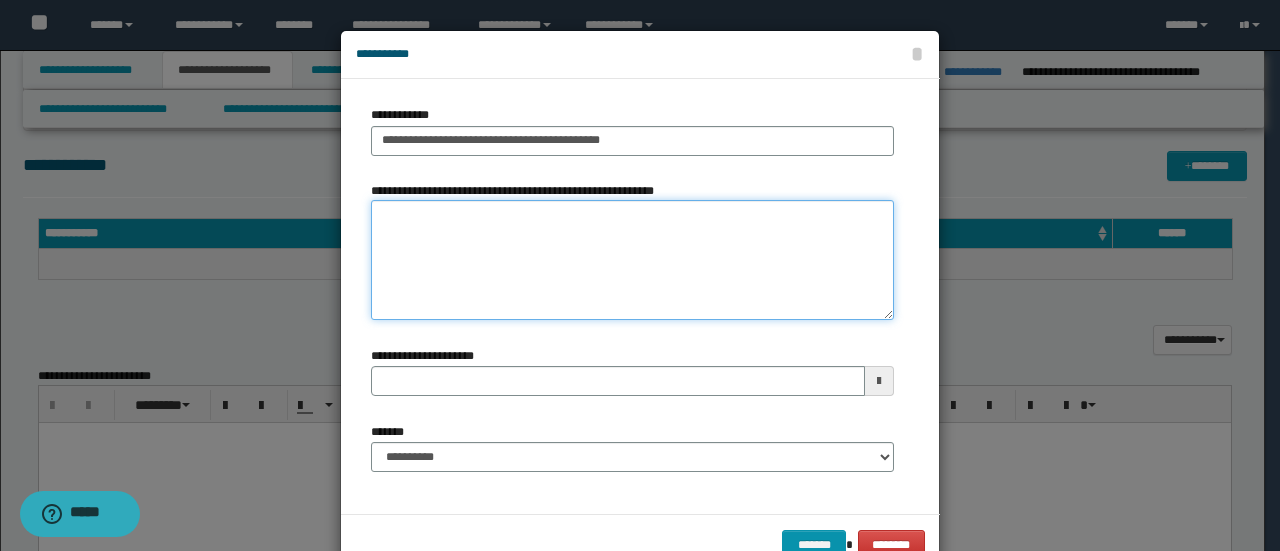 click on "**********" at bounding box center [632, 260] 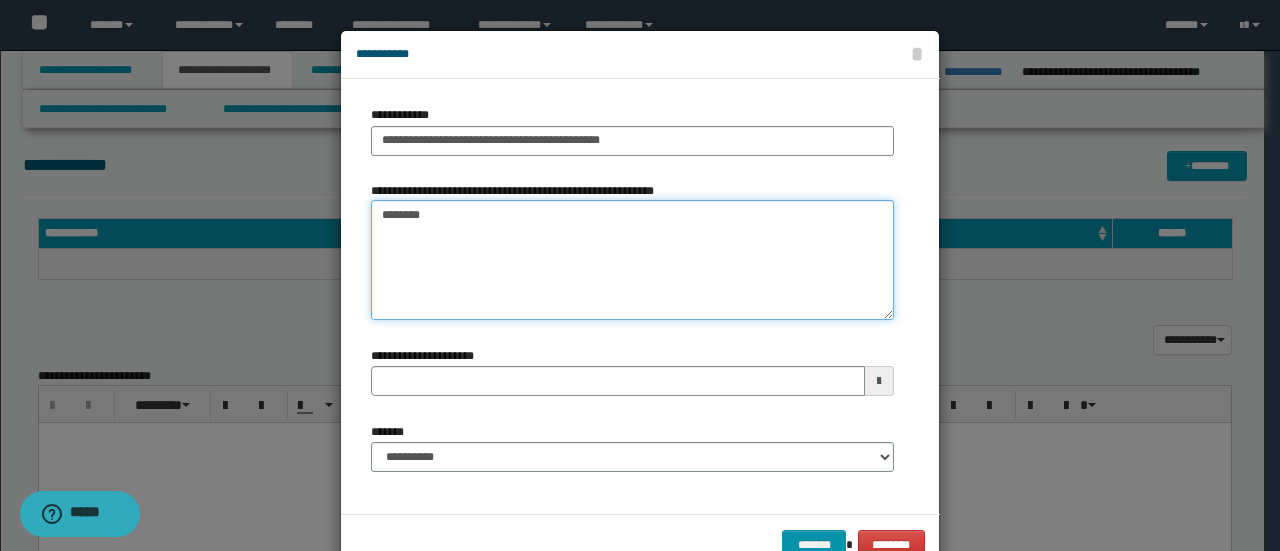 type on "*********" 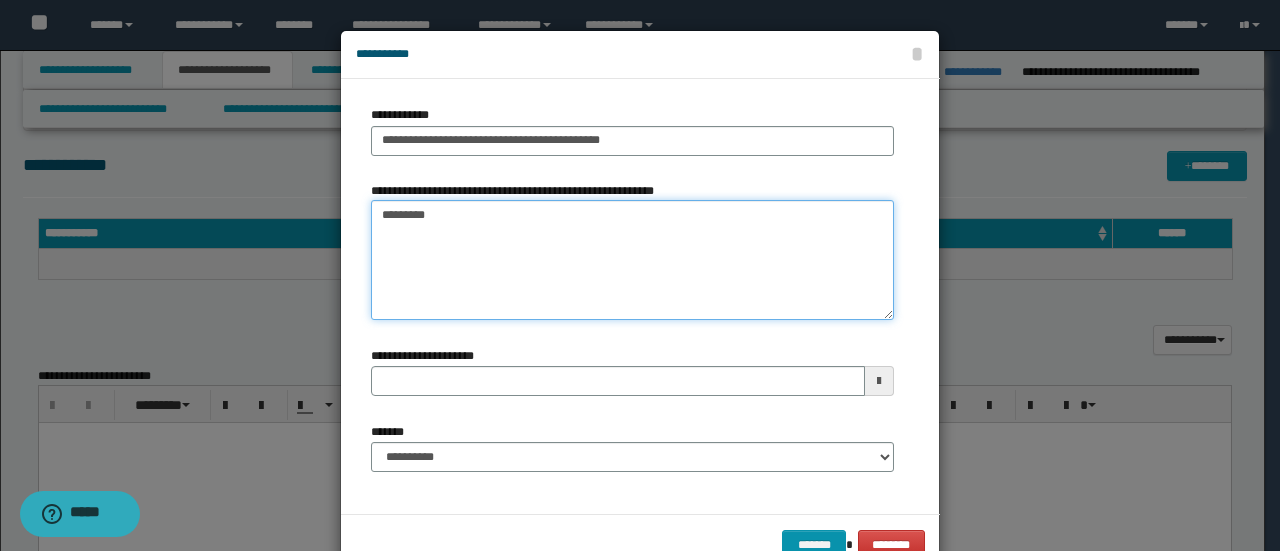 type 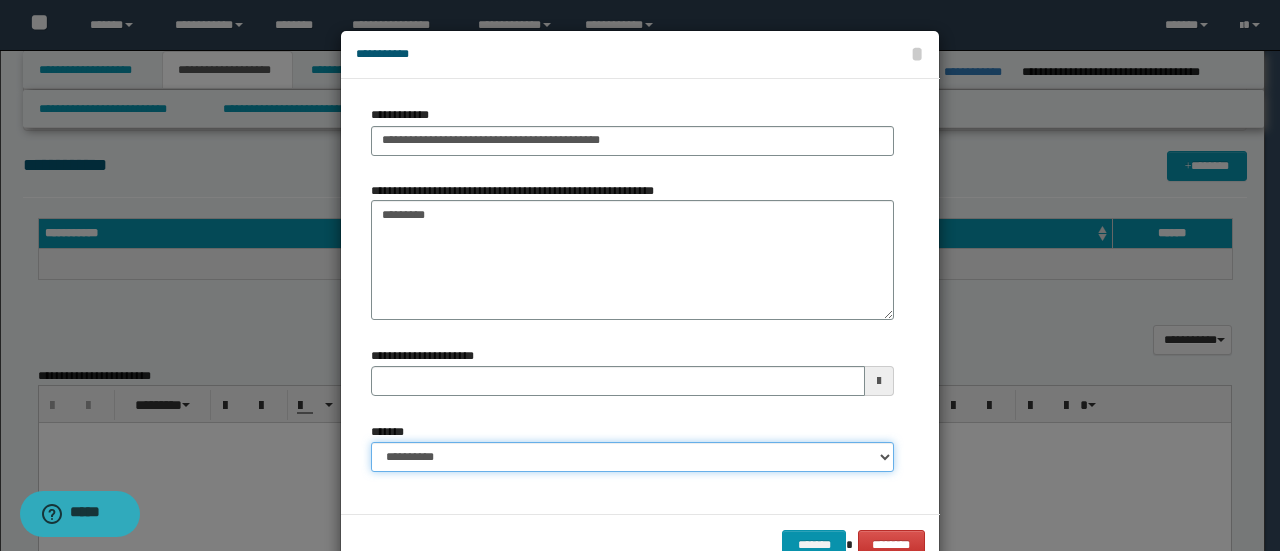 click on "**********" at bounding box center (632, 457) 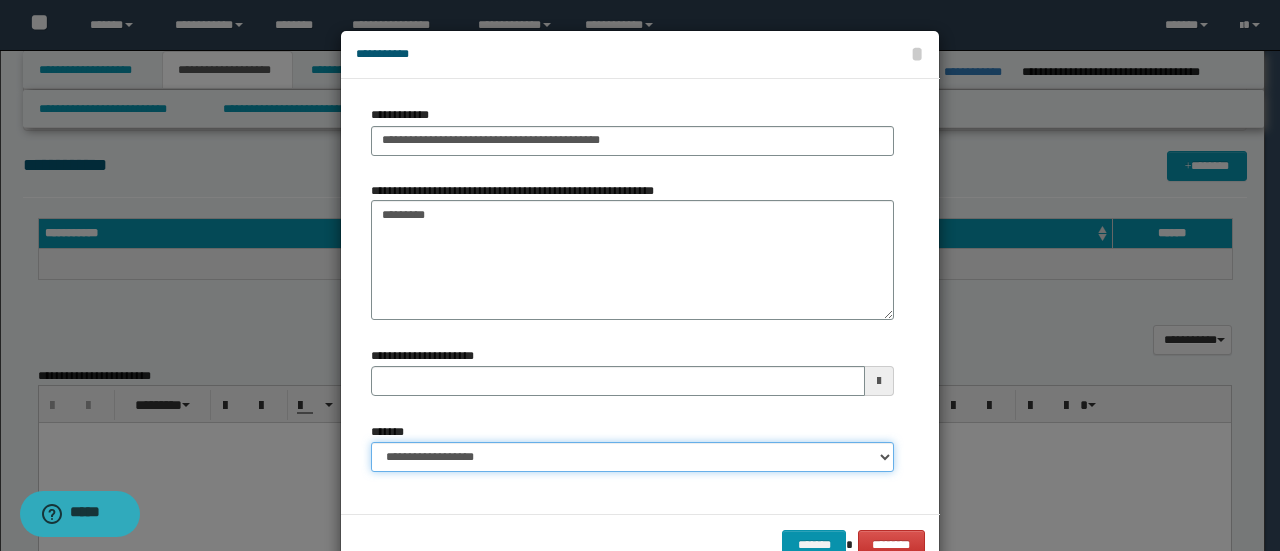 type 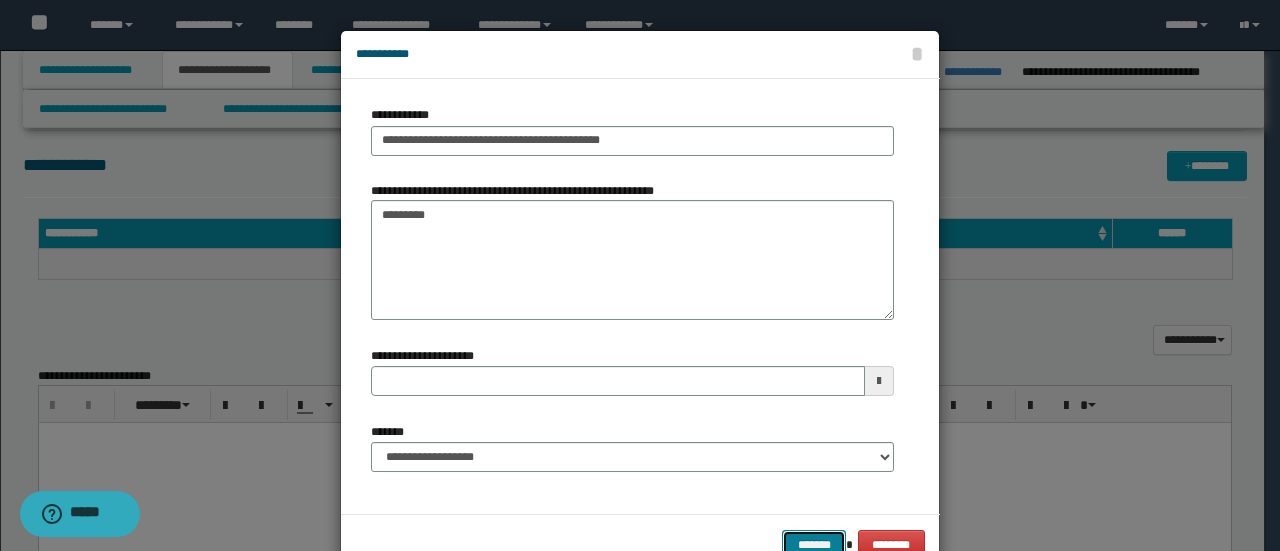 click on "*******" at bounding box center [814, 544] 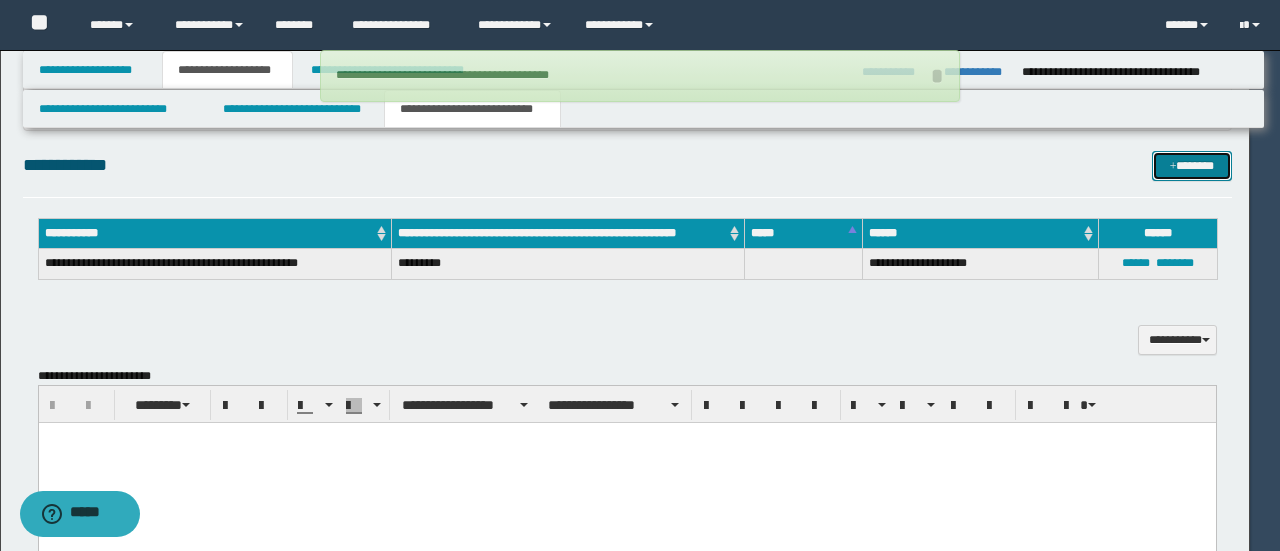 type 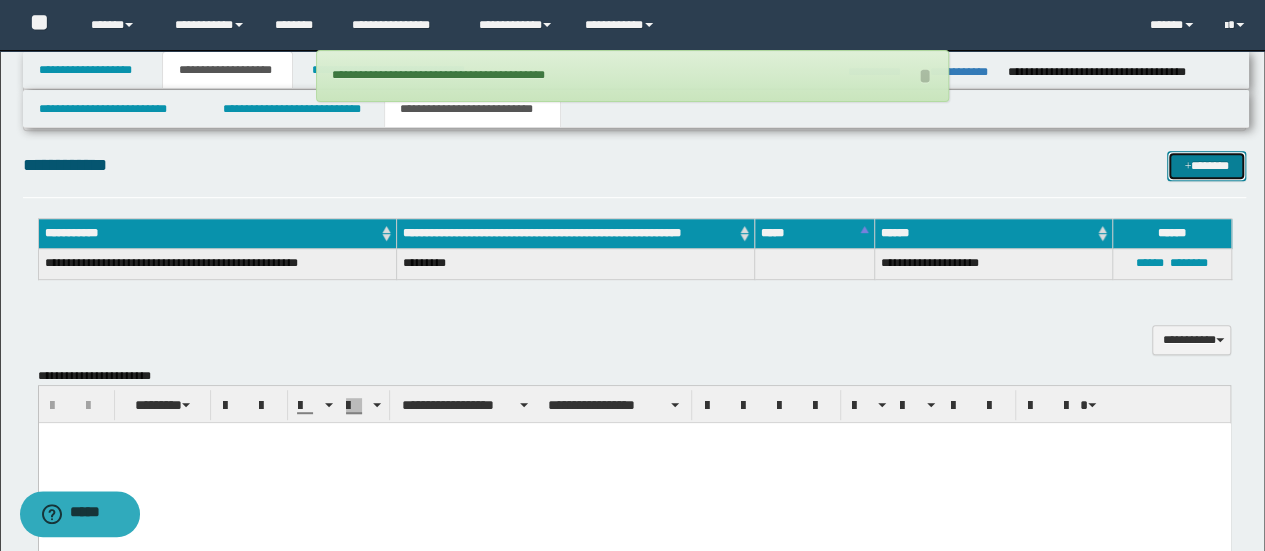 click on "*******" at bounding box center (1206, 165) 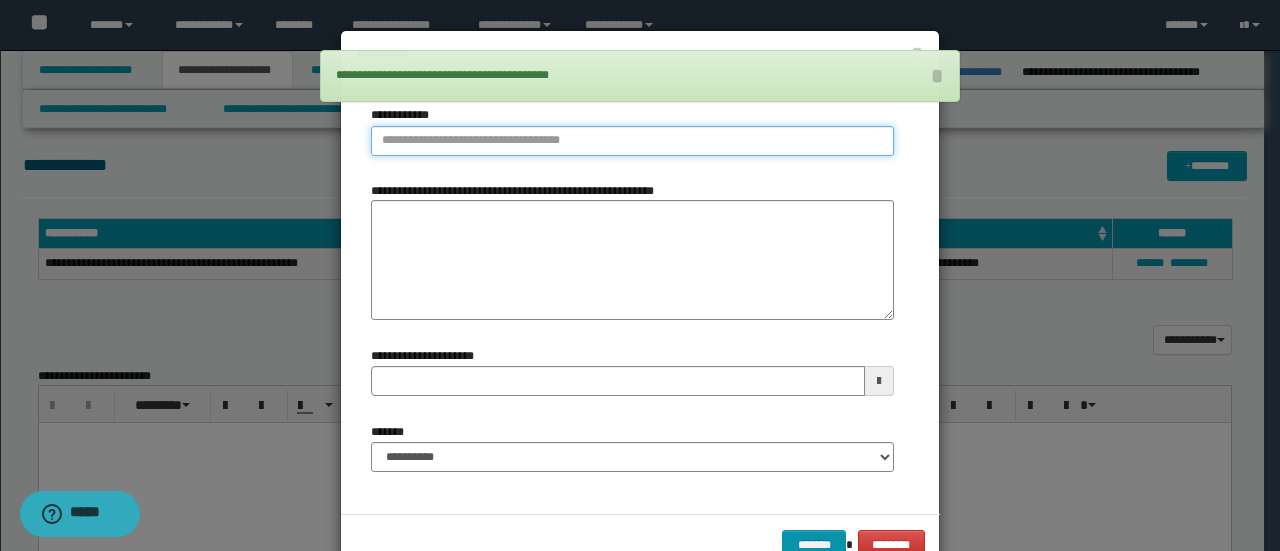 type on "**********" 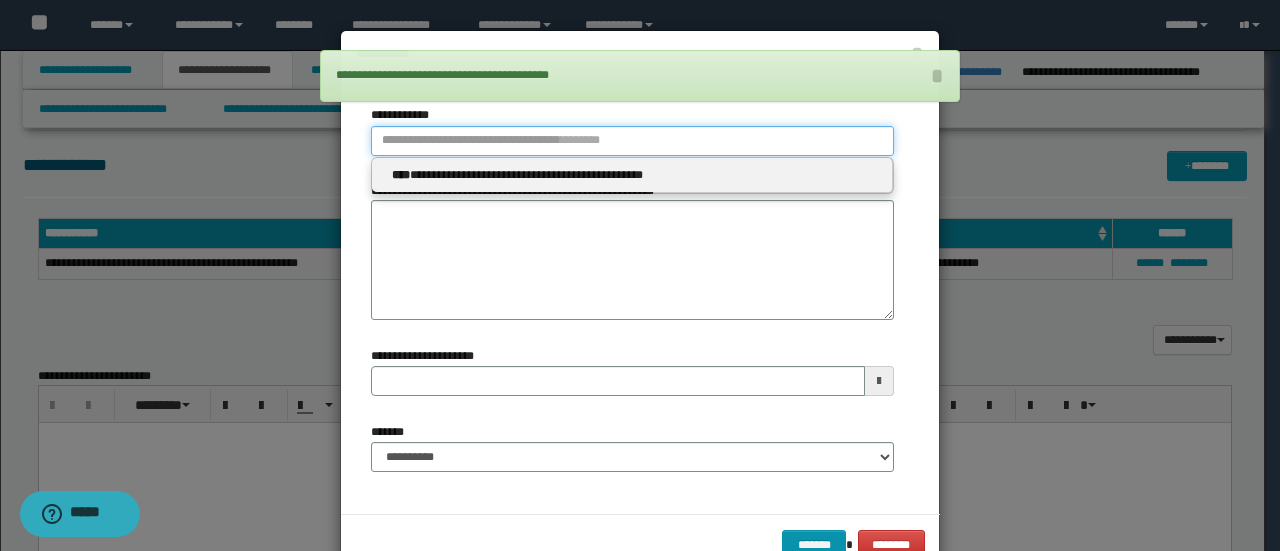 click on "**********" at bounding box center [632, 141] 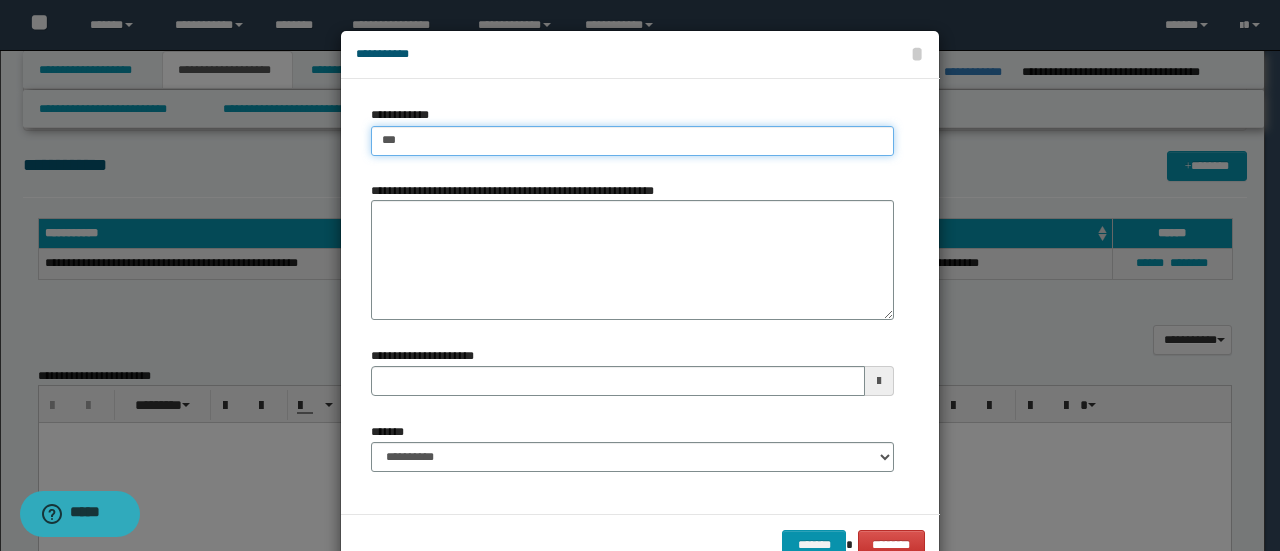 type on "****" 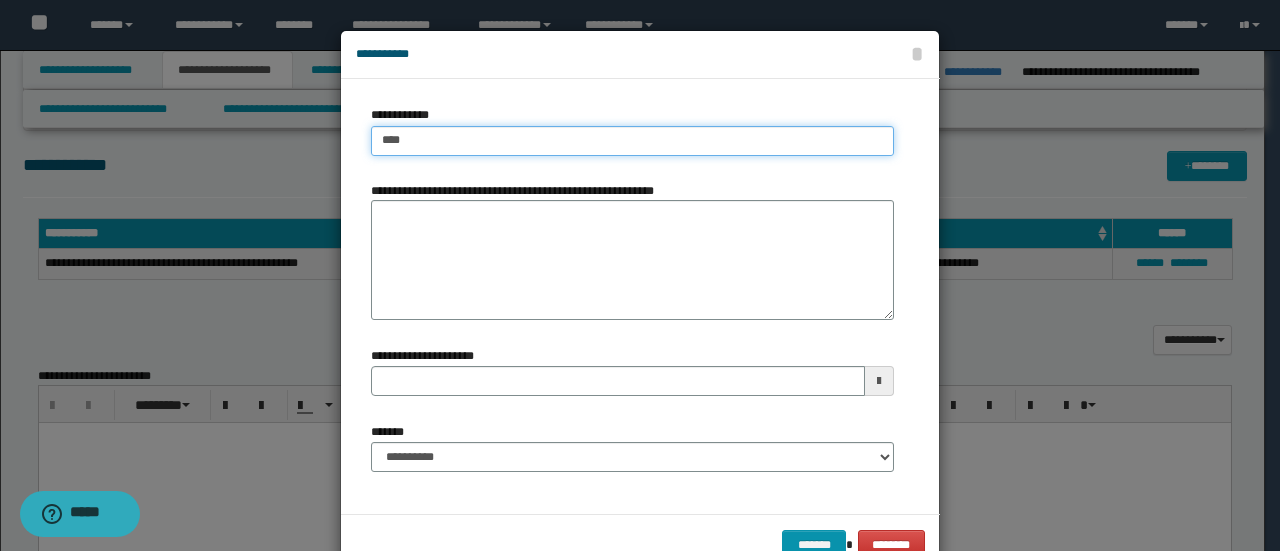 type on "****" 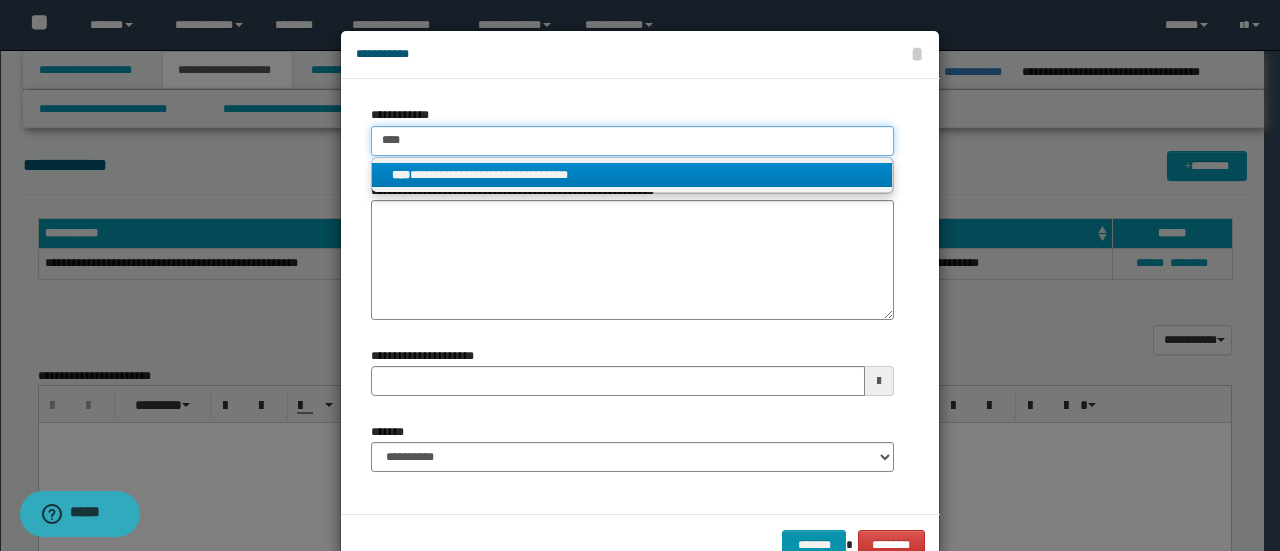 type on "****" 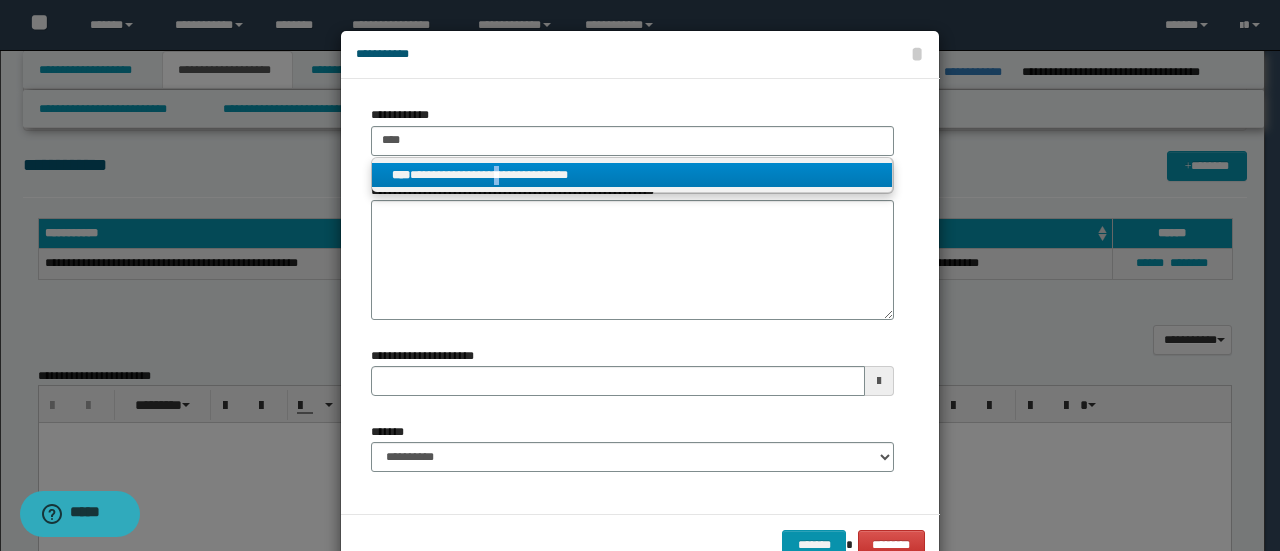 click on "**********" at bounding box center (632, 175) 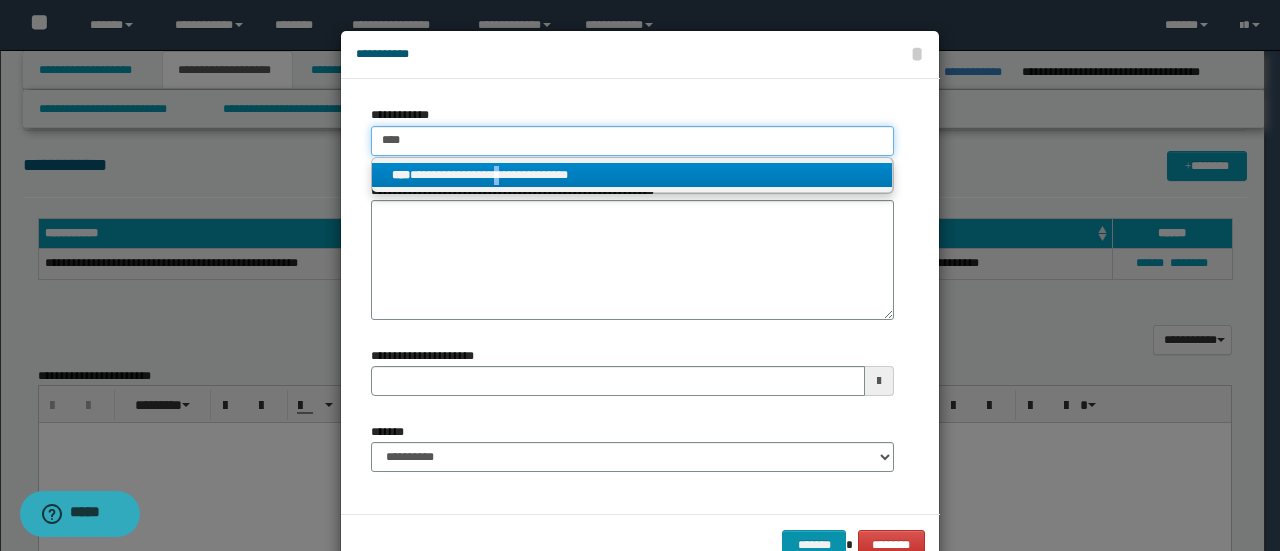 type 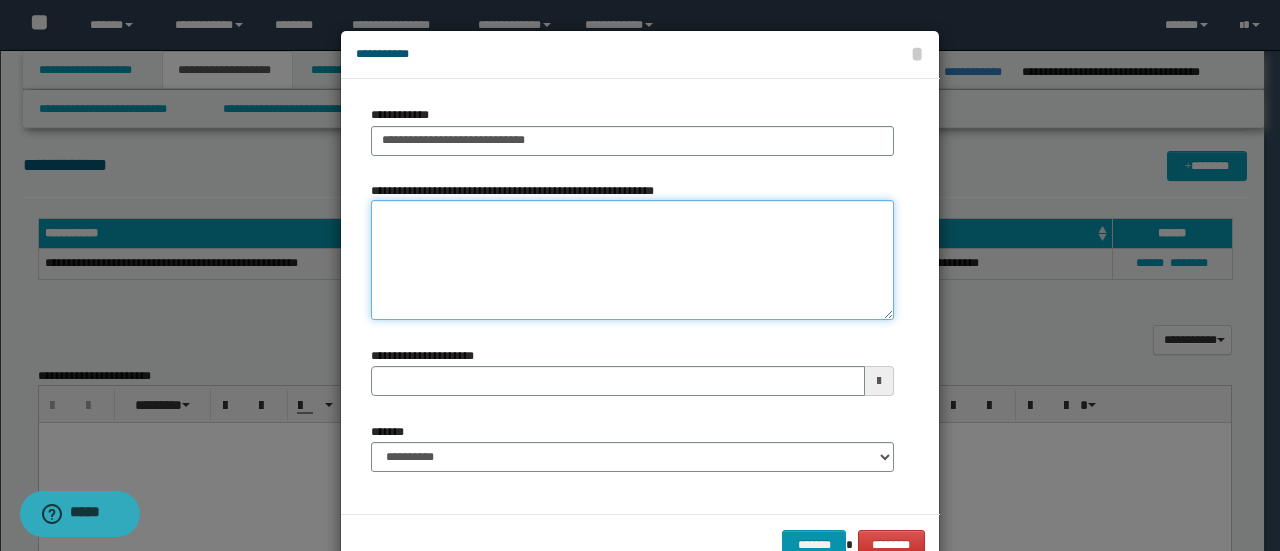 drag, startPoint x: 551, startPoint y: 262, endPoint x: 401, endPoint y: 178, distance: 171.91858 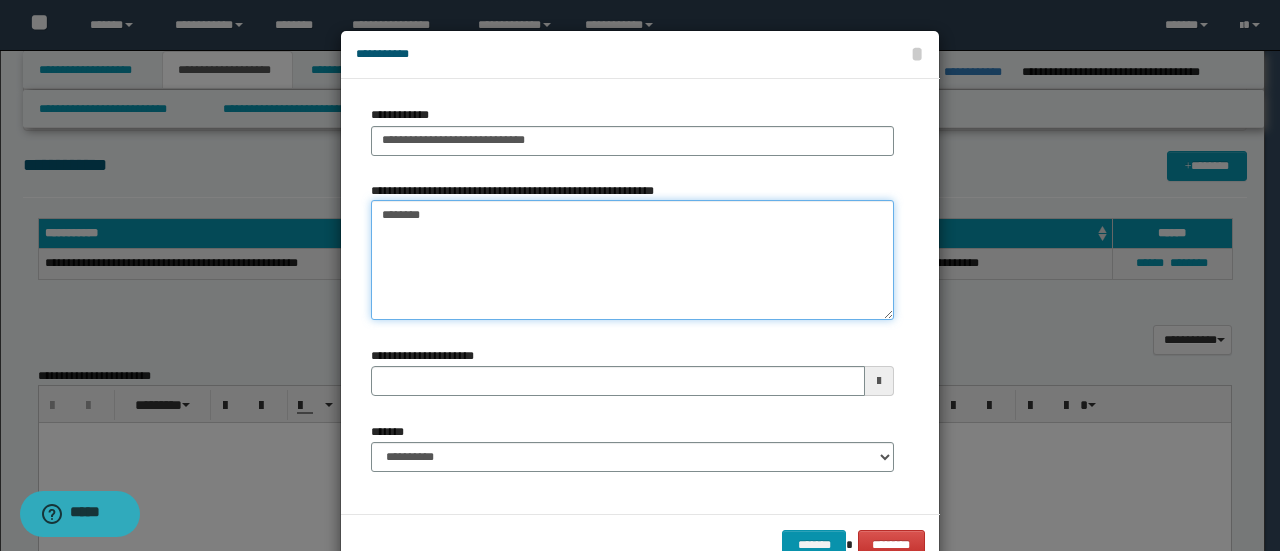 type on "*********" 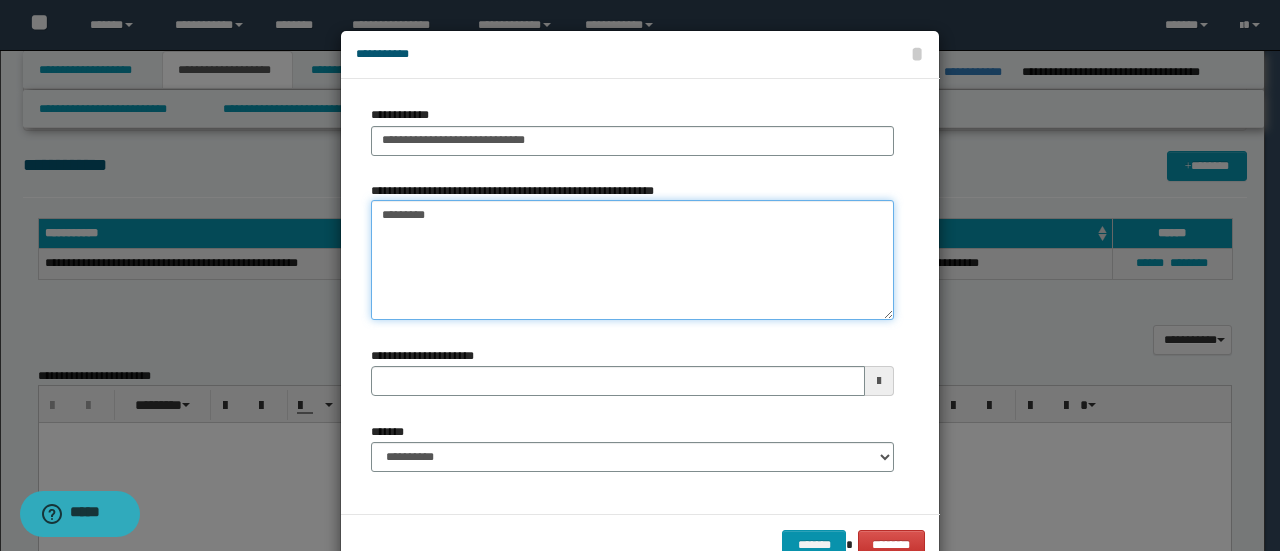 type 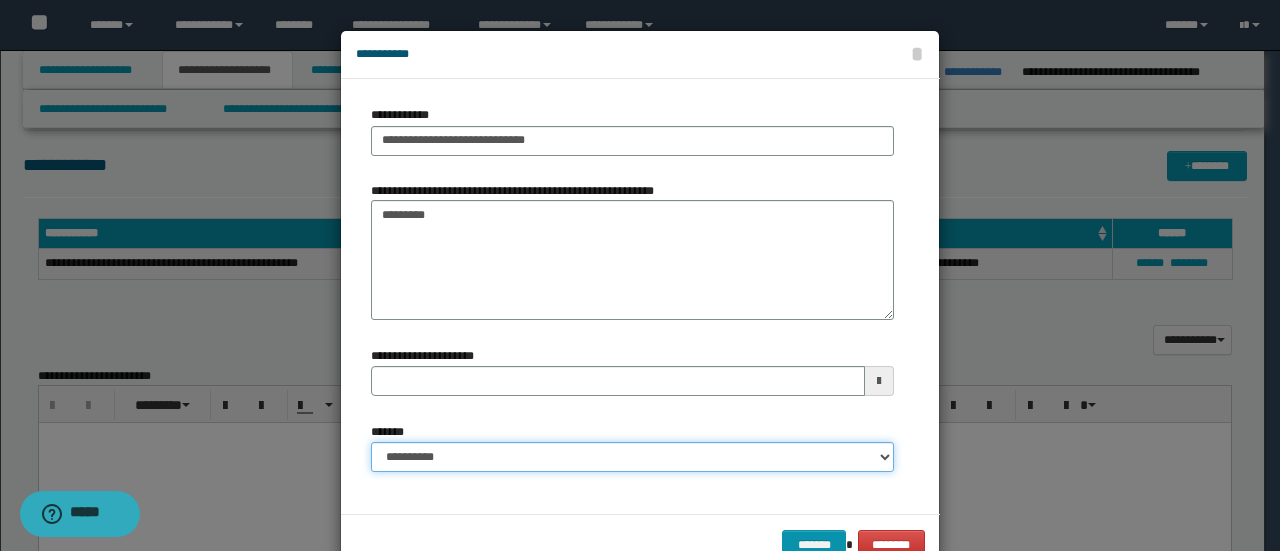 click on "**********" at bounding box center (632, 457) 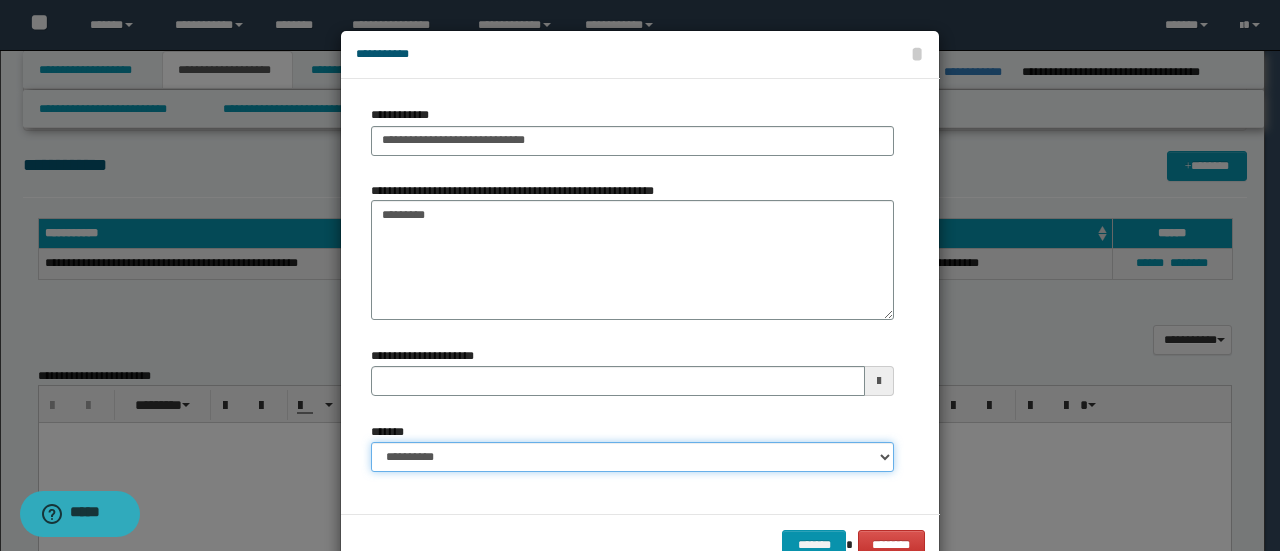 select on "*" 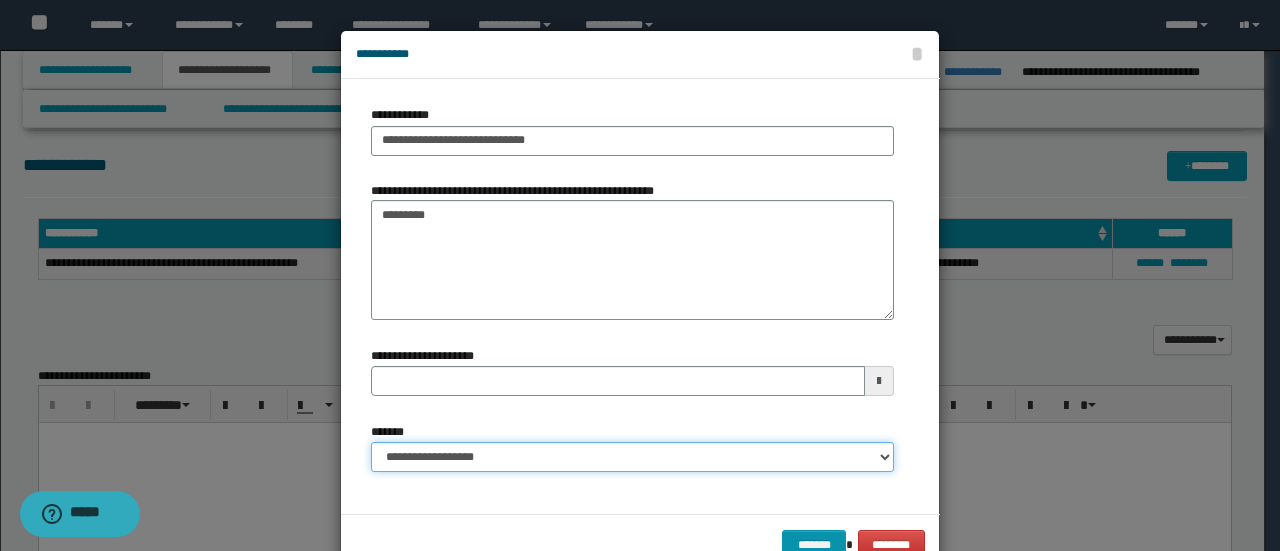 type 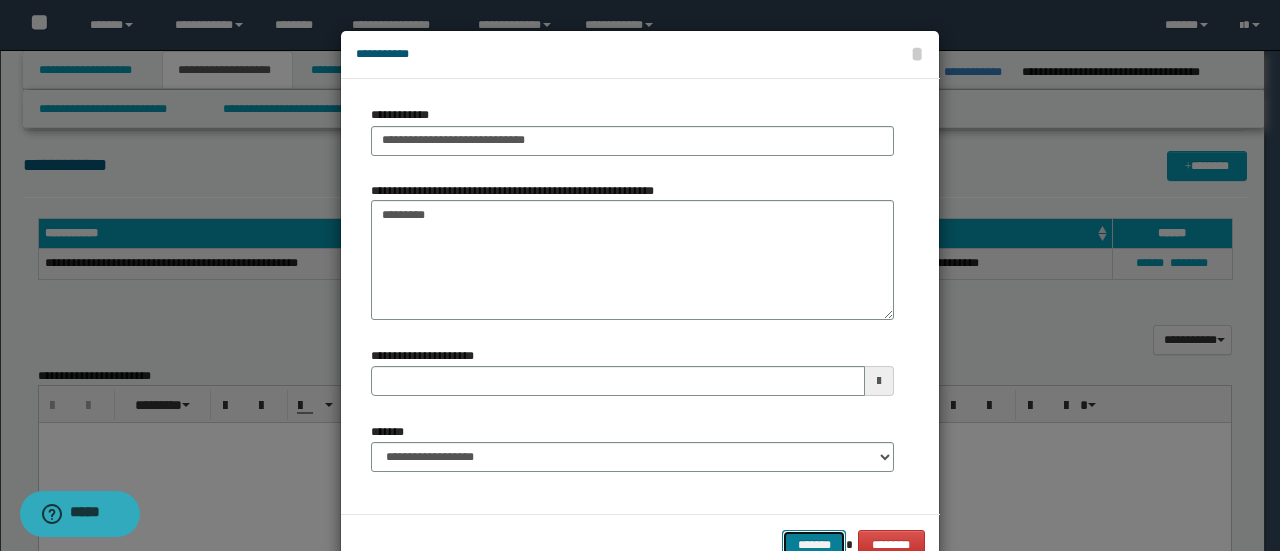 click on "*******" at bounding box center (814, 544) 